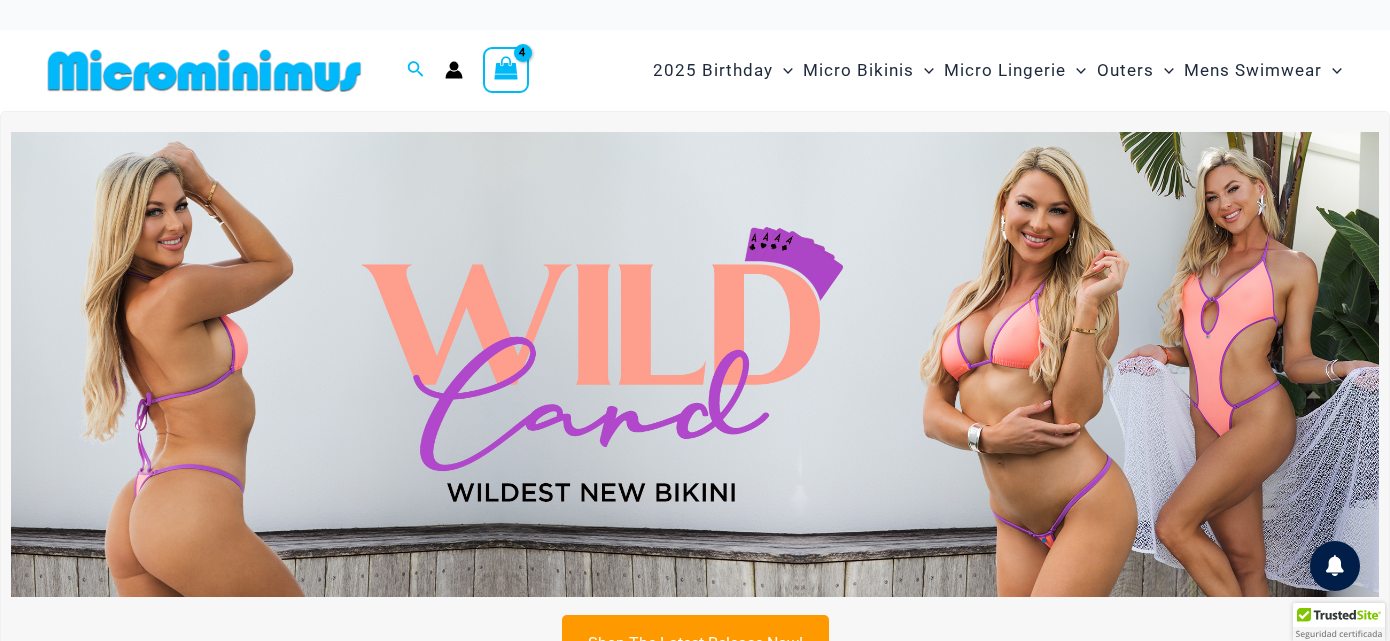 type on "**********" 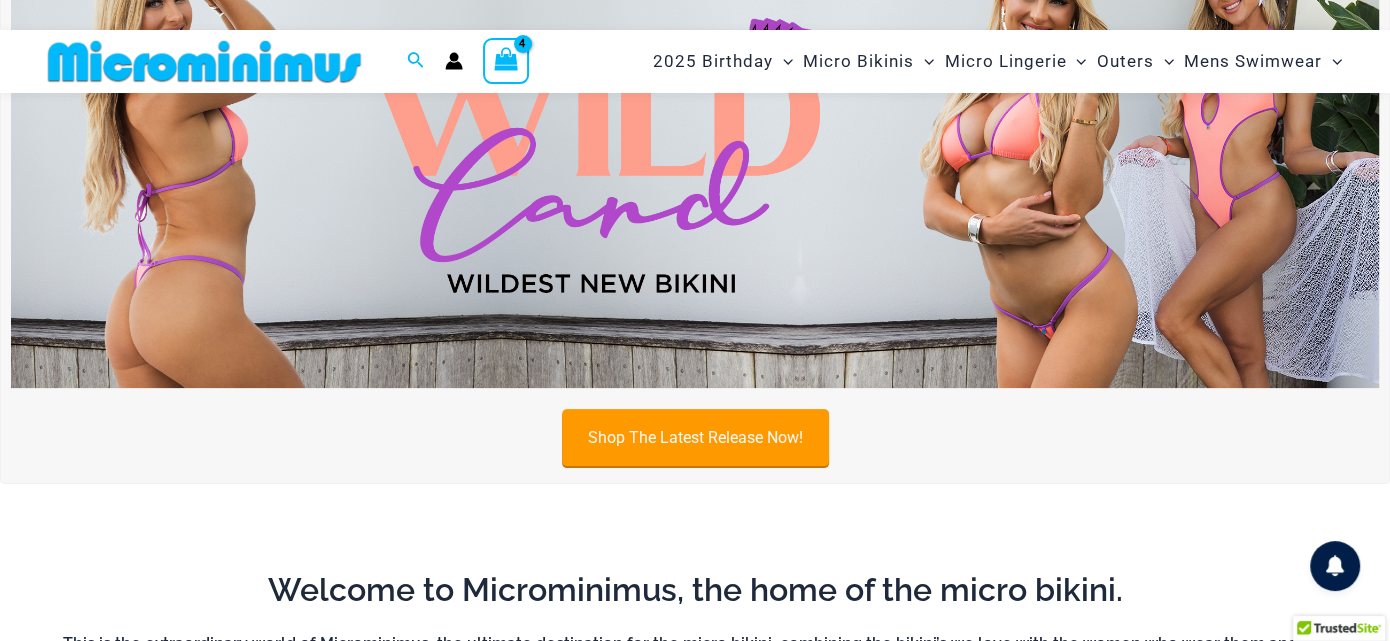 scroll, scrollTop: 188, scrollLeft: 0, axis: vertical 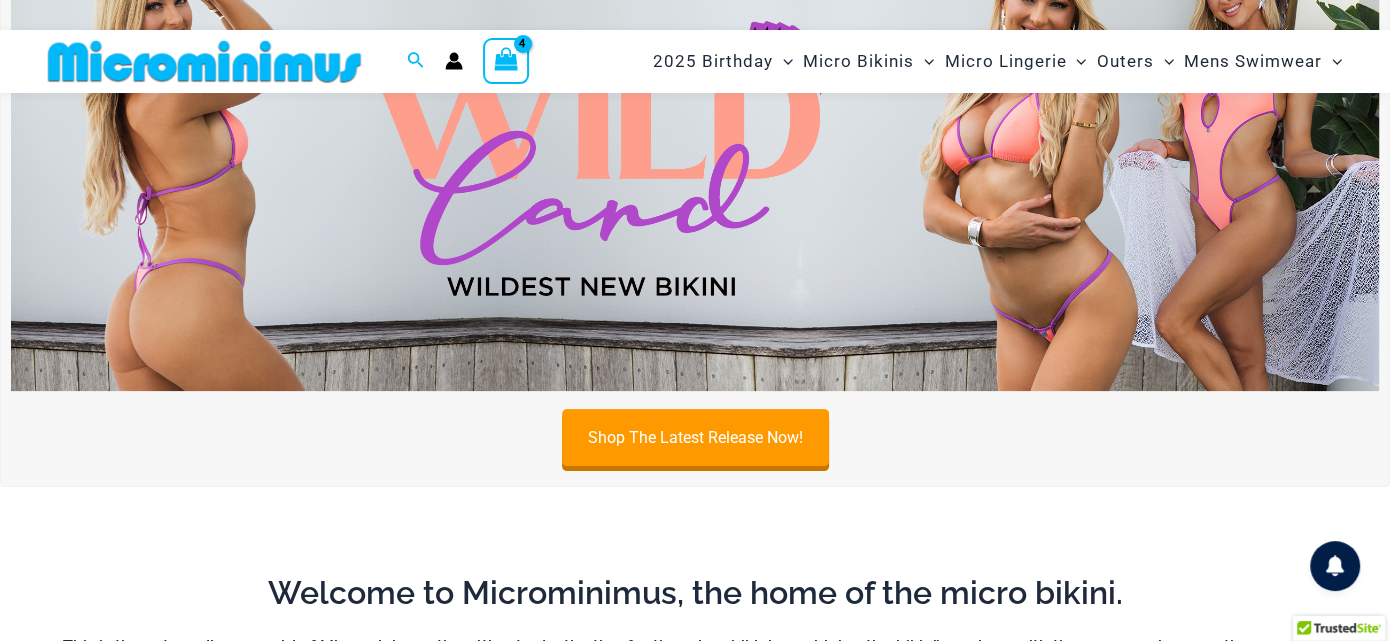 click at bounding box center (695, 158) 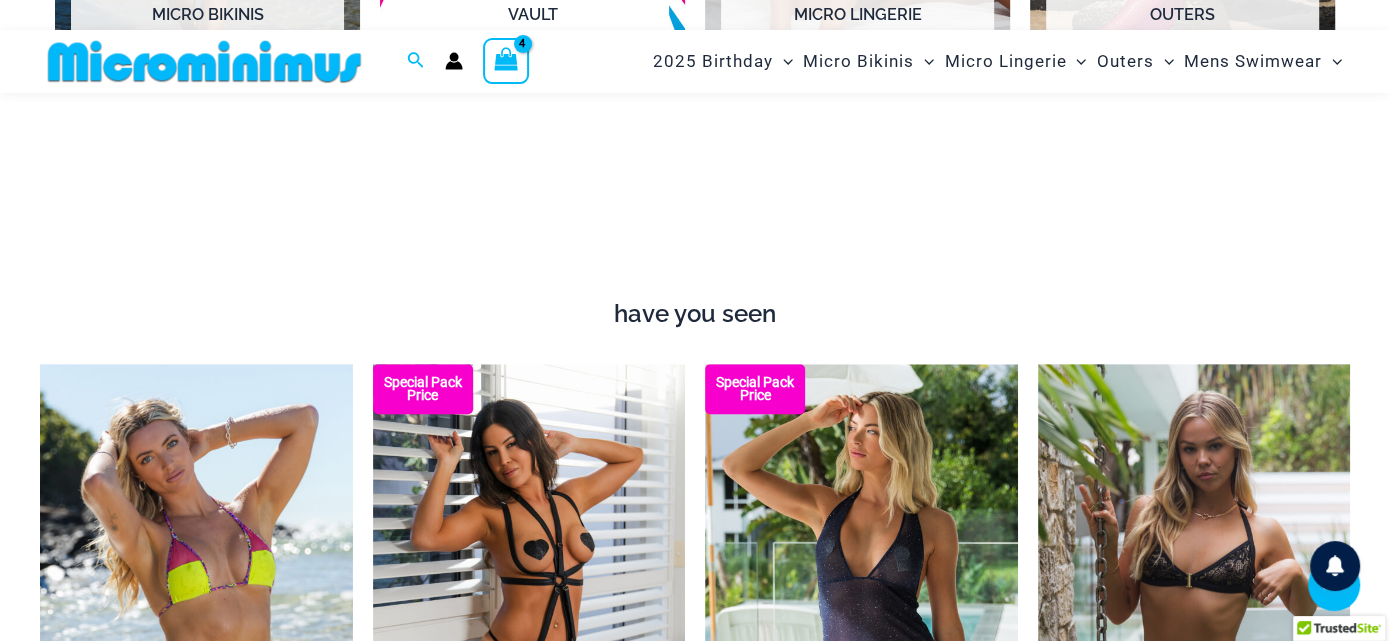 scroll, scrollTop: 1582, scrollLeft: 0, axis: vertical 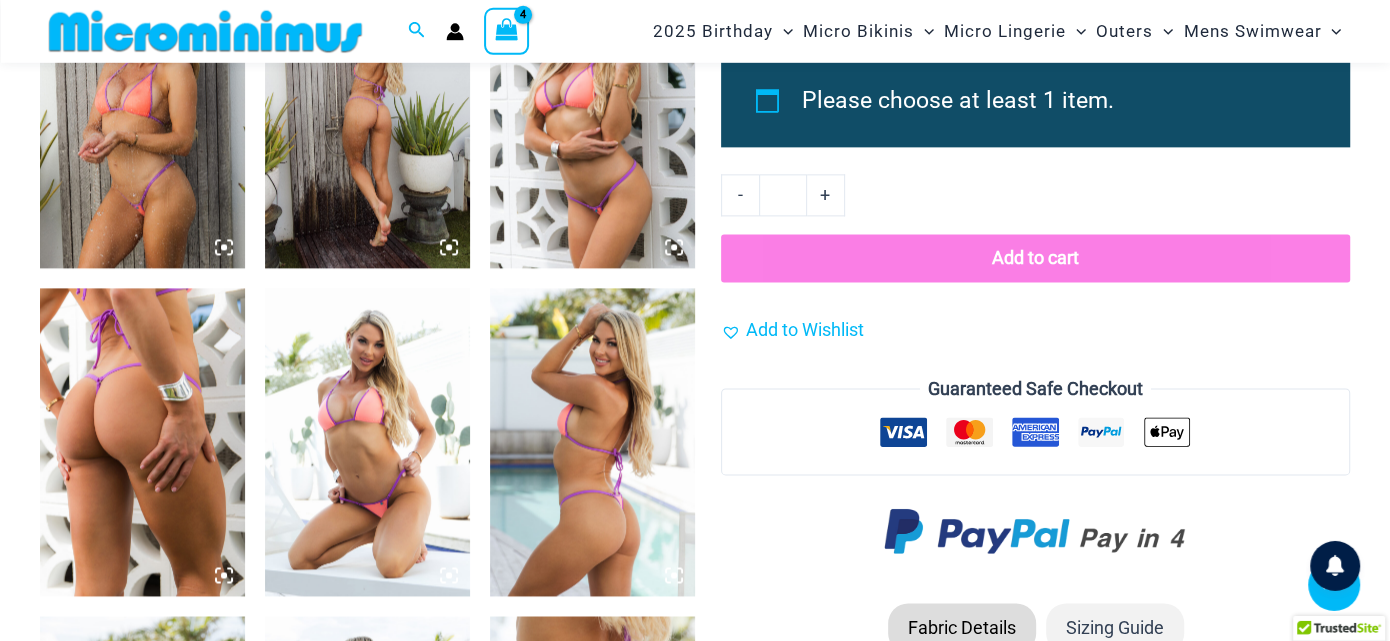 click at bounding box center (142, 115) 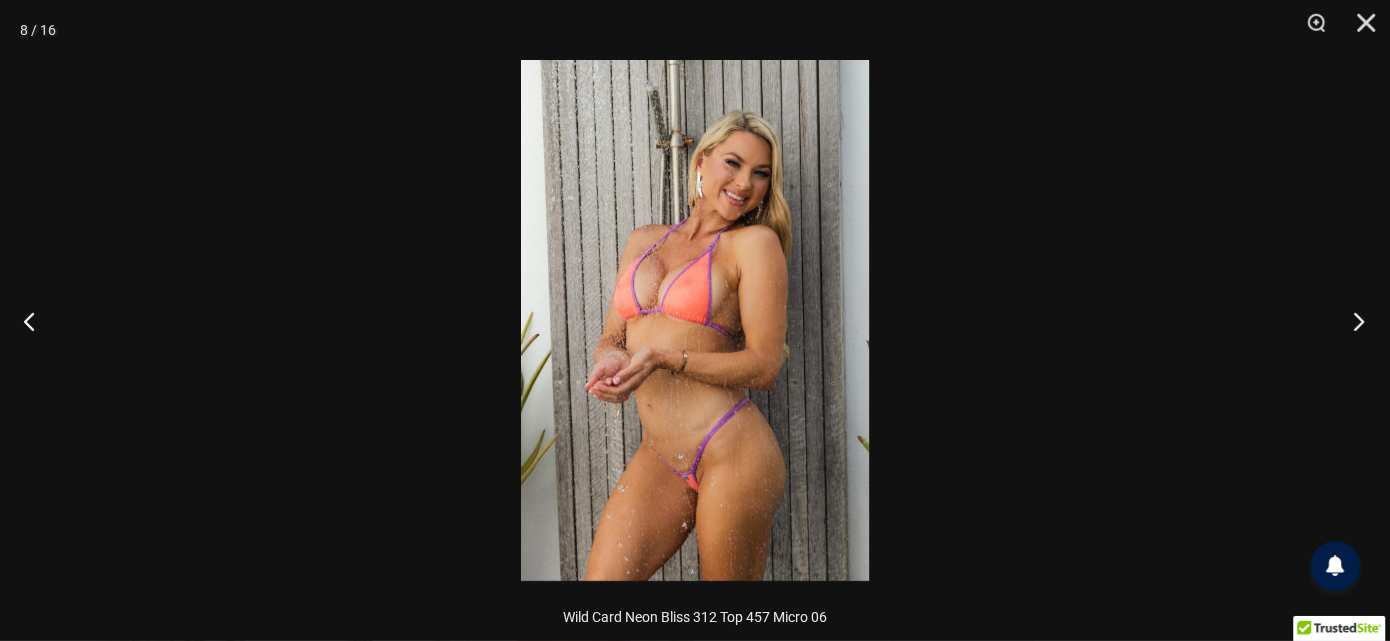 click at bounding box center [1352, 321] 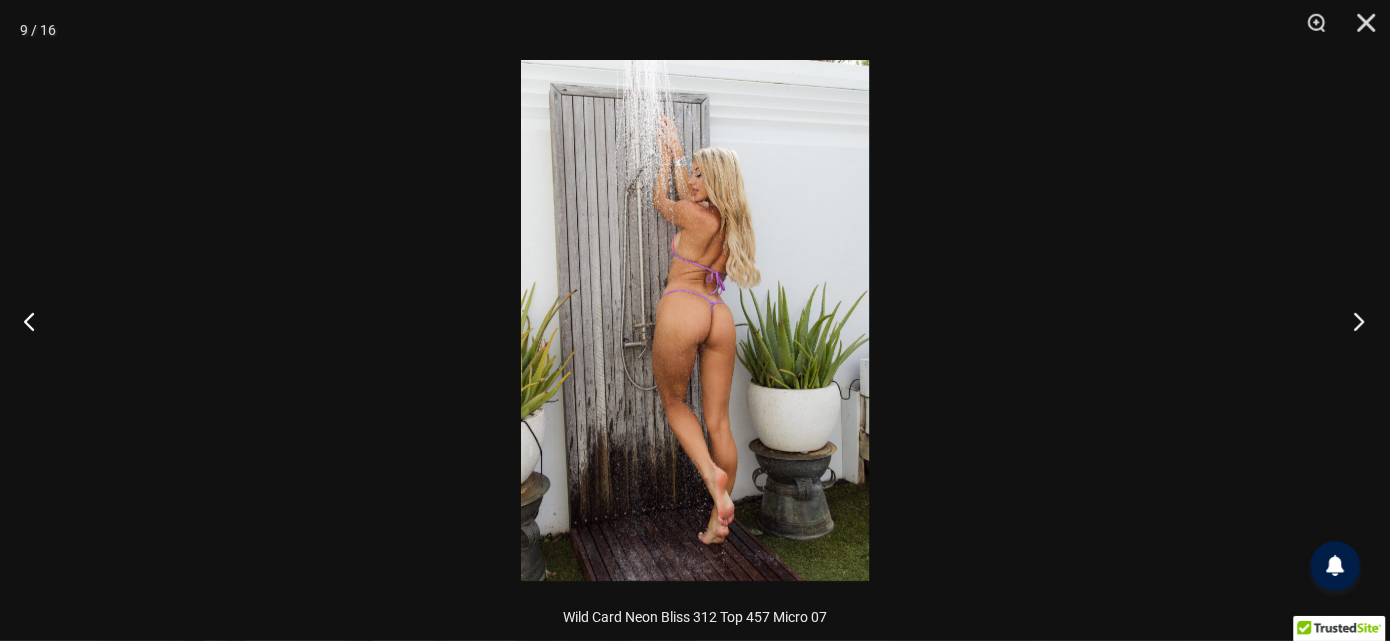 click at bounding box center [1352, 321] 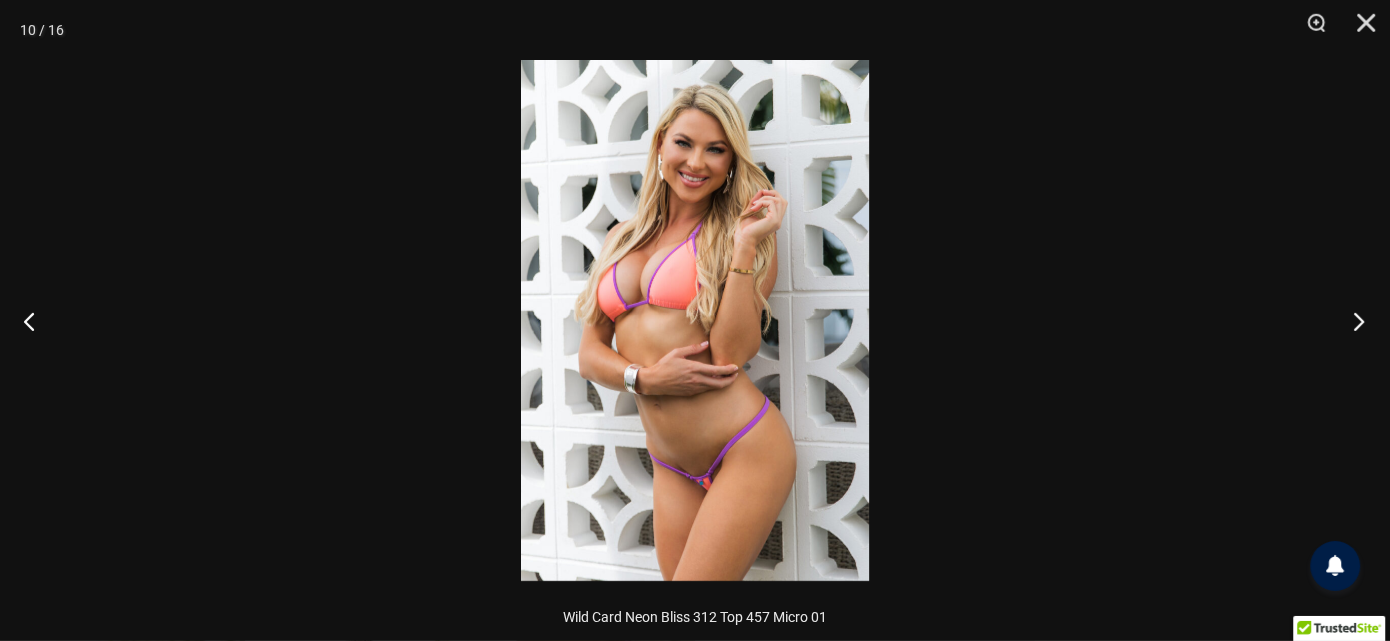 click at bounding box center (1352, 321) 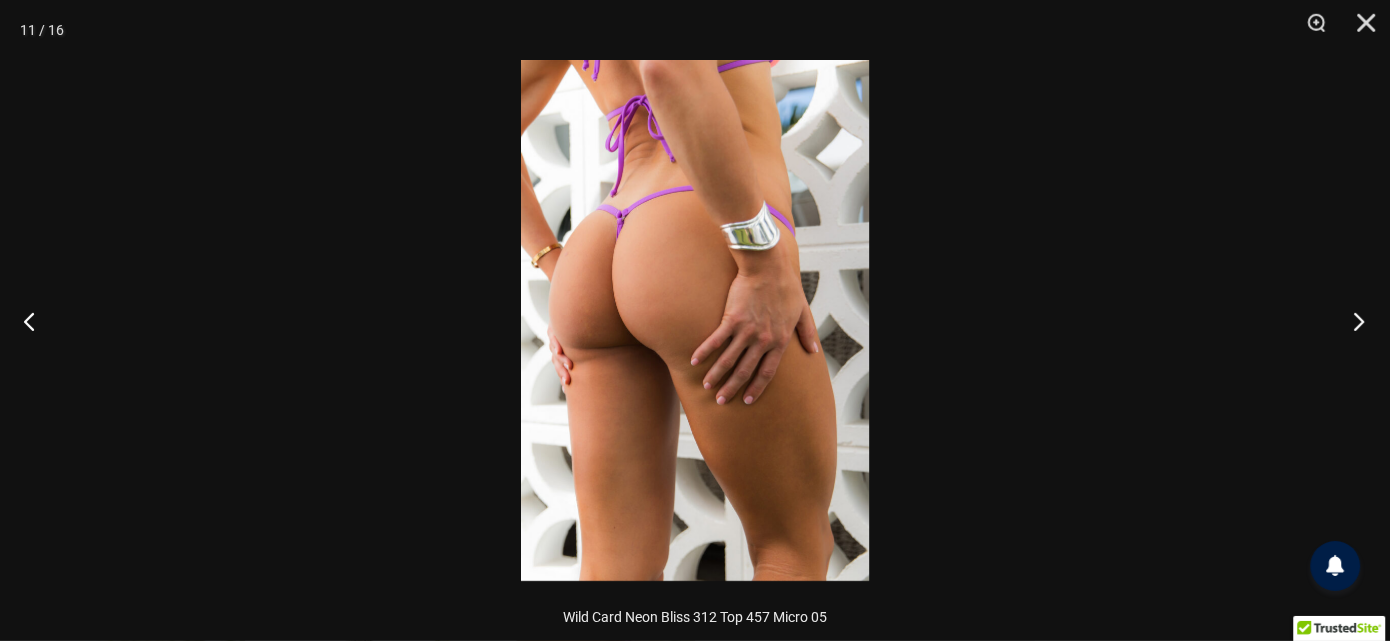click at bounding box center (1352, 321) 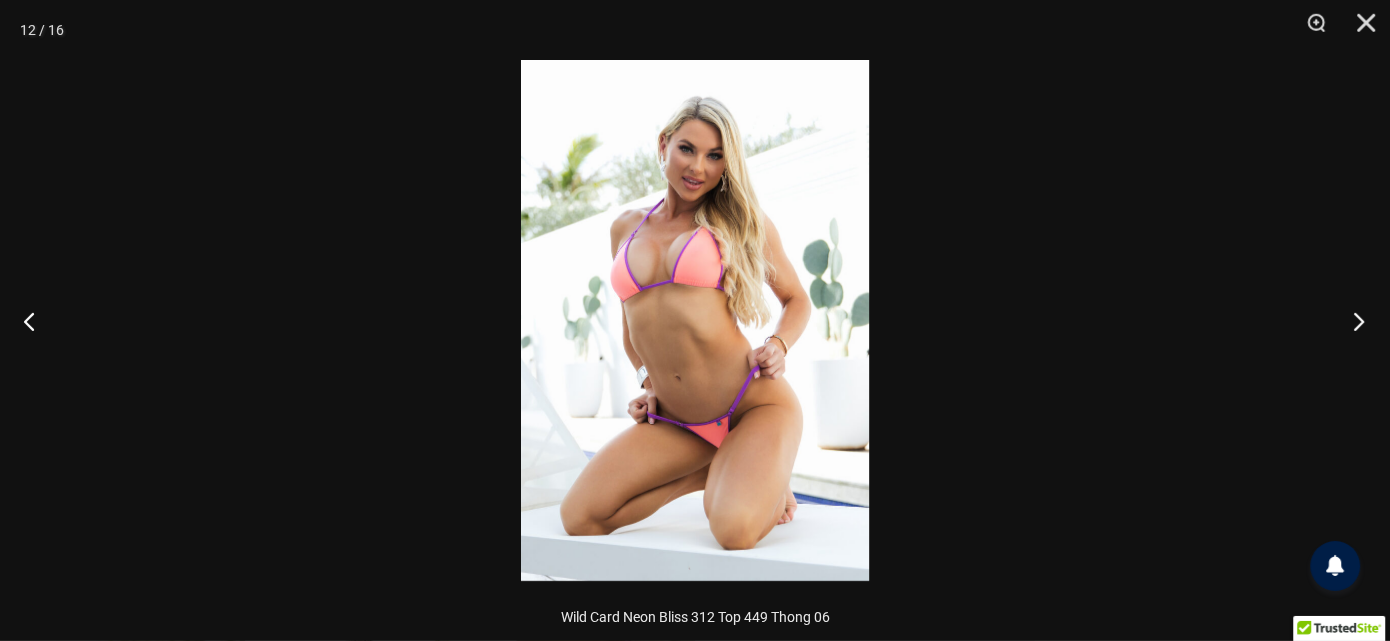 click at bounding box center [1352, 321] 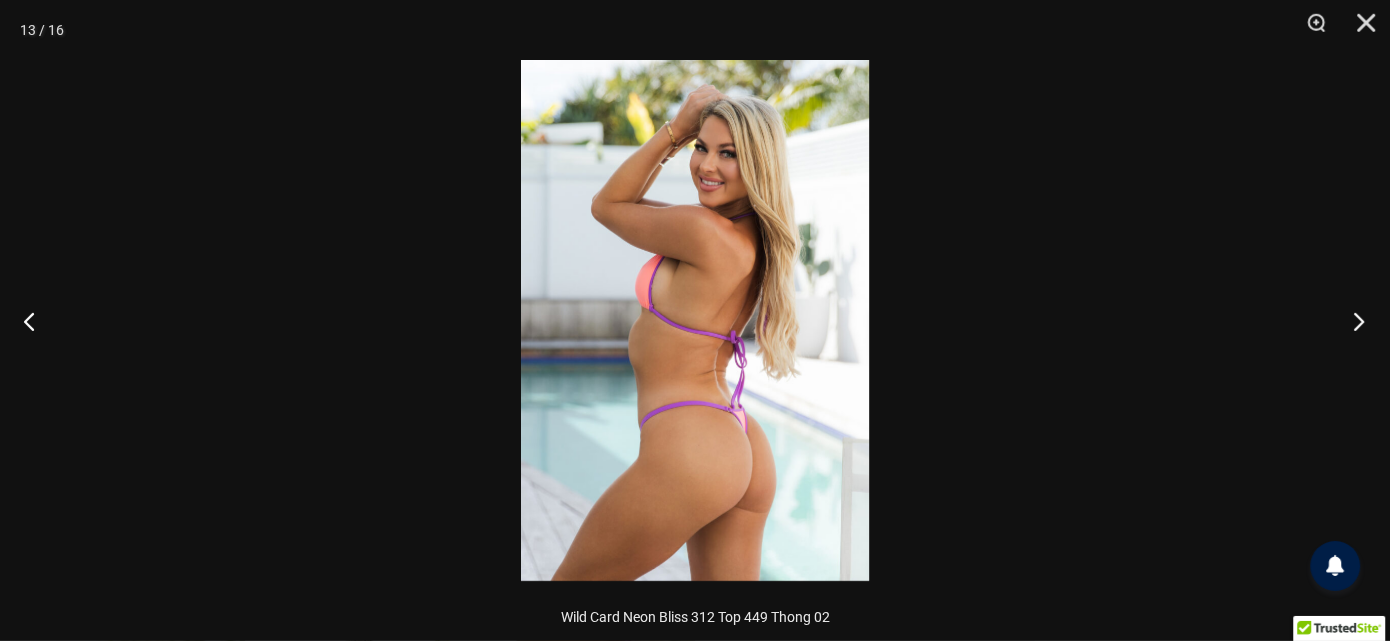 click at bounding box center (1352, 321) 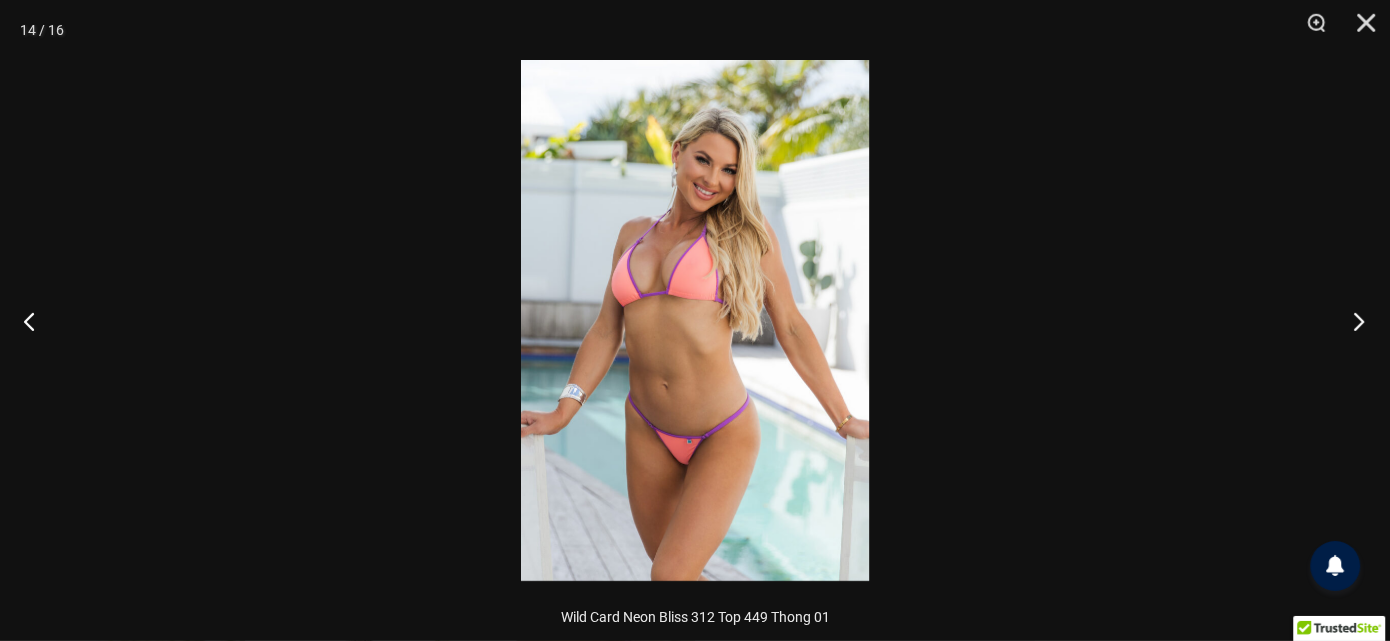 click at bounding box center (1352, 321) 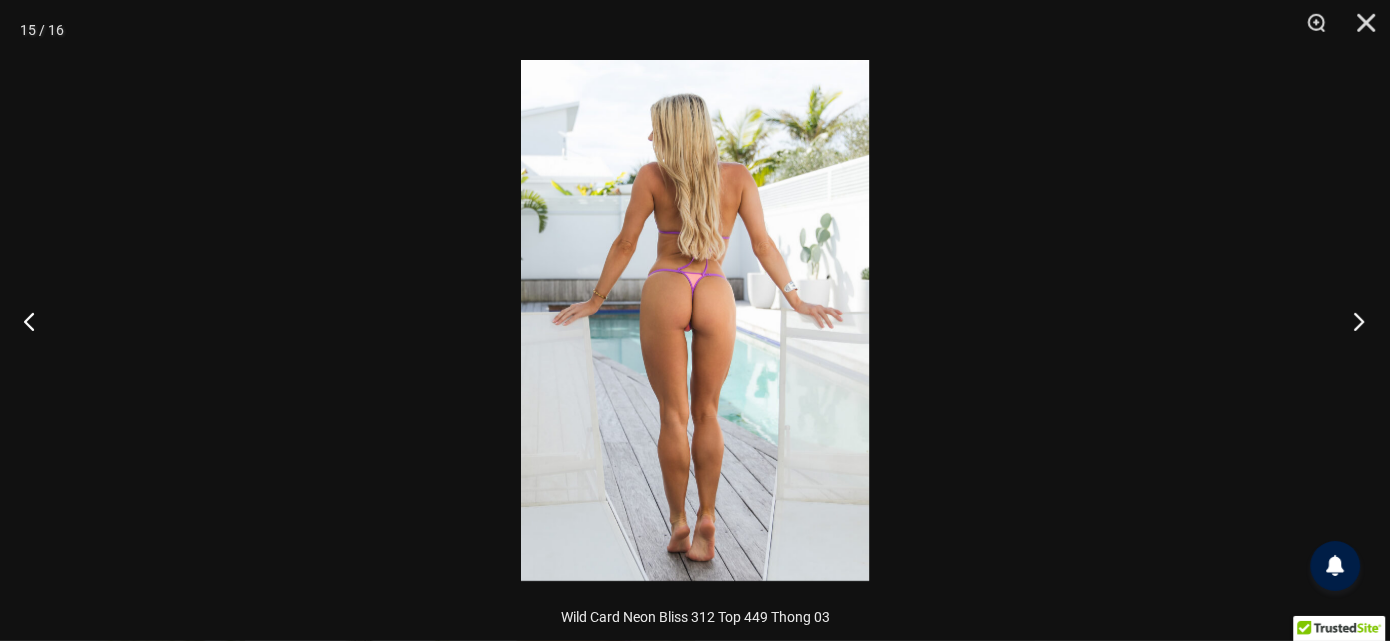 click at bounding box center (1352, 321) 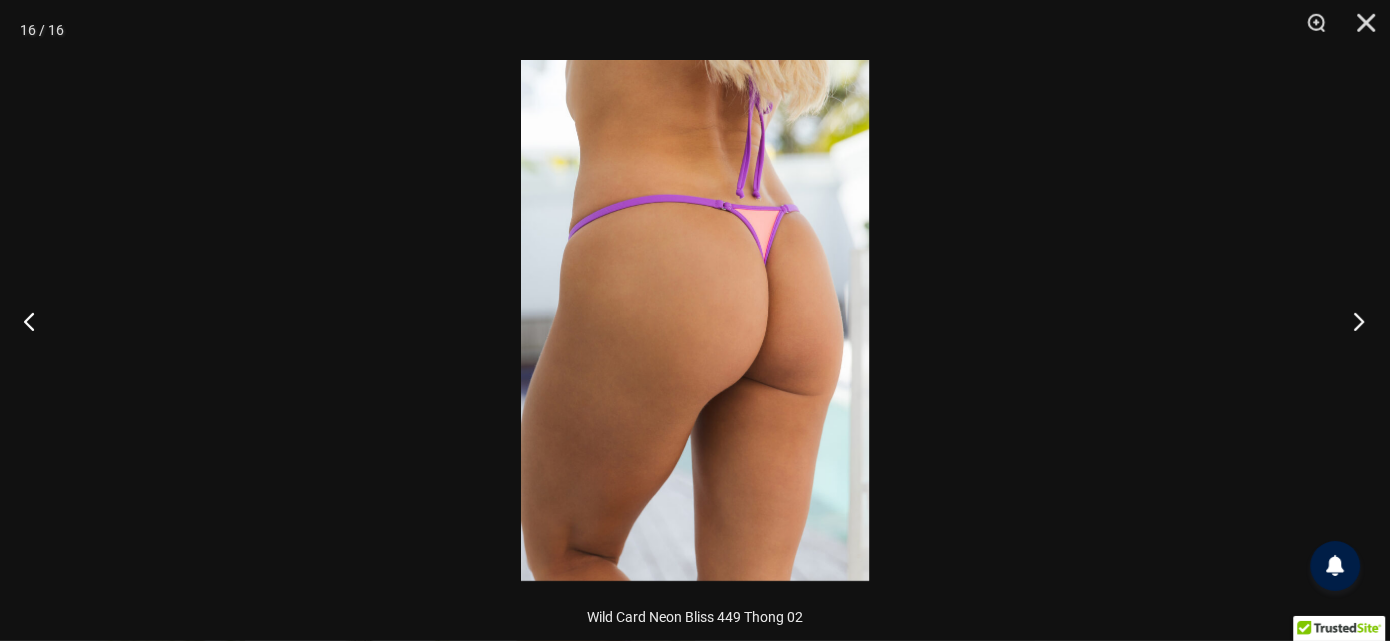 click at bounding box center (1352, 321) 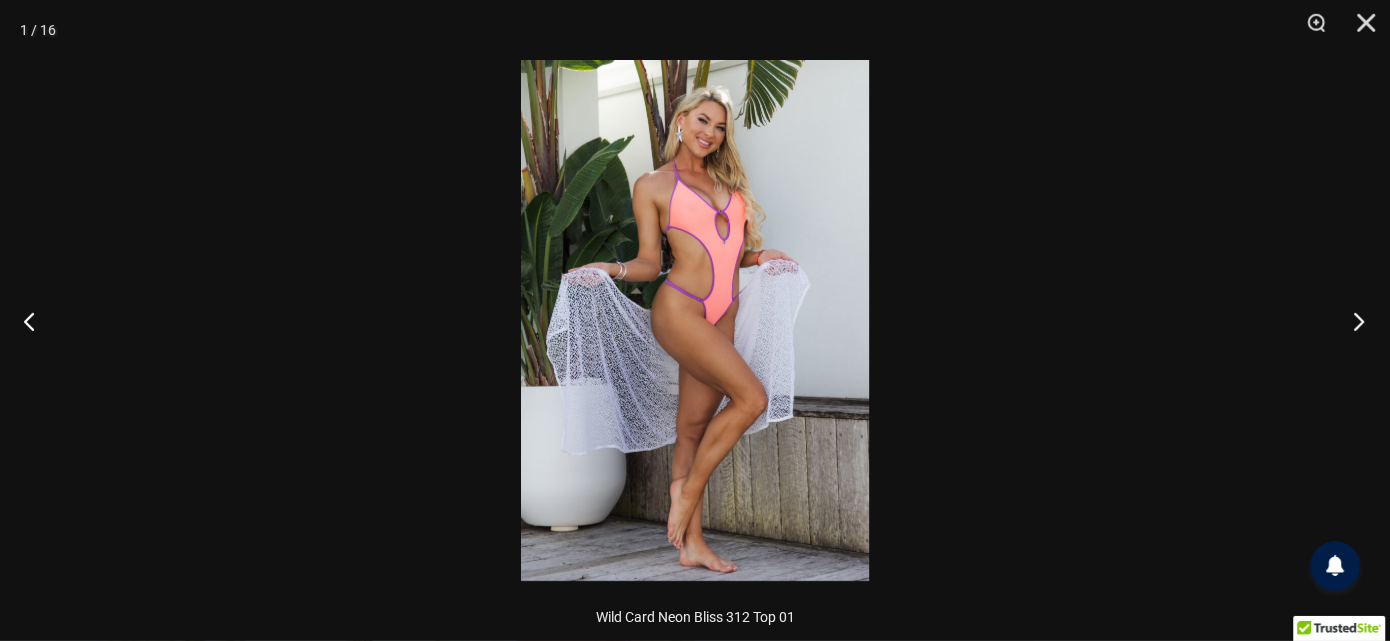 click at bounding box center [1352, 321] 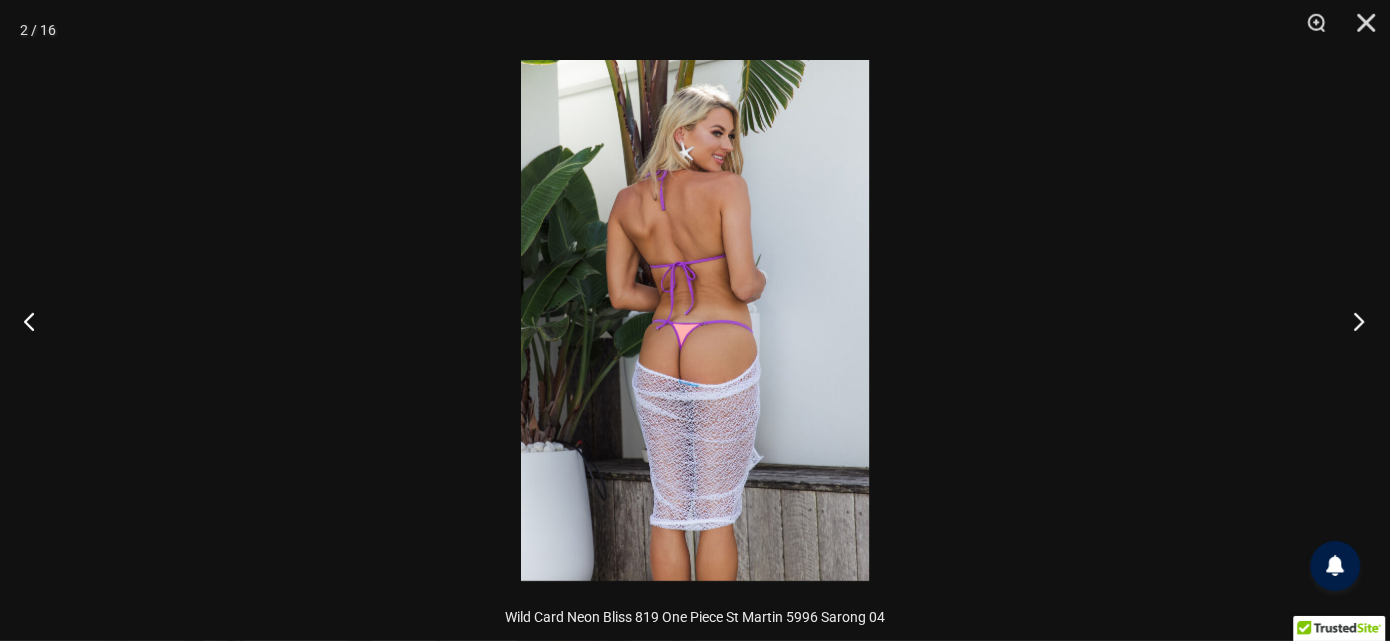 click at bounding box center [1352, 321] 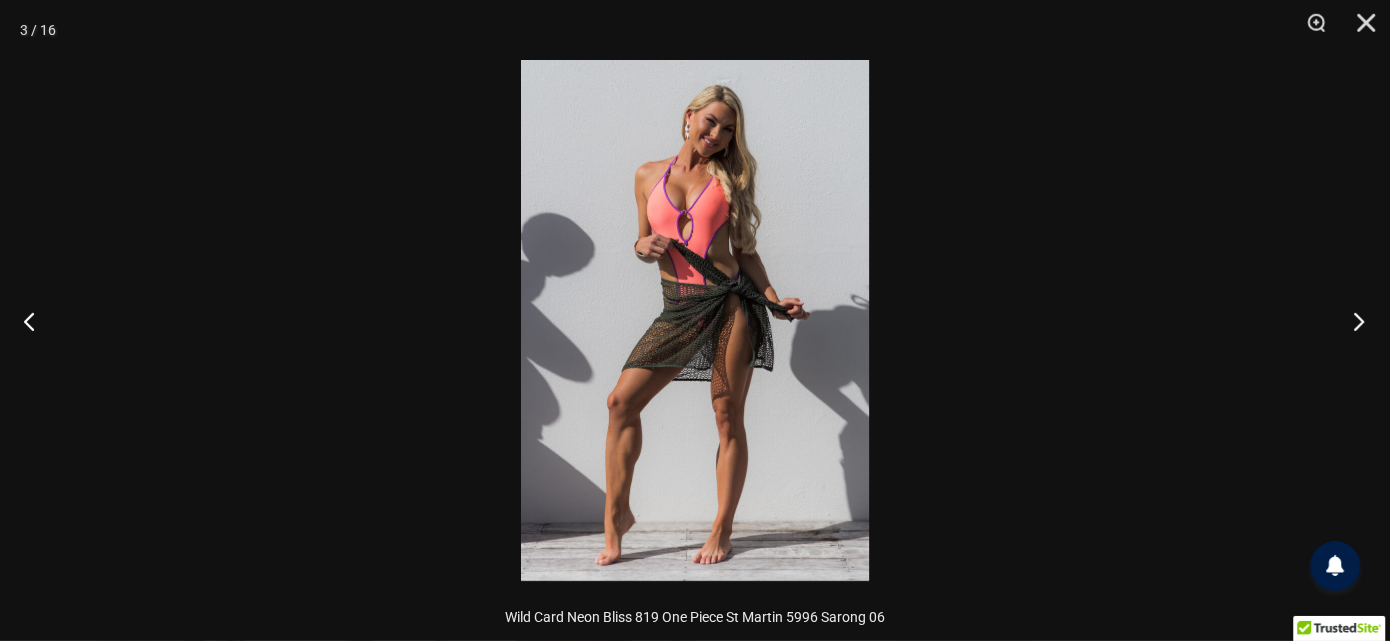 click at bounding box center [1352, 321] 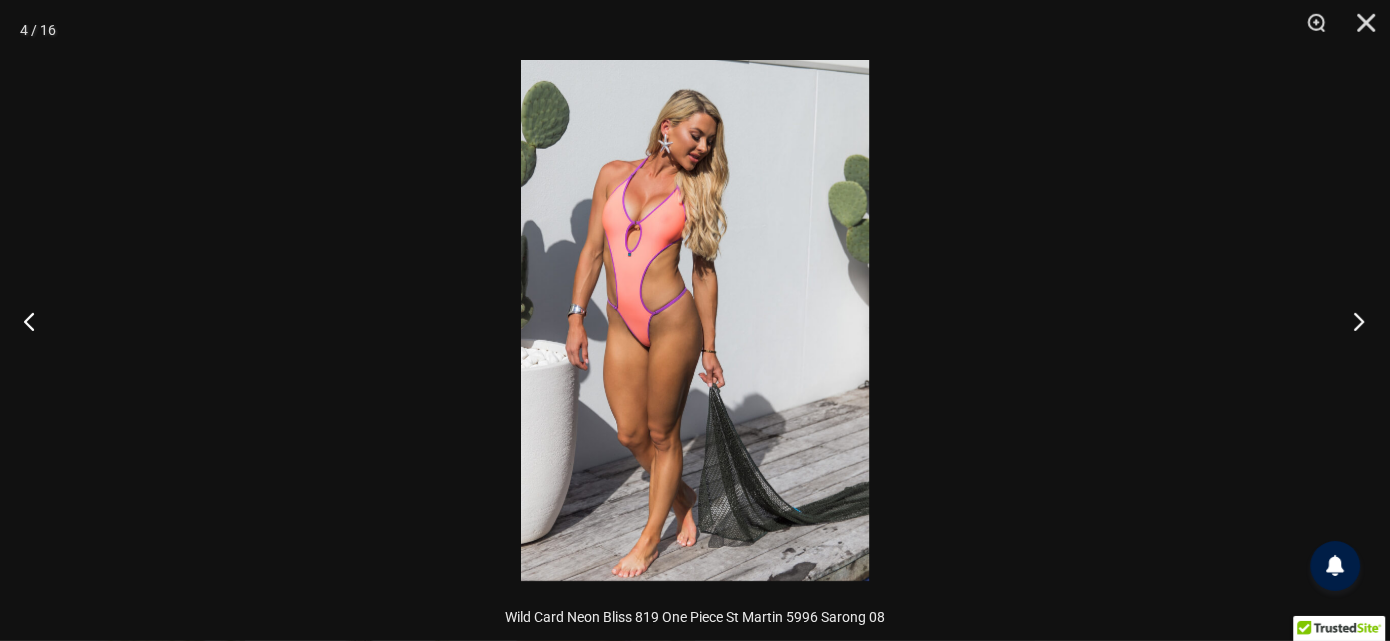 click at bounding box center (1352, 321) 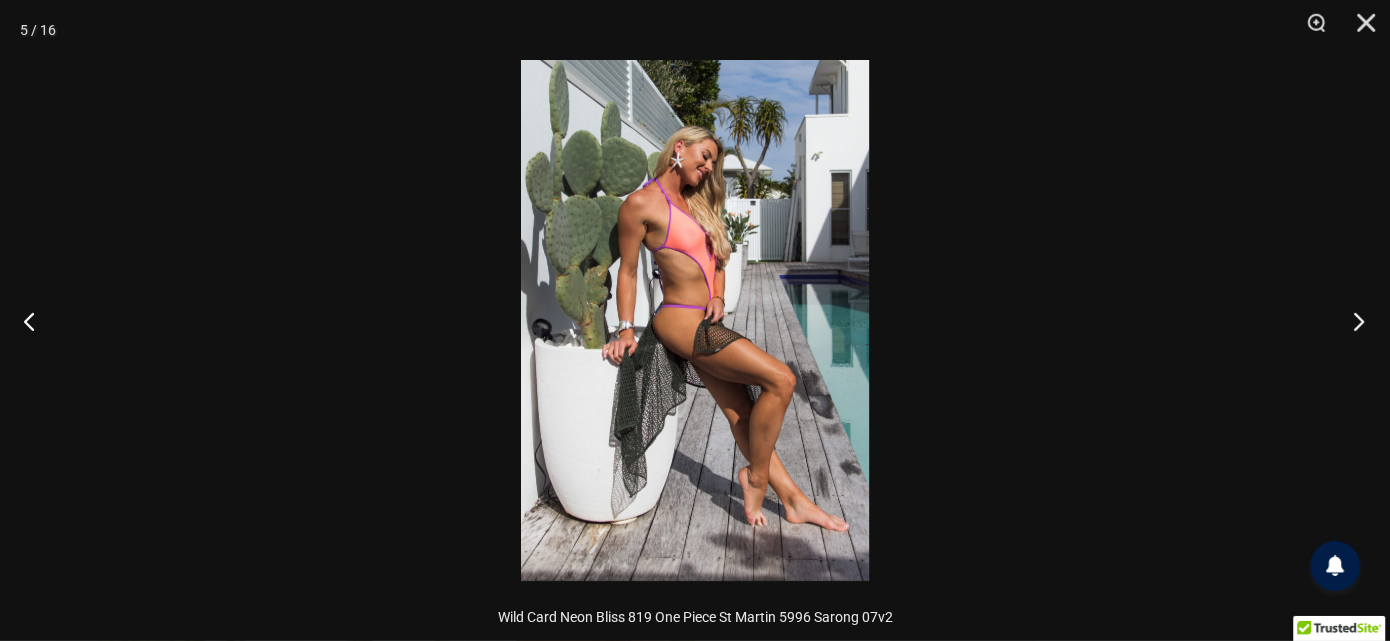 click at bounding box center [1352, 321] 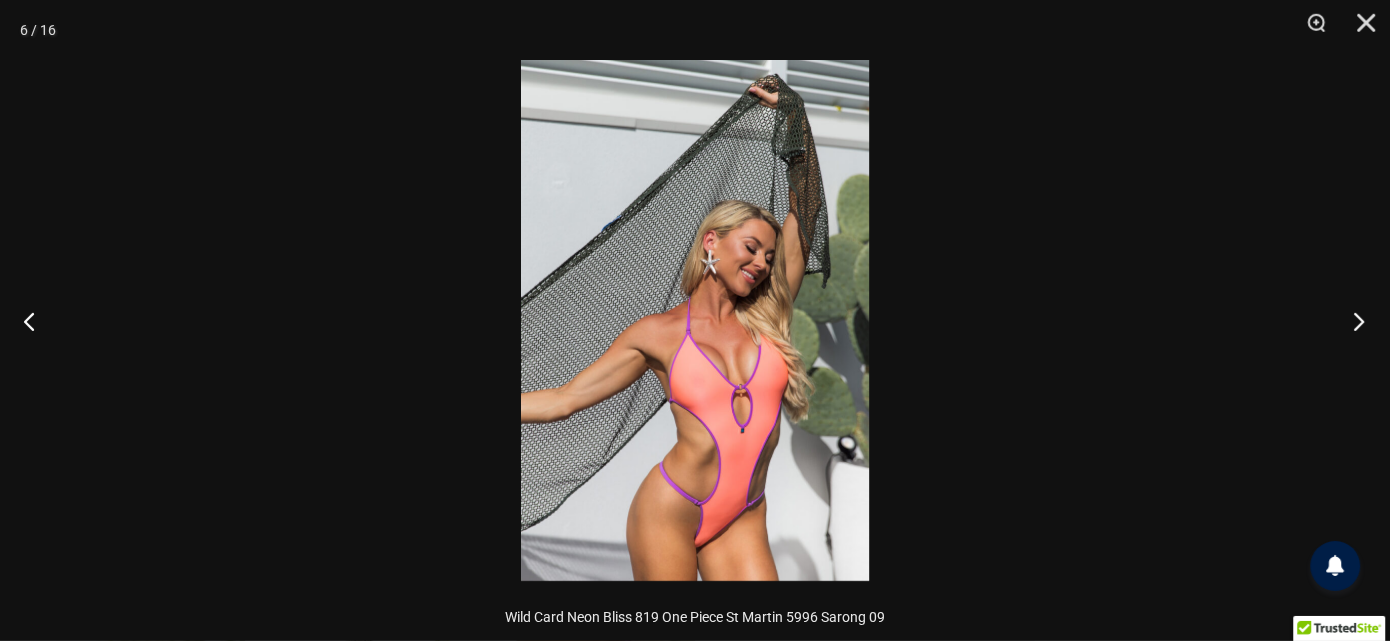 click at bounding box center (1352, 321) 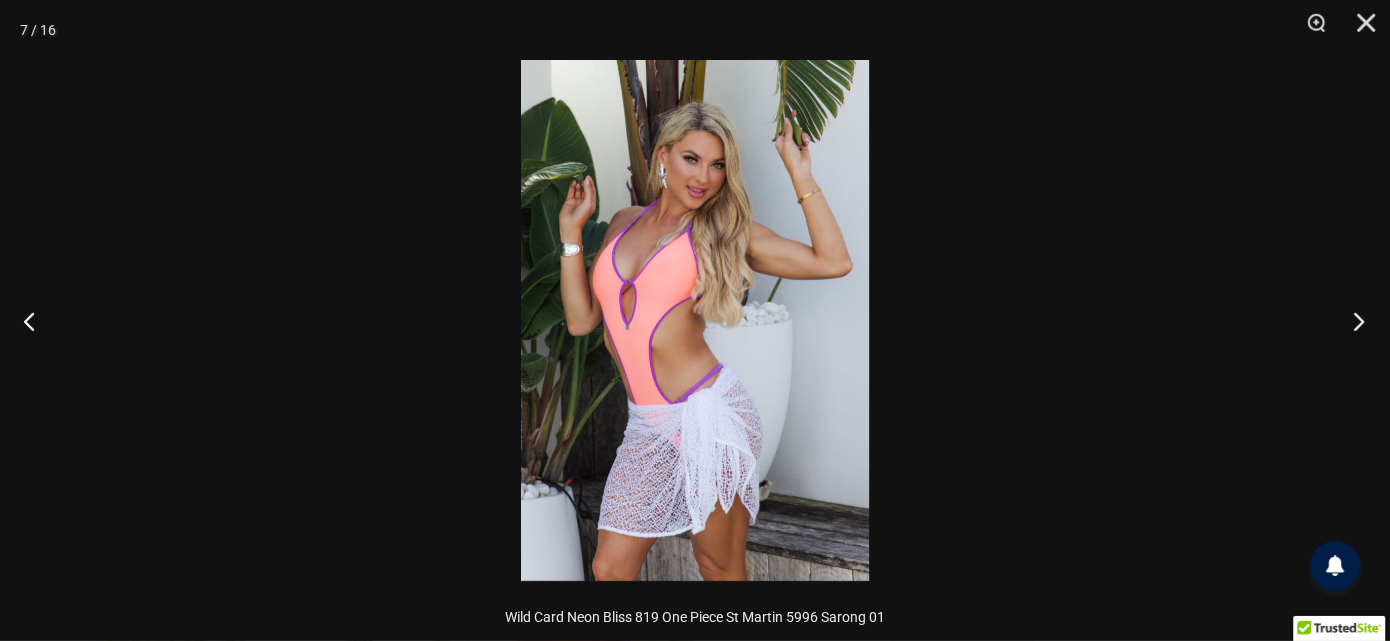click at bounding box center [1352, 321] 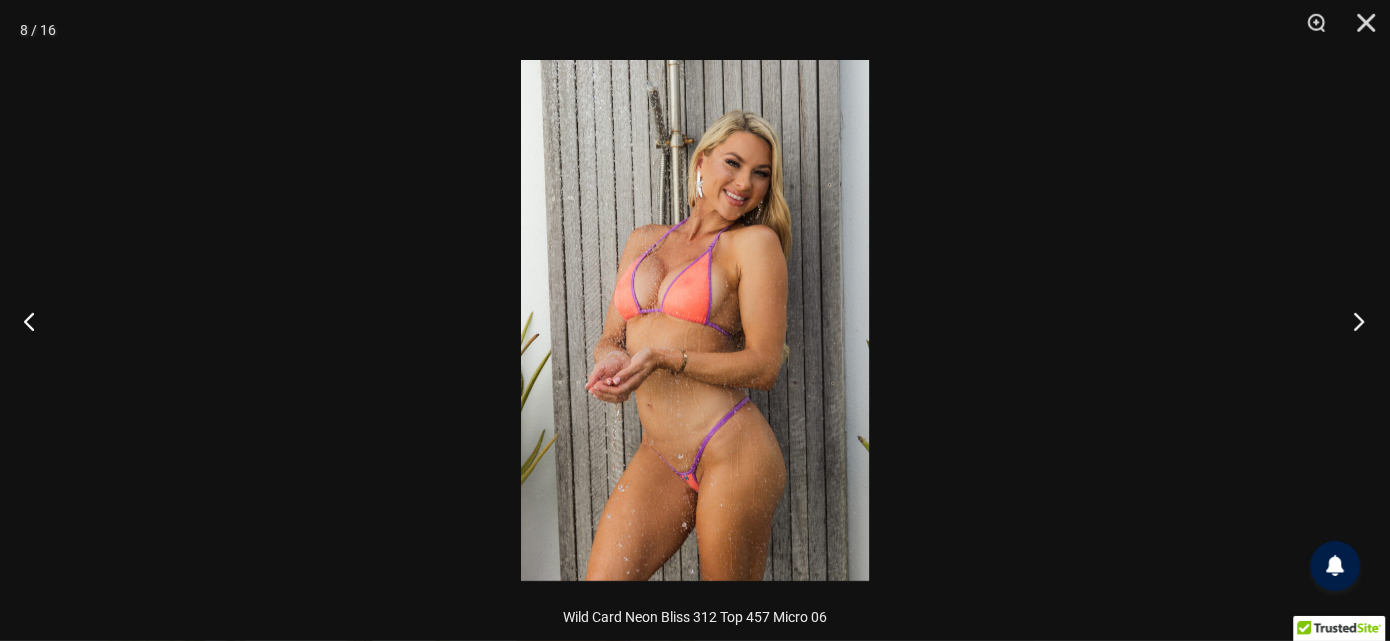click at bounding box center (1352, 321) 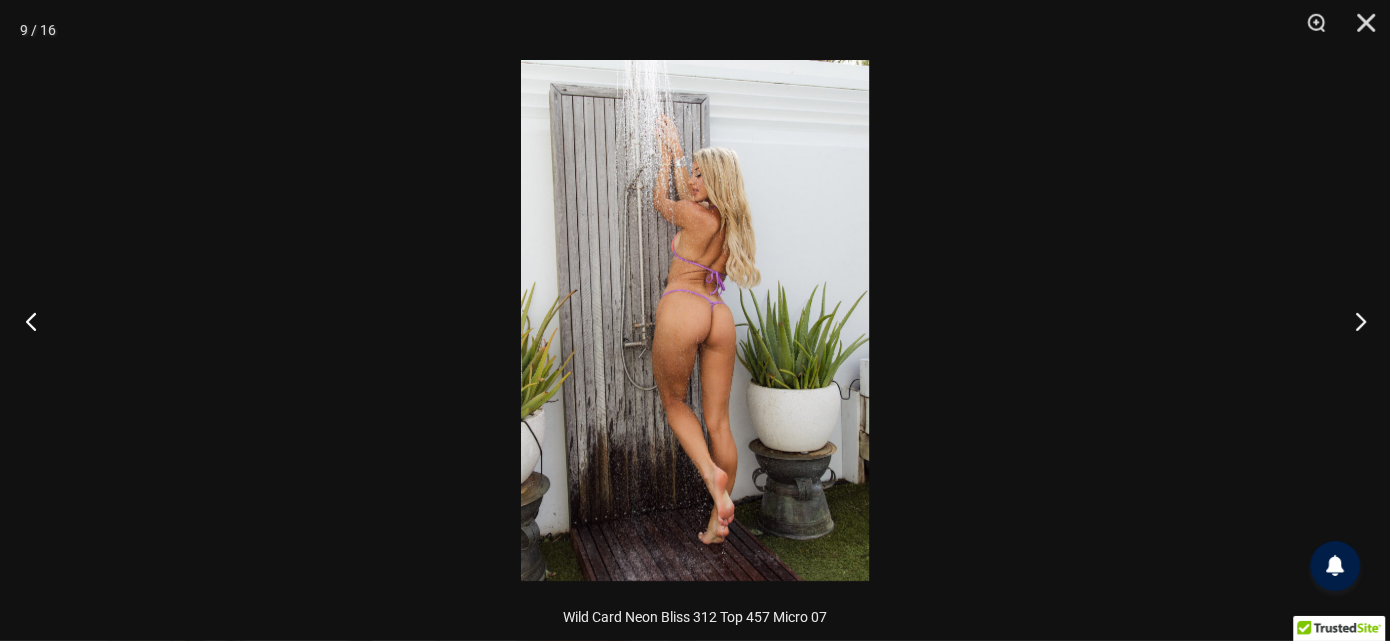 click at bounding box center [37, 321] 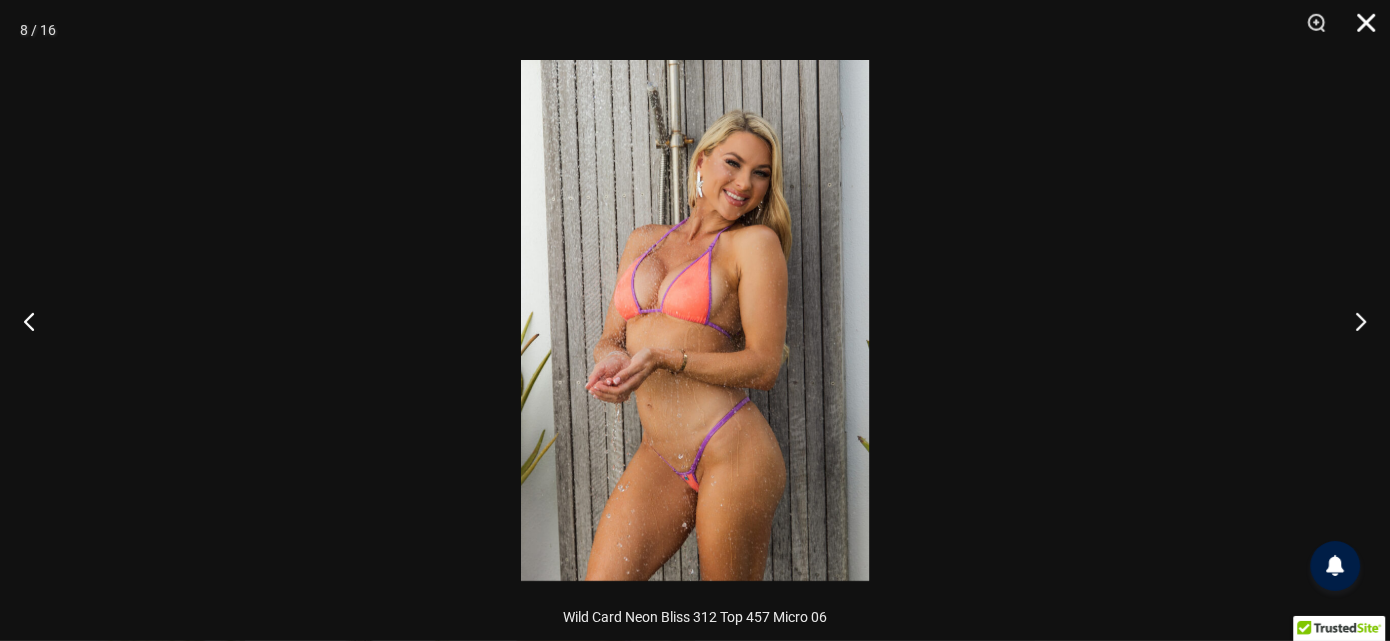click at bounding box center (1359, 30) 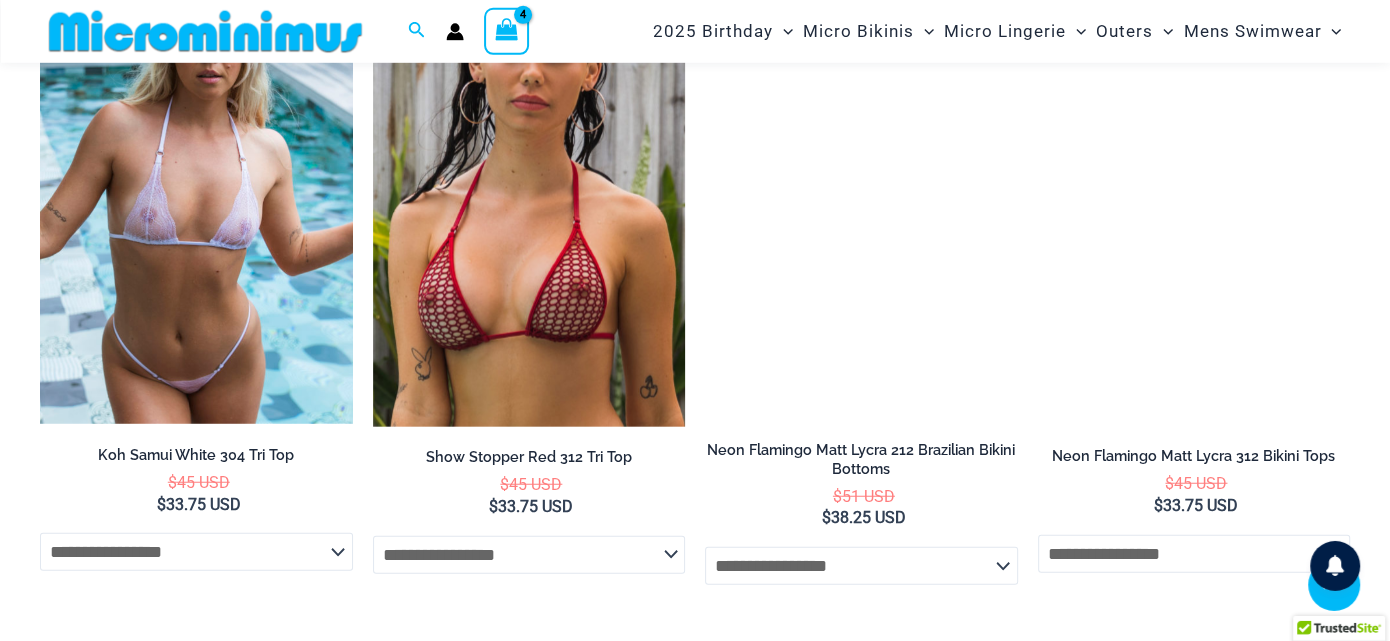 scroll, scrollTop: 3722, scrollLeft: 0, axis: vertical 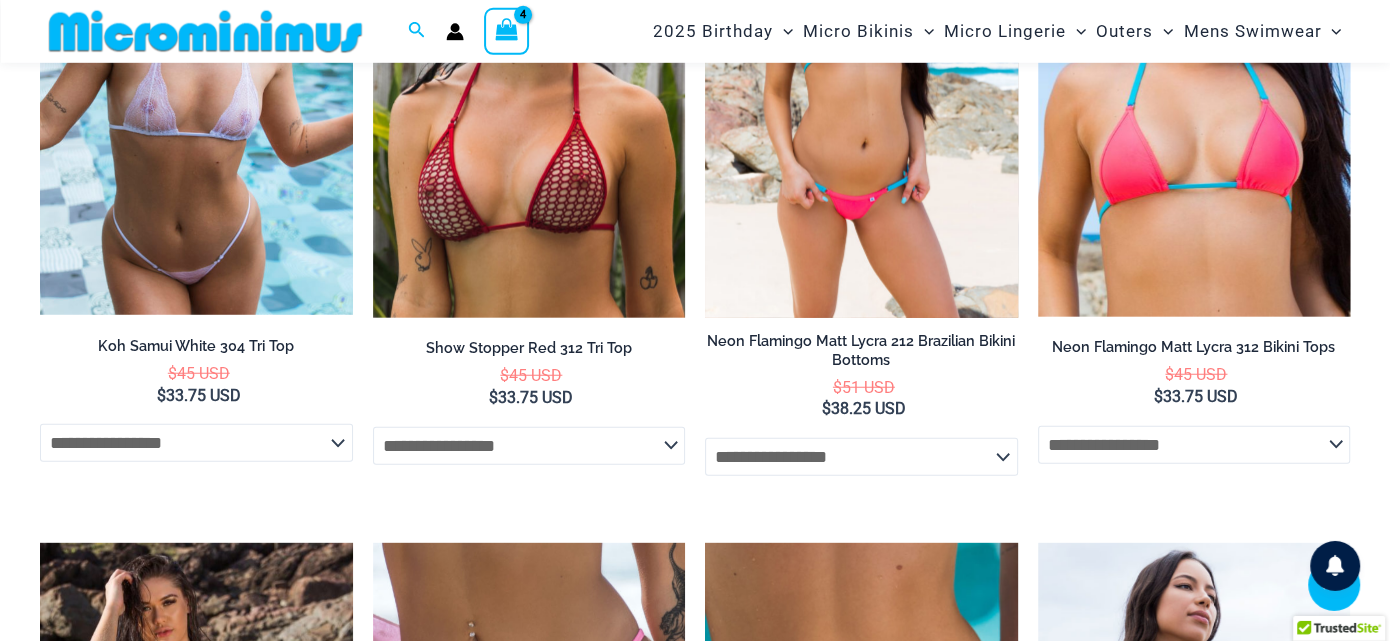 click at bounding box center (861, 83) 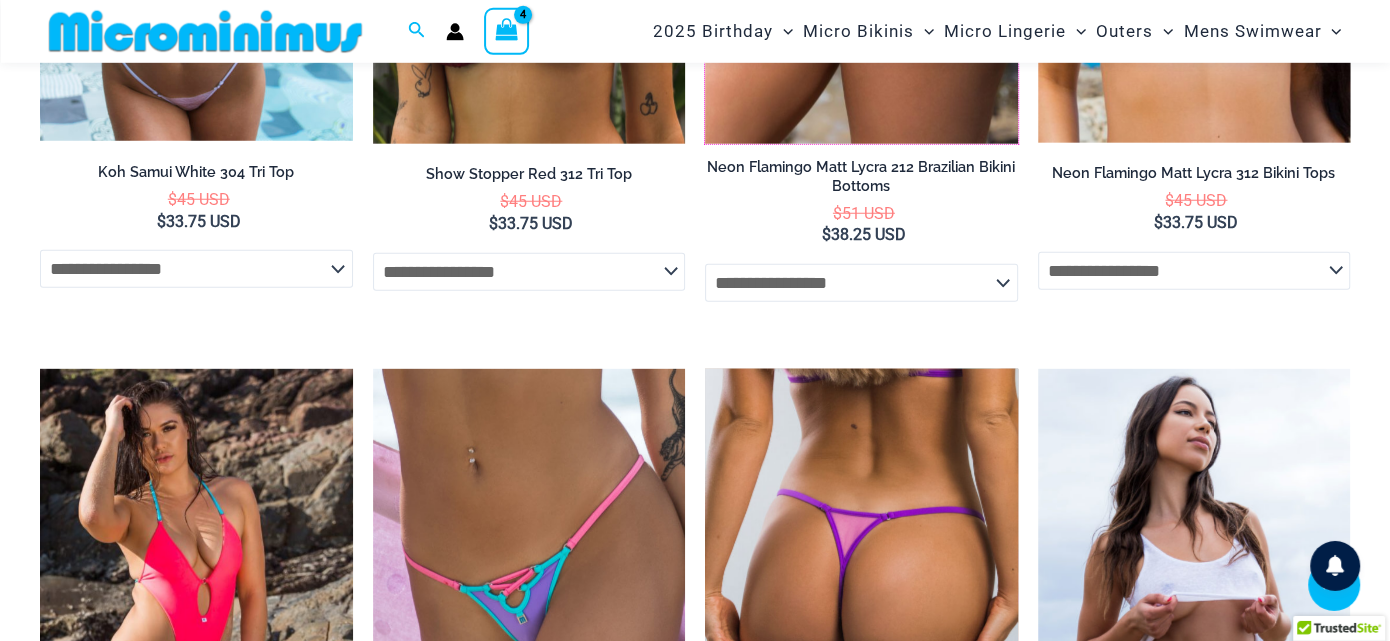 scroll, scrollTop: 4030, scrollLeft: 0, axis: vertical 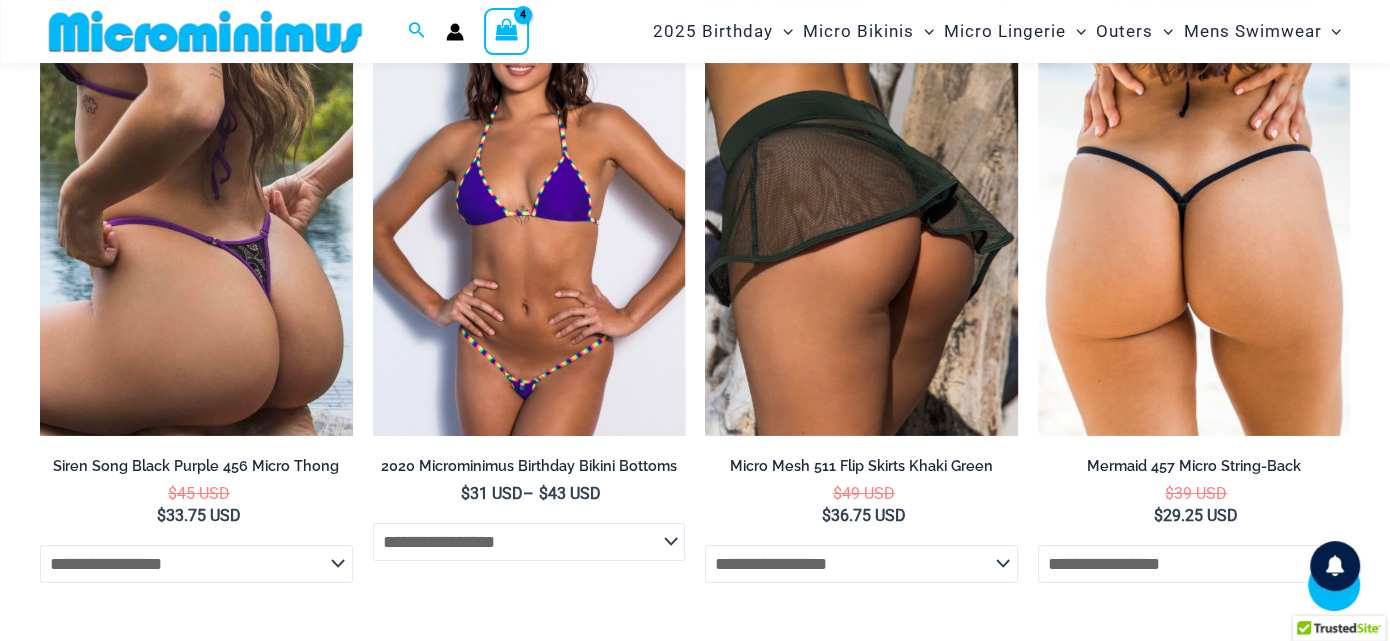 click at bounding box center (529, 201) 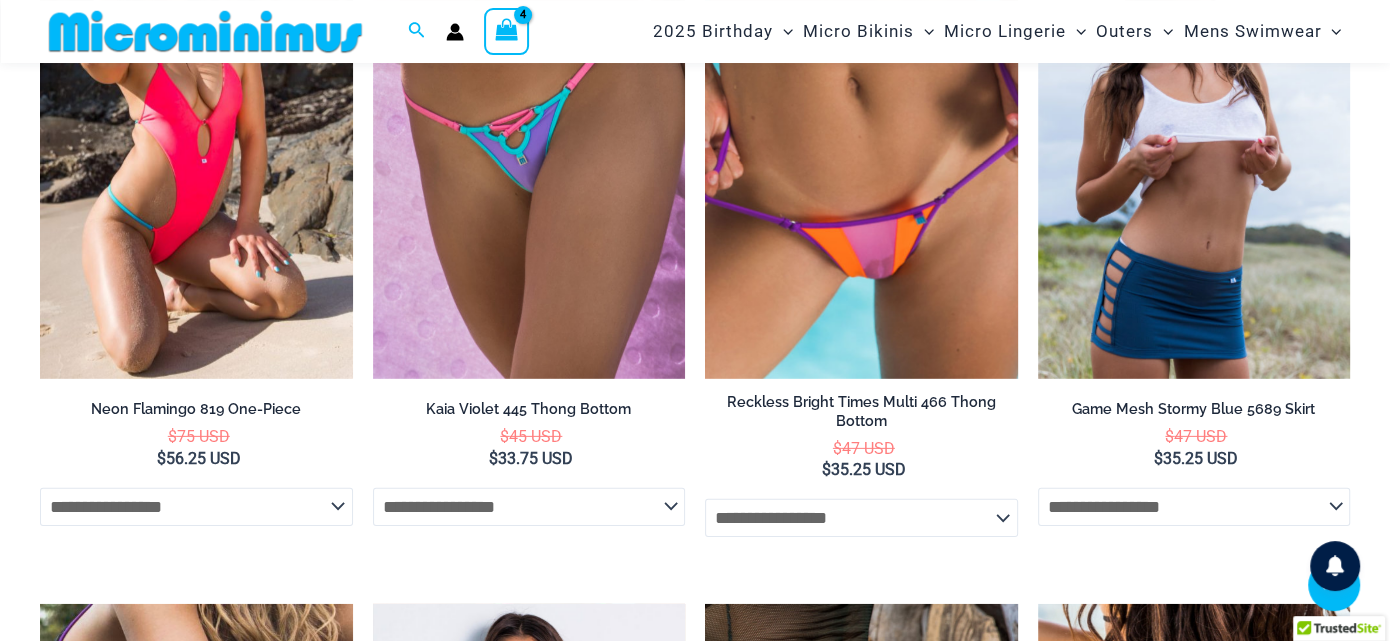 scroll, scrollTop: 4356, scrollLeft: 0, axis: vertical 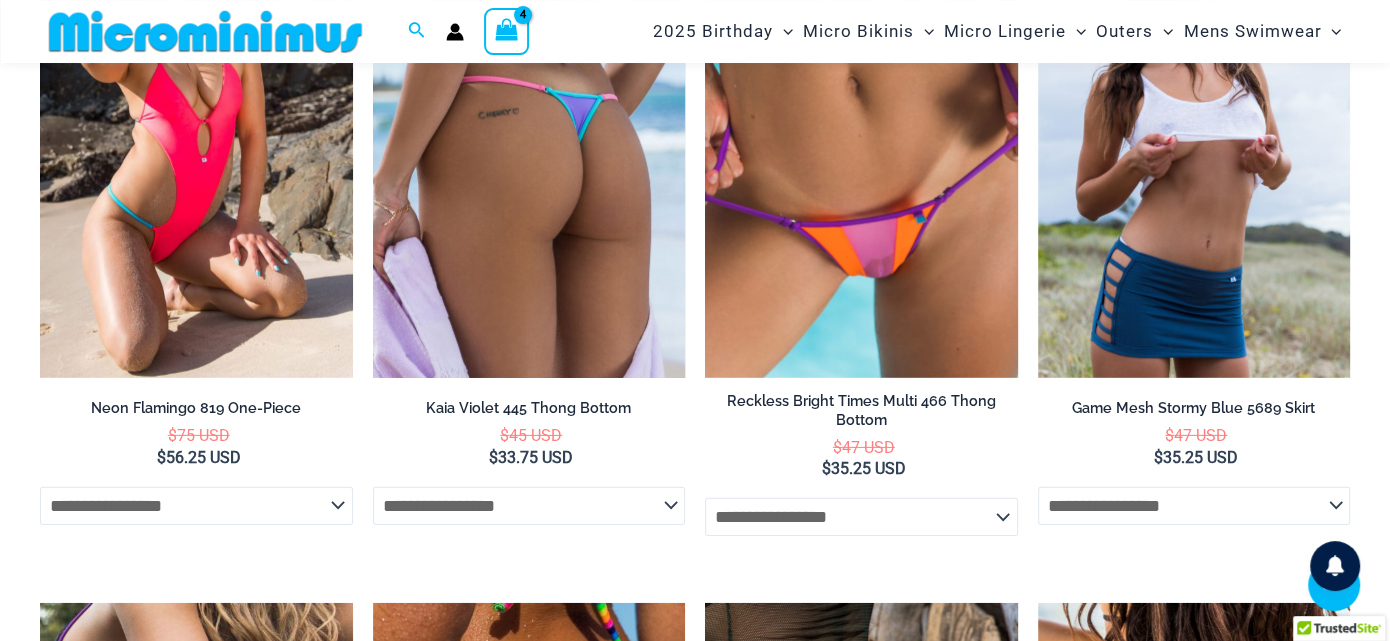 click on "Kaia Violet 445 Thong Bottom" at bounding box center (529, 408) 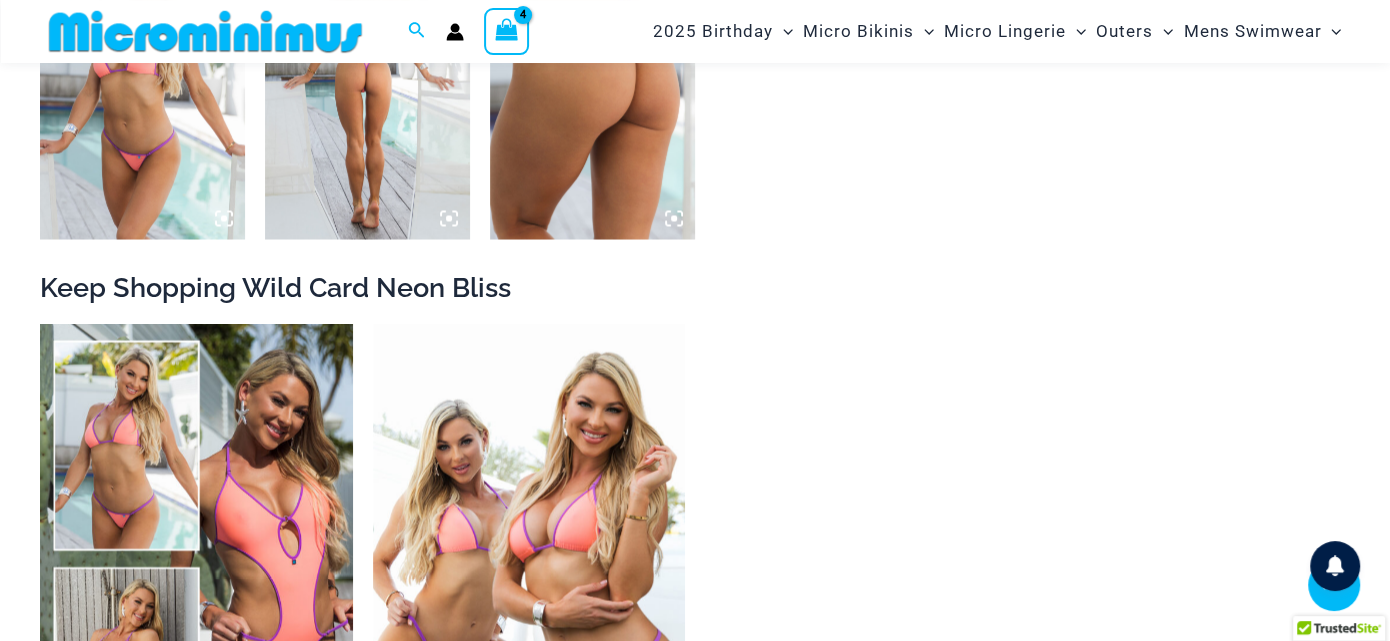 scroll, scrollTop: 2546, scrollLeft: 0, axis: vertical 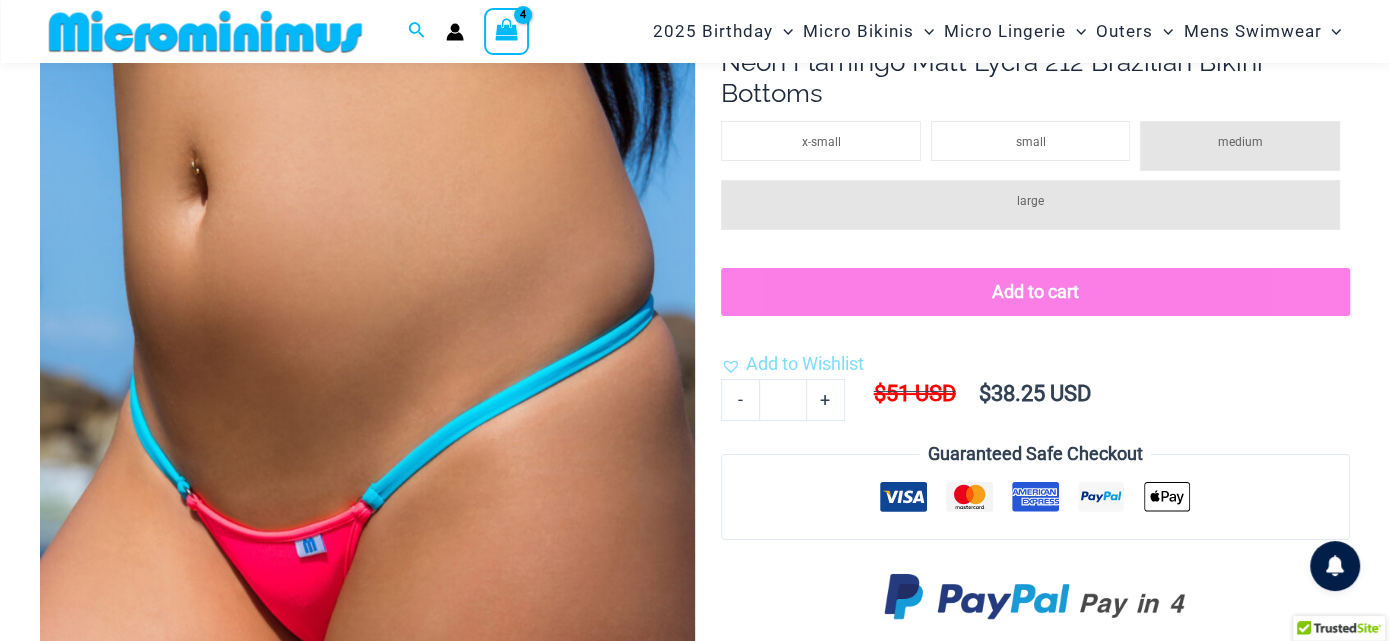 drag, startPoint x: 1261, startPoint y: 153, endPoint x: 1246, endPoint y: 154, distance: 15.033297 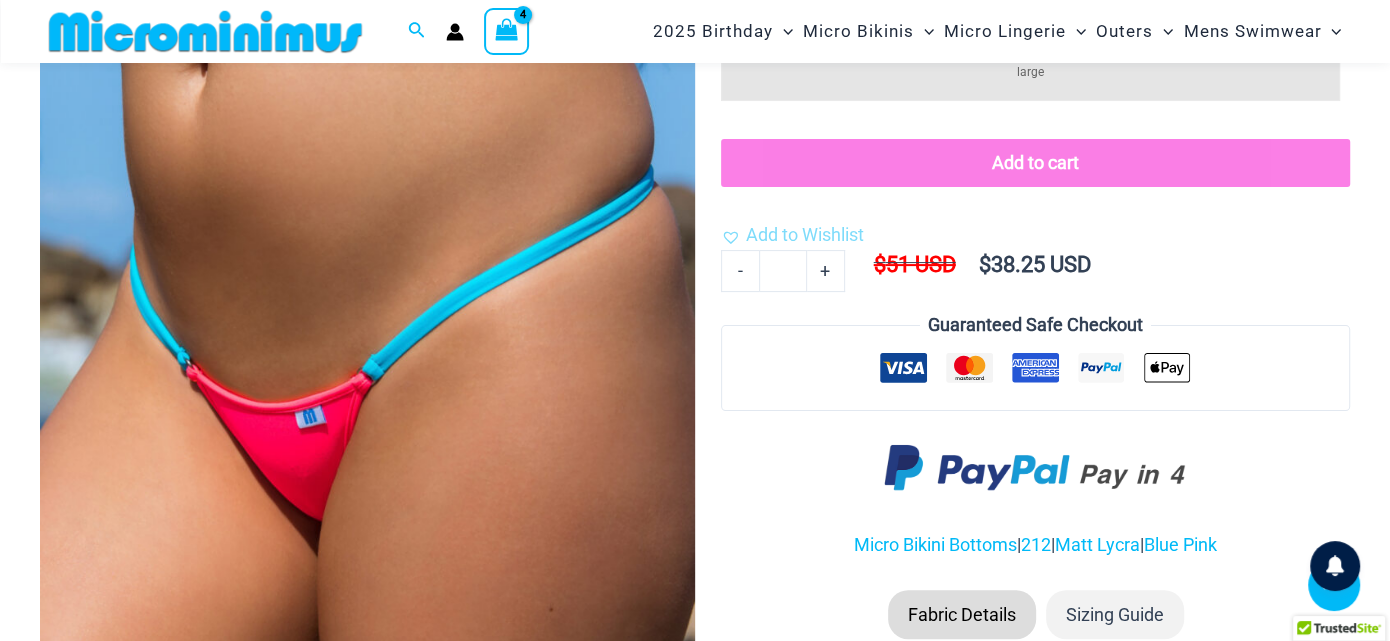scroll, scrollTop: 0, scrollLeft: 0, axis: both 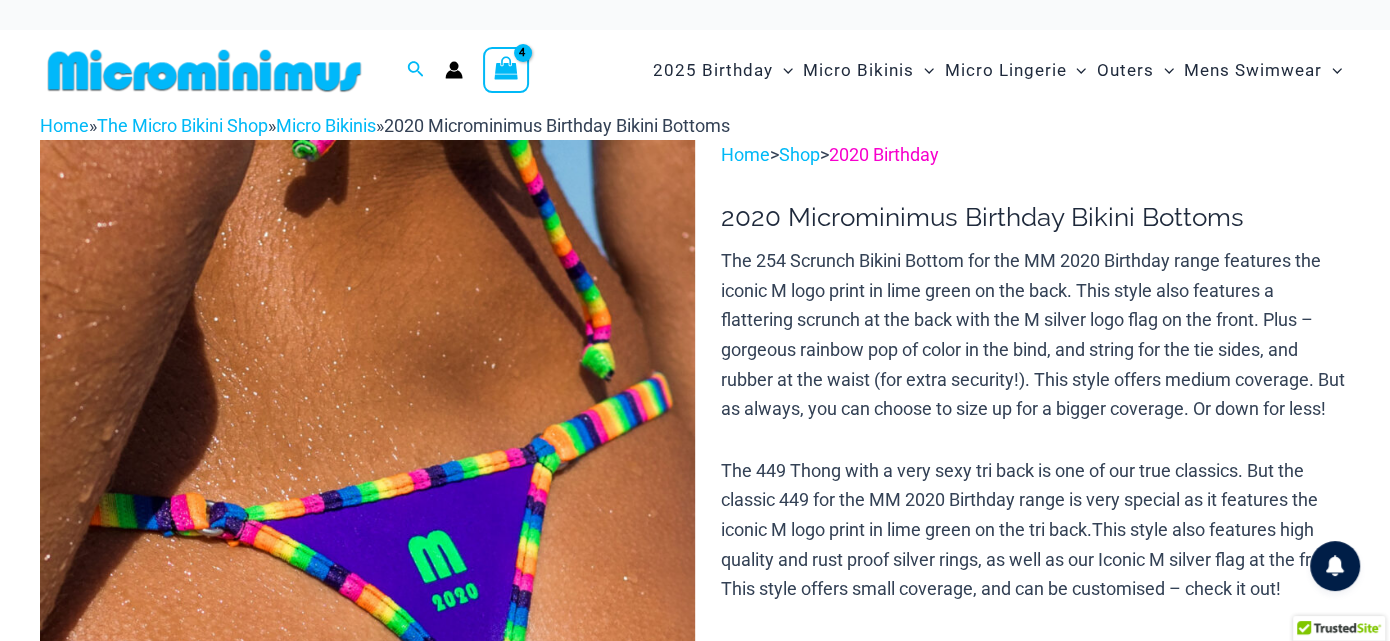 click on "2020 Birthday" 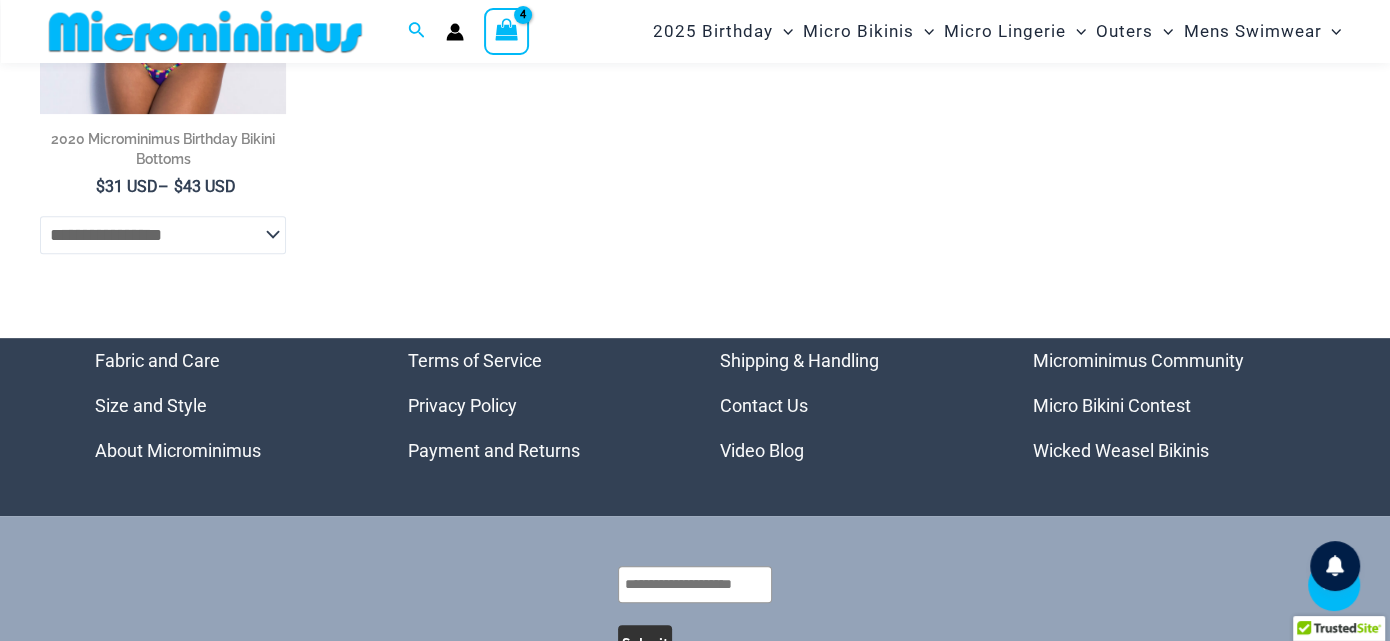scroll, scrollTop: 522, scrollLeft: 0, axis: vertical 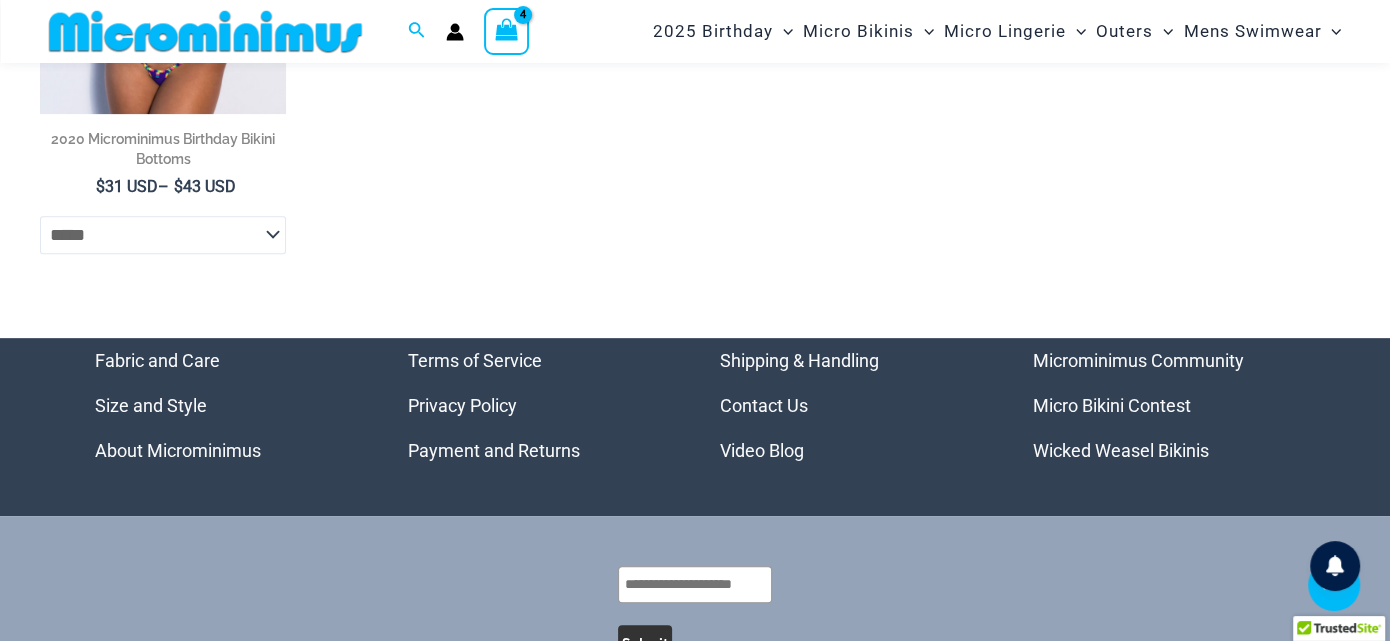 select on "*****" 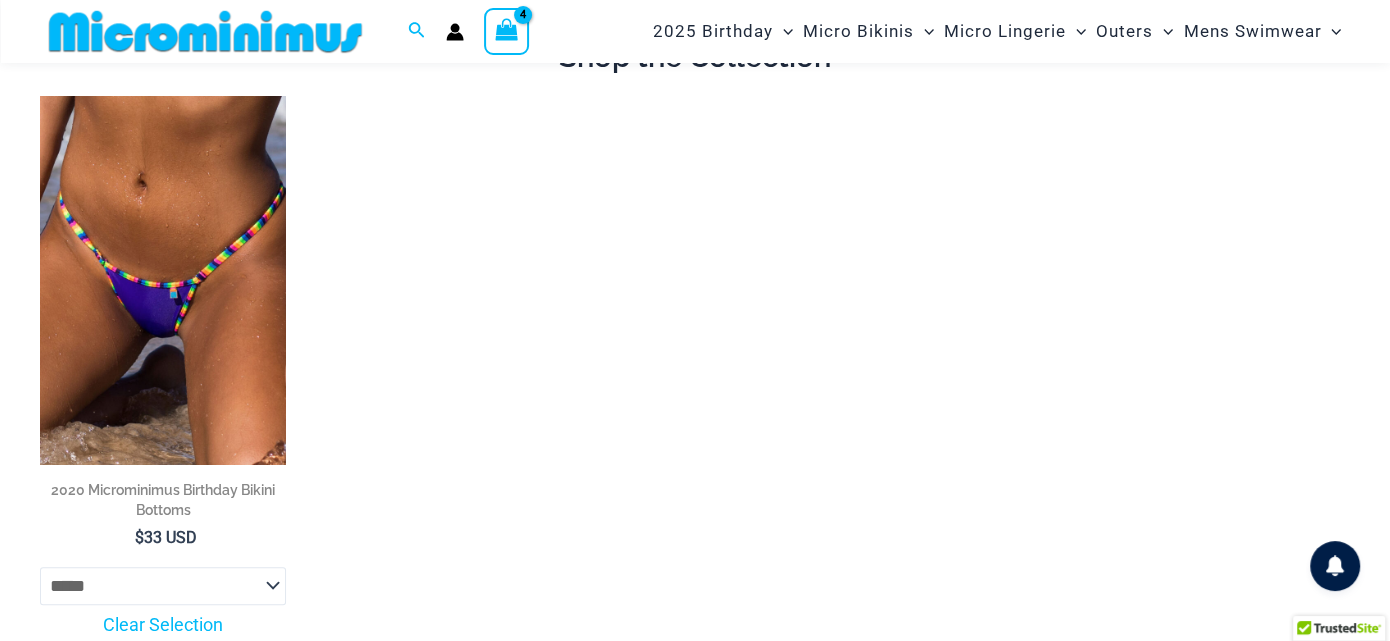 scroll, scrollTop: 0, scrollLeft: 0, axis: both 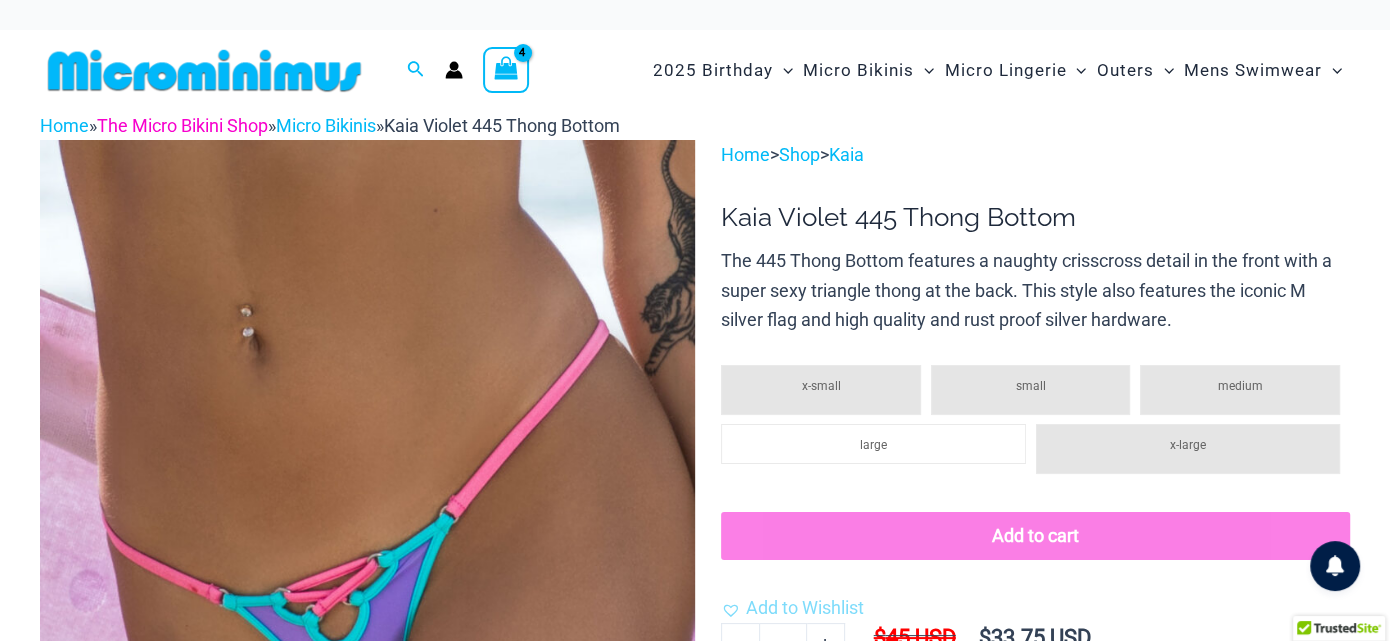 click on "The Micro Bikini Shop" at bounding box center (182, 125) 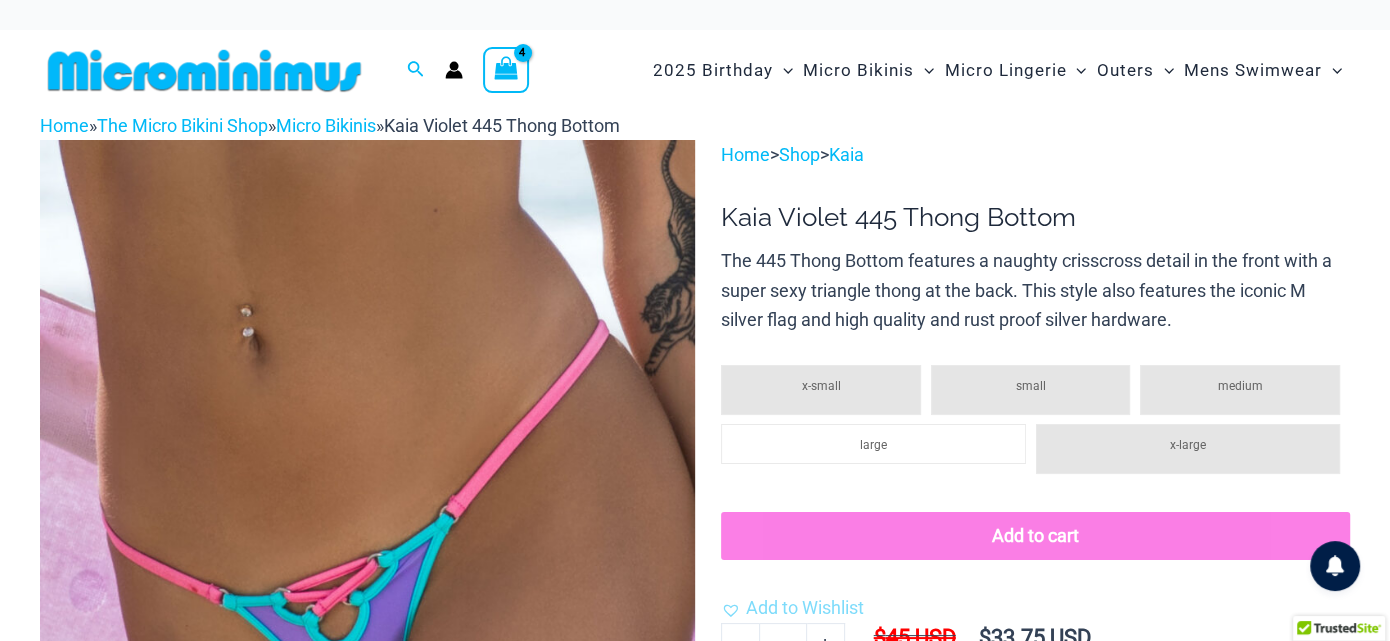 click at bounding box center [506, 70] 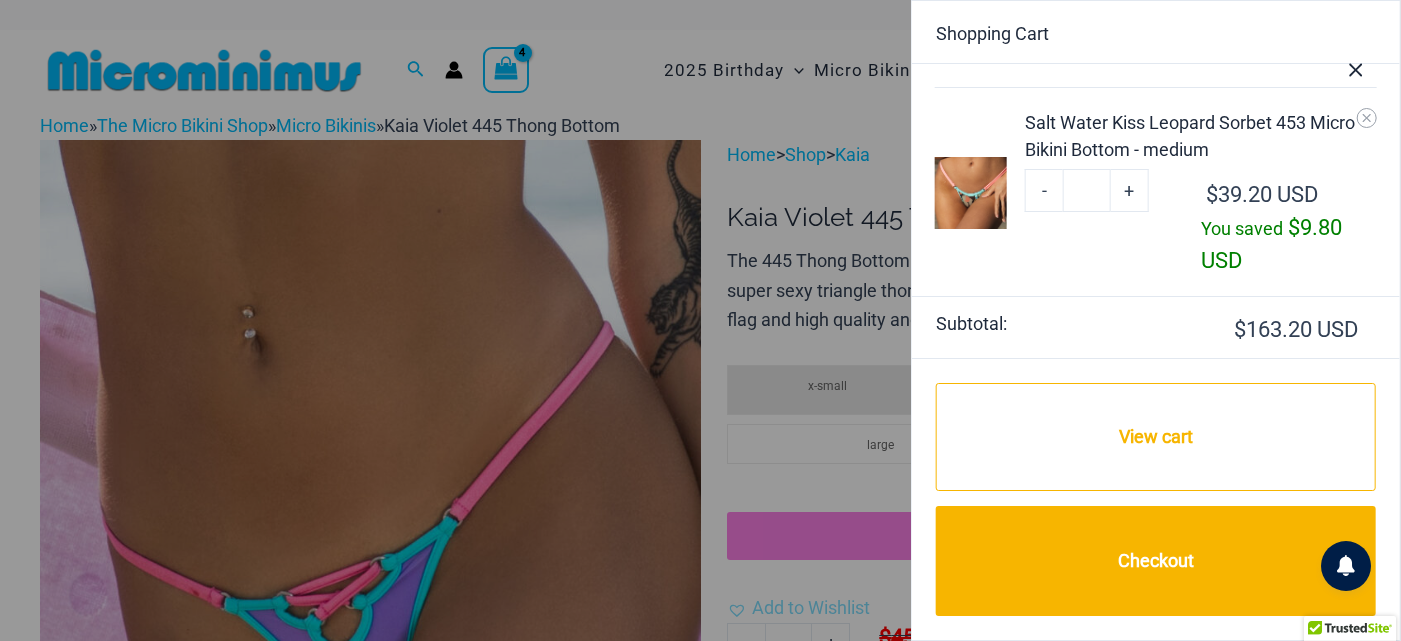 scroll, scrollTop: 659, scrollLeft: 0, axis: vertical 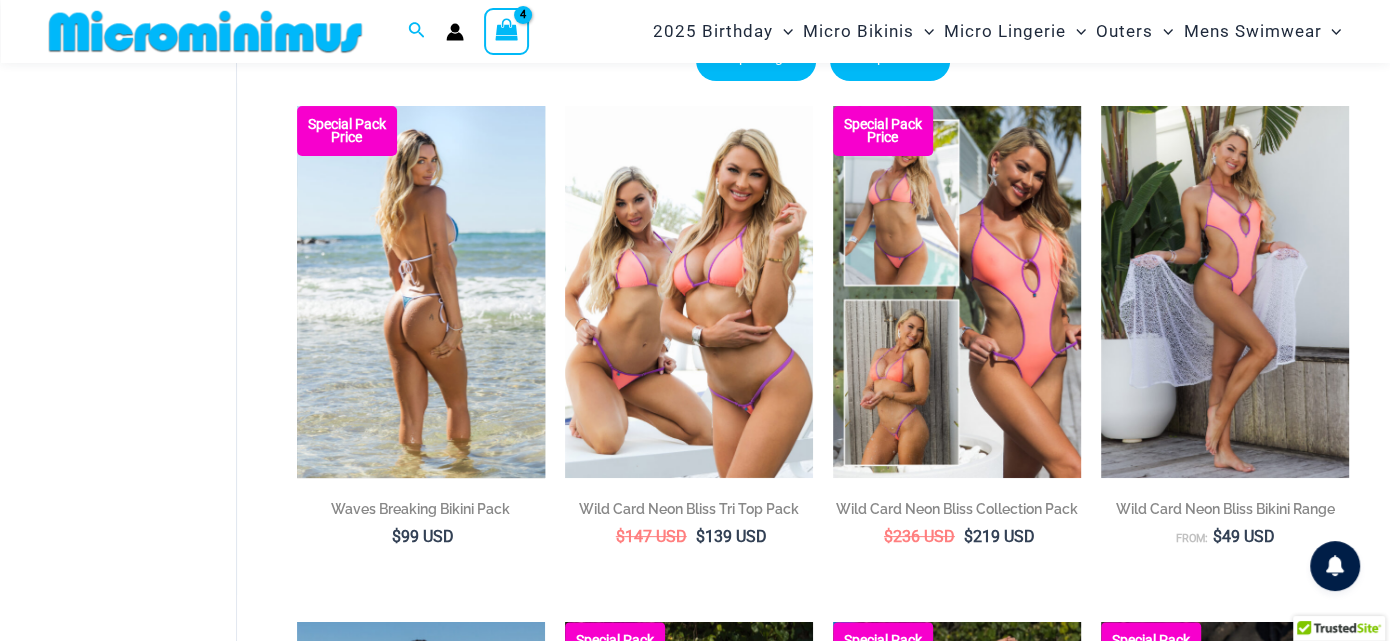 click at bounding box center (421, 292) 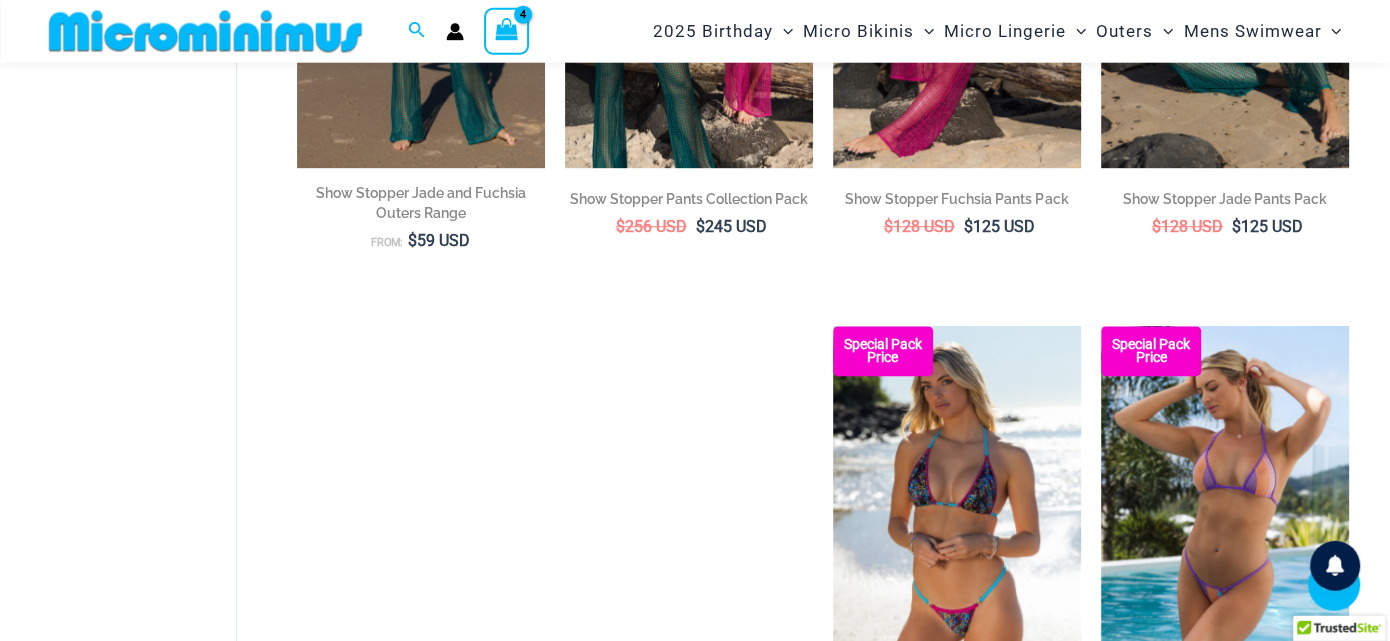 scroll, scrollTop: 1019, scrollLeft: 0, axis: vertical 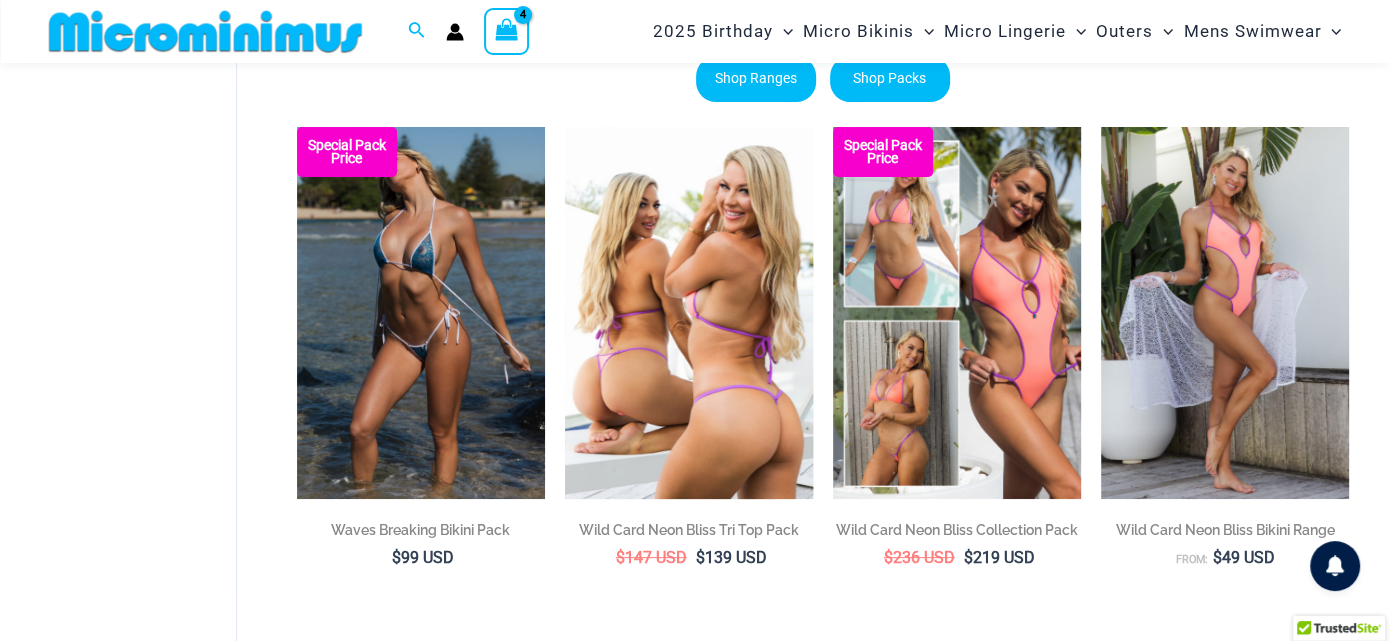 click at bounding box center (689, 313) 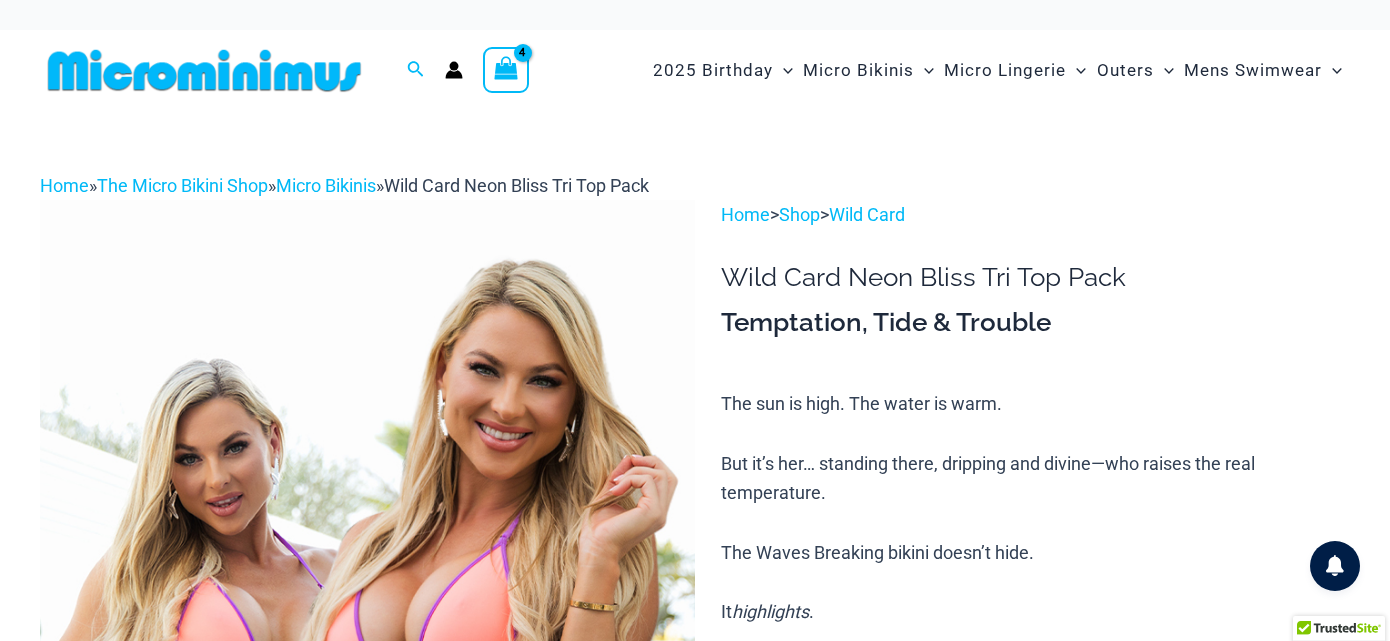 type on "**********" 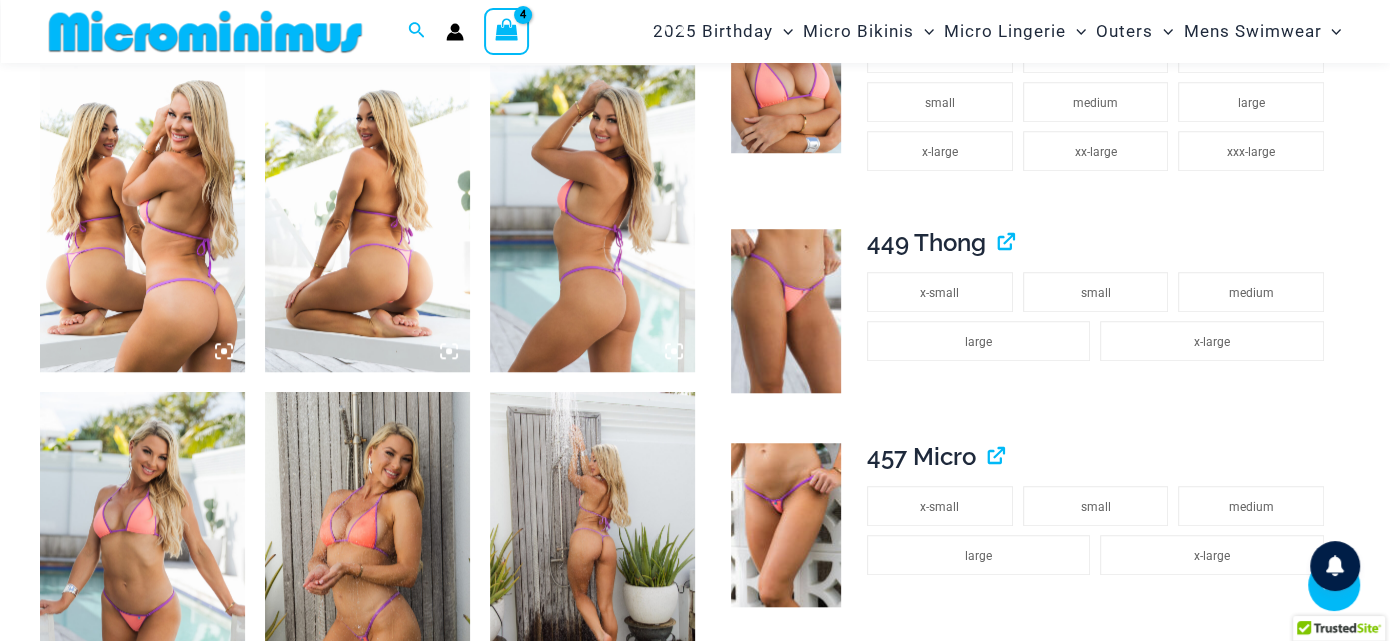 scroll, scrollTop: 845, scrollLeft: 0, axis: vertical 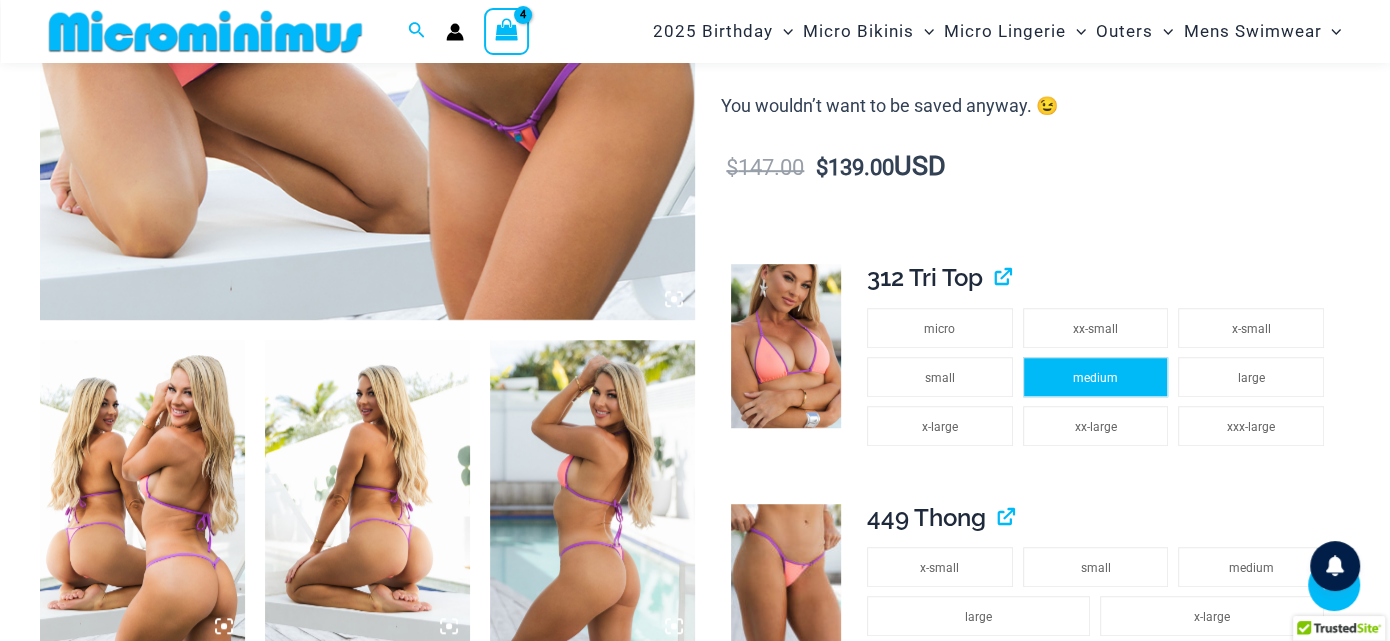 click on "medium" 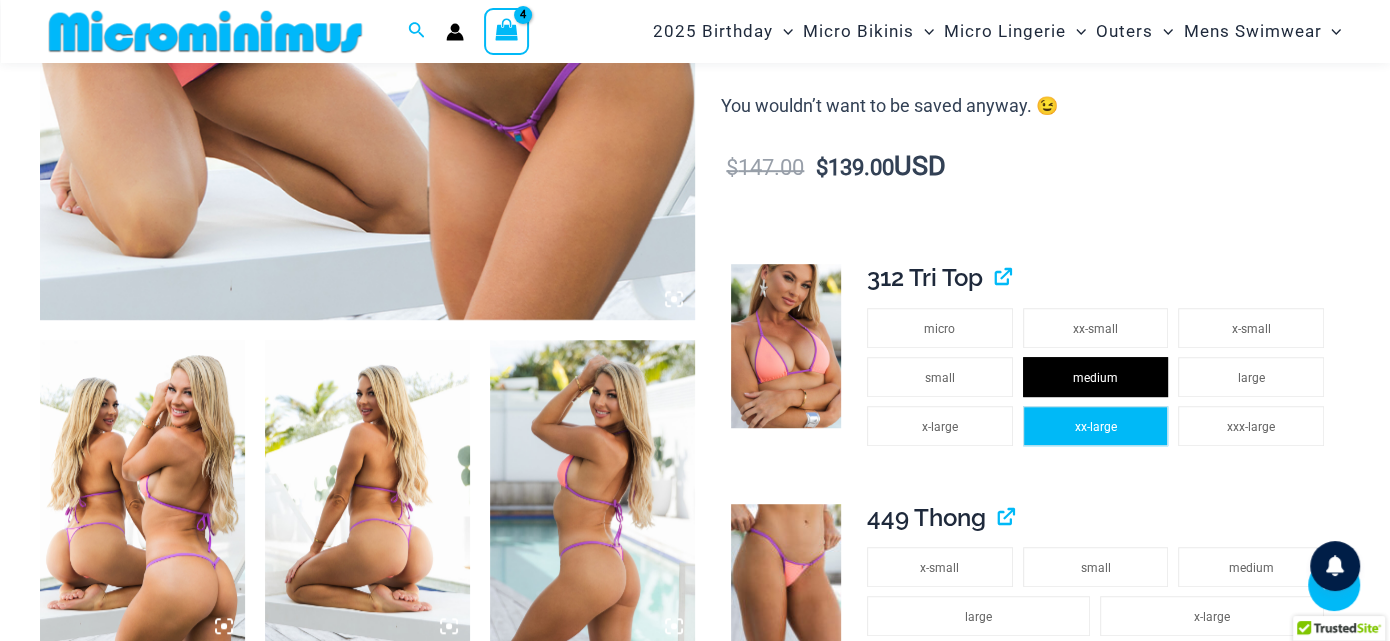 scroll, scrollTop: 1042, scrollLeft: 0, axis: vertical 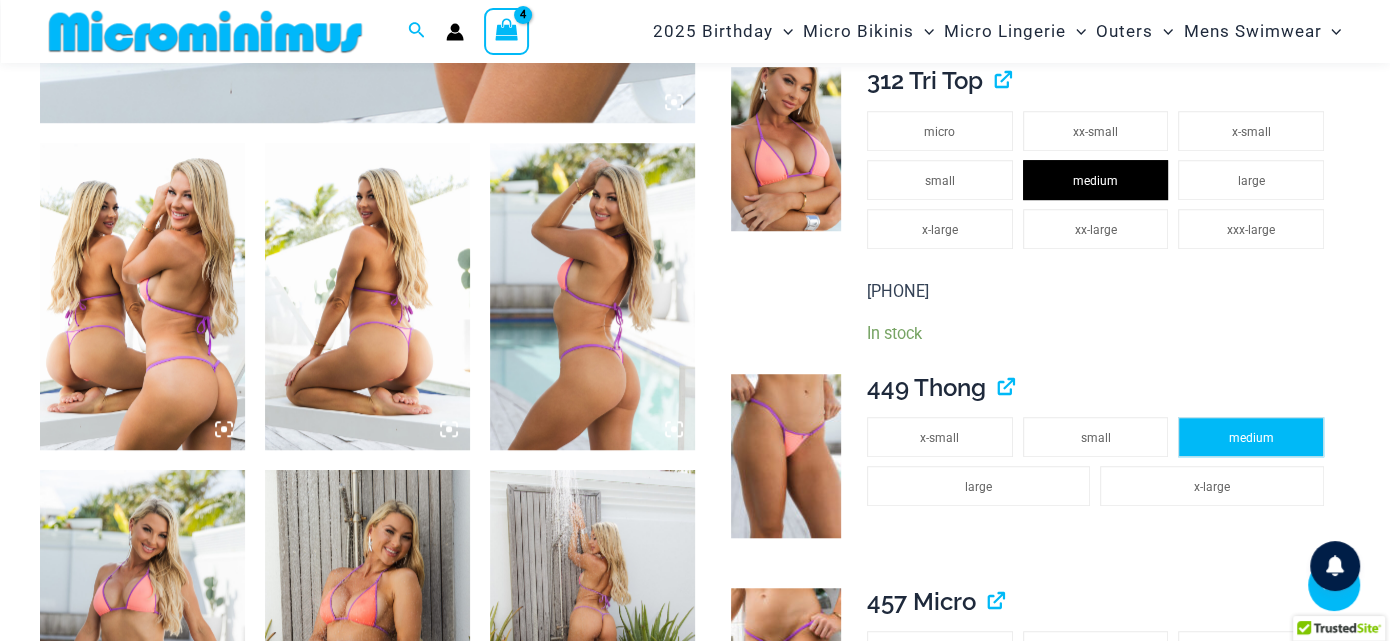 click on "medium" 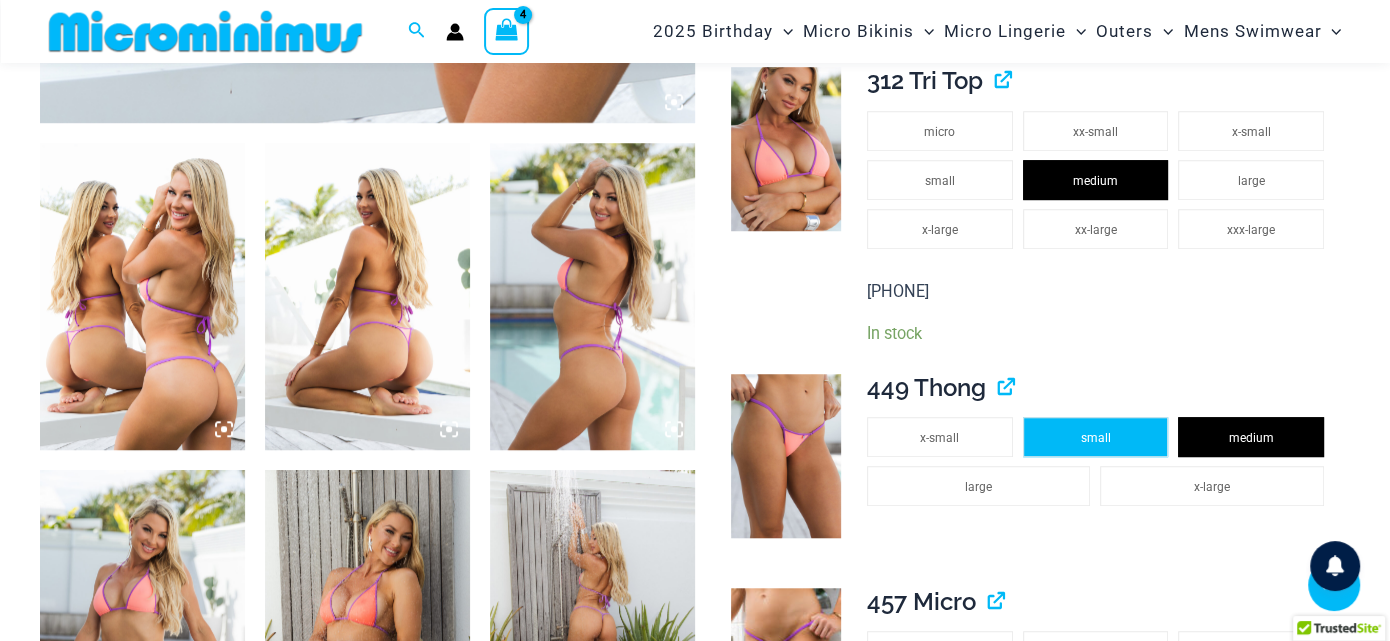 scroll, scrollTop: 1383, scrollLeft: 0, axis: vertical 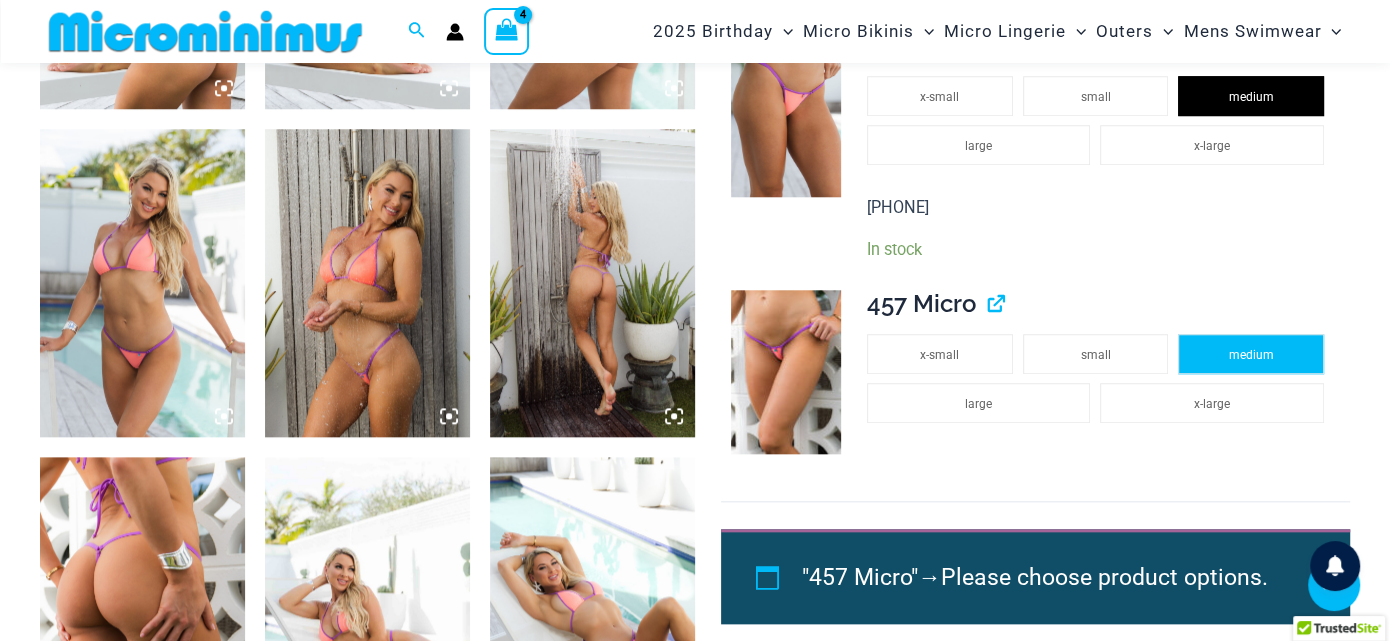 click on "medium" 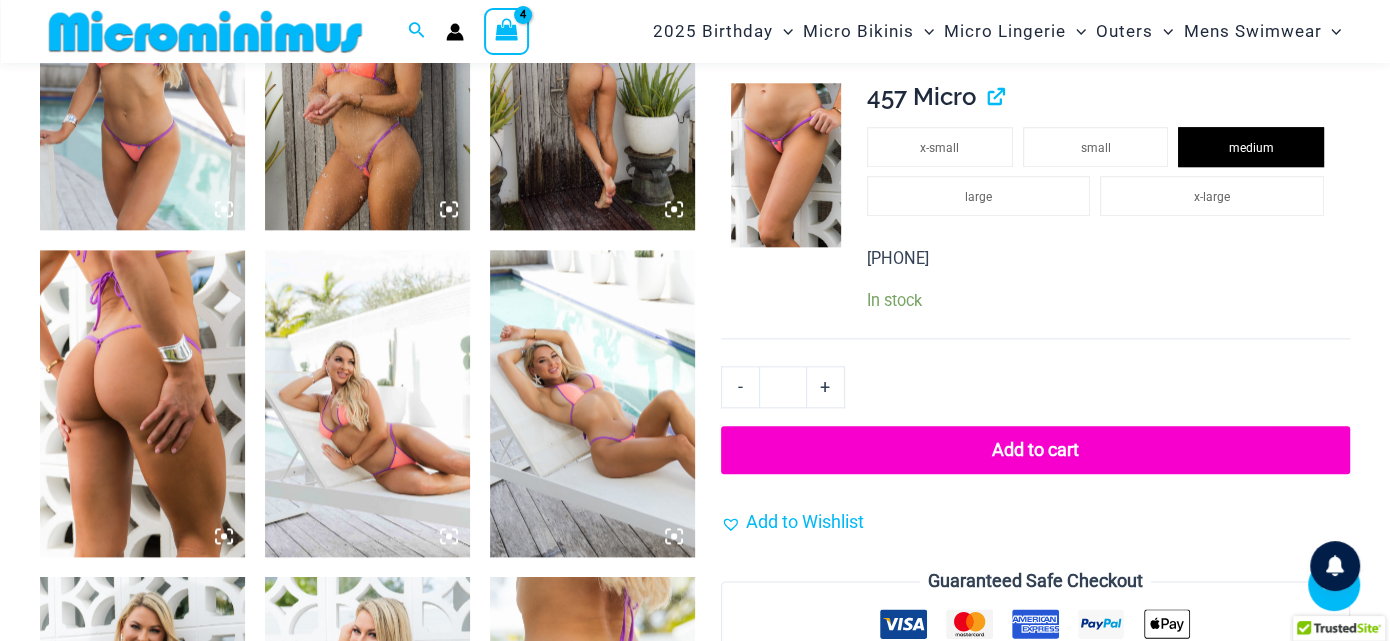 scroll, scrollTop: 1673, scrollLeft: 0, axis: vertical 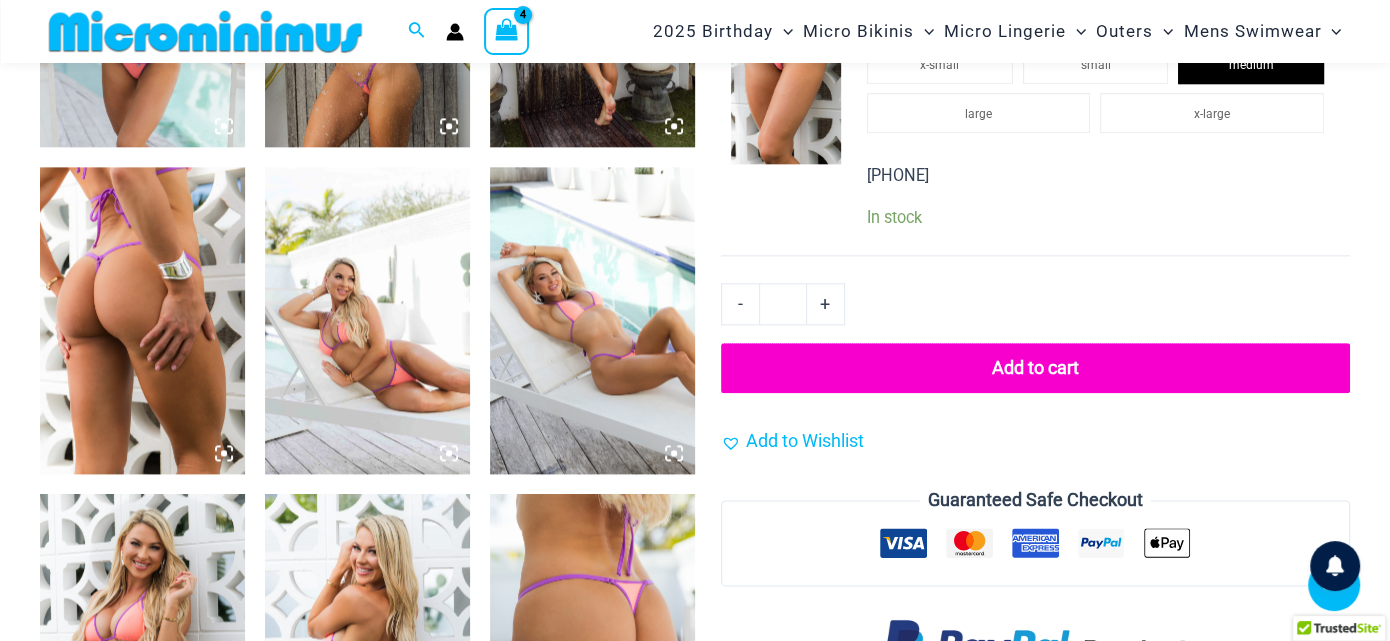 click on "Add to cart" at bounding box center [1035, 368] 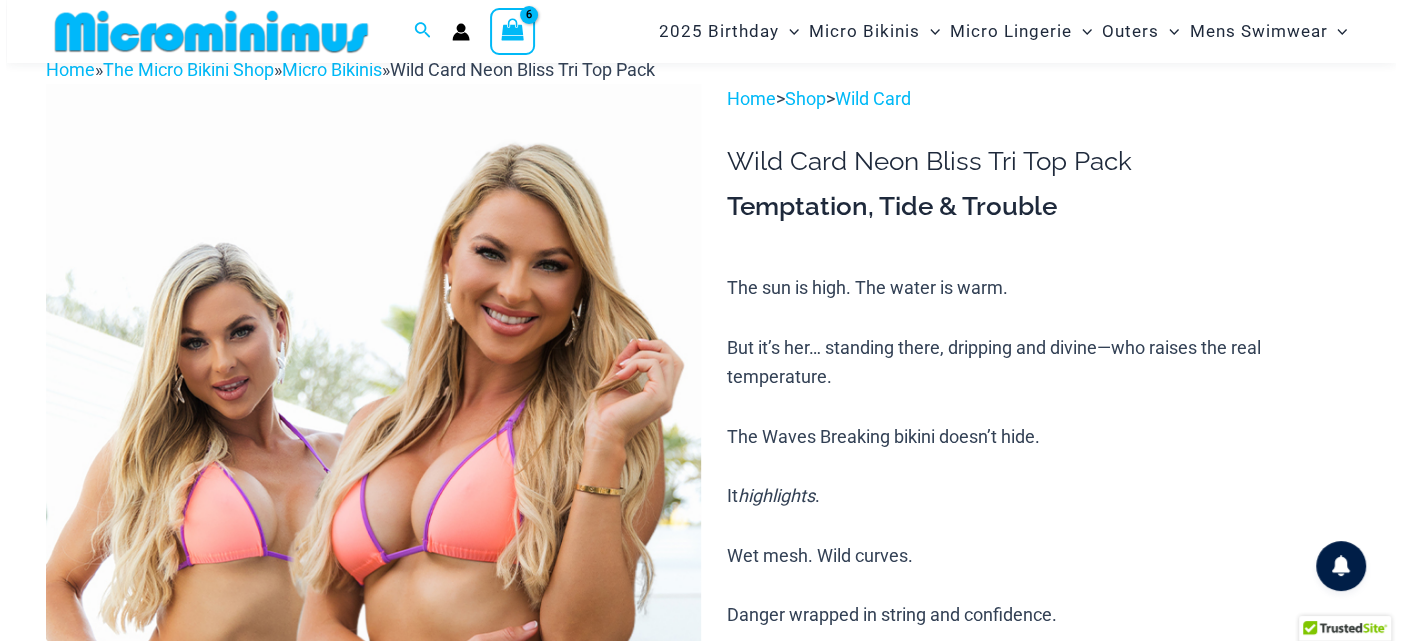 scroll, scrollTop: 0, scrollLeft: 0, axis: both 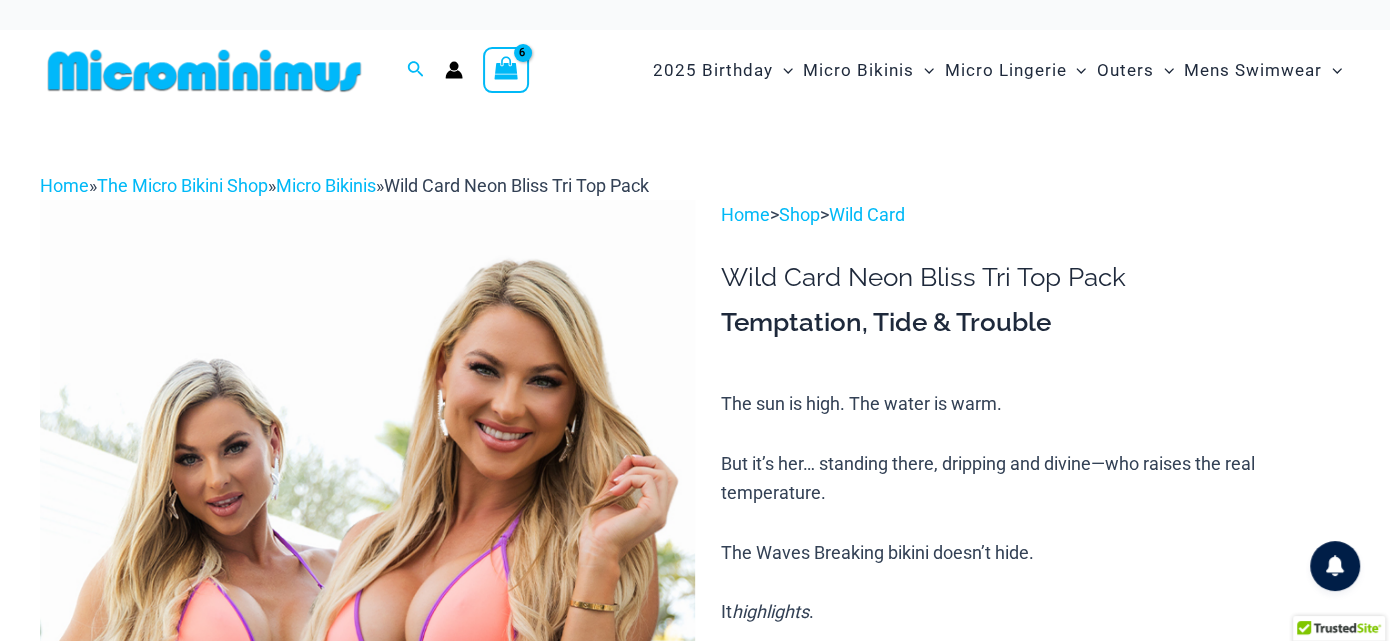 click at bounding box center (505, 72) 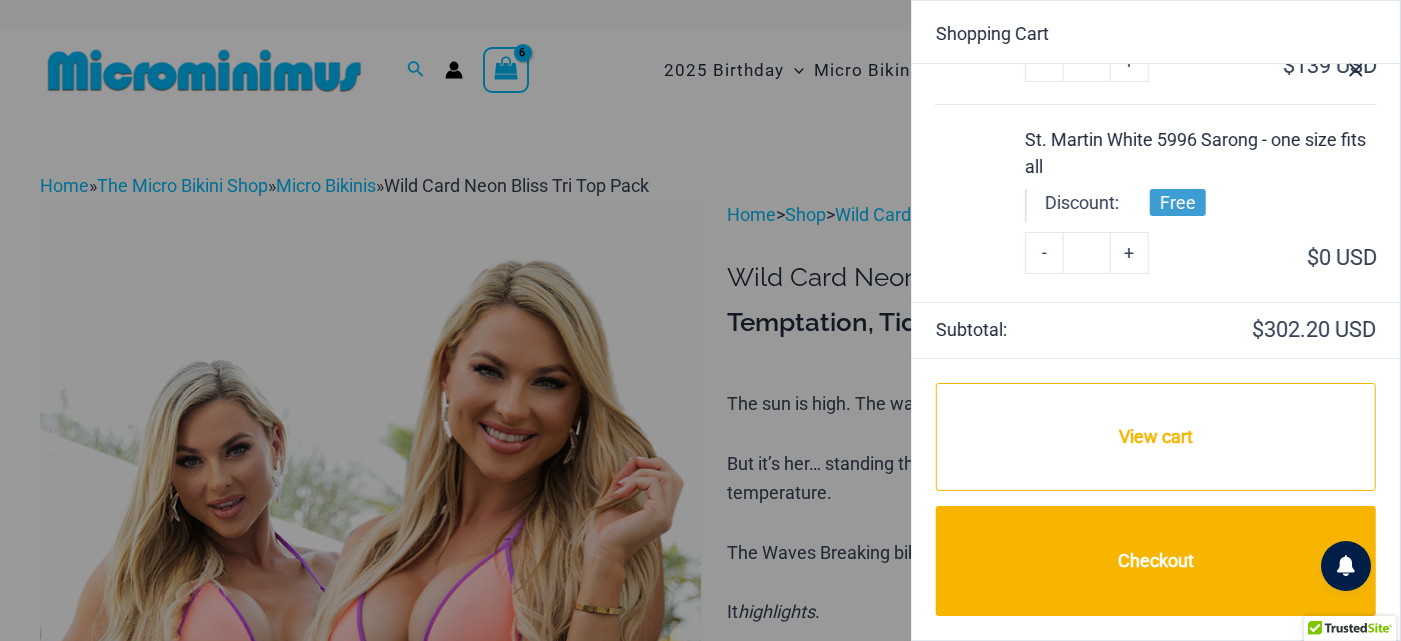 scroll, scrollTop: 1062, scrollLeft: 0, axis: vertical 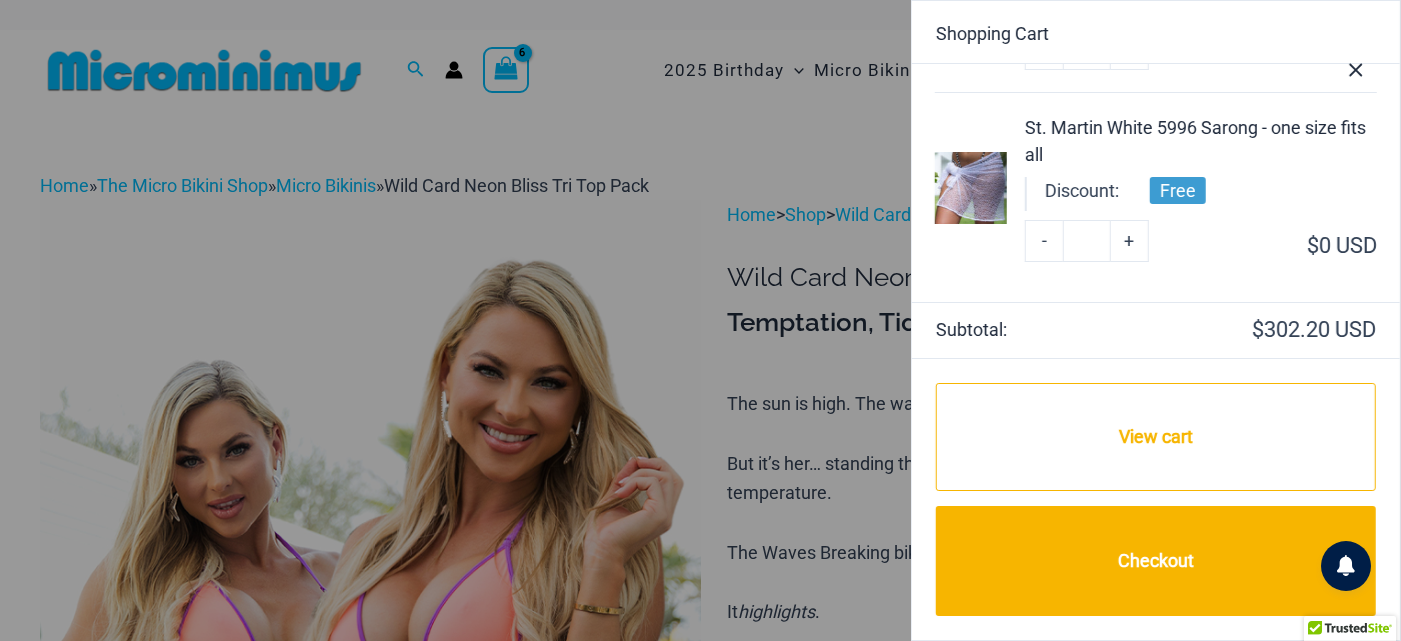 click at bounding box center [971, 188] 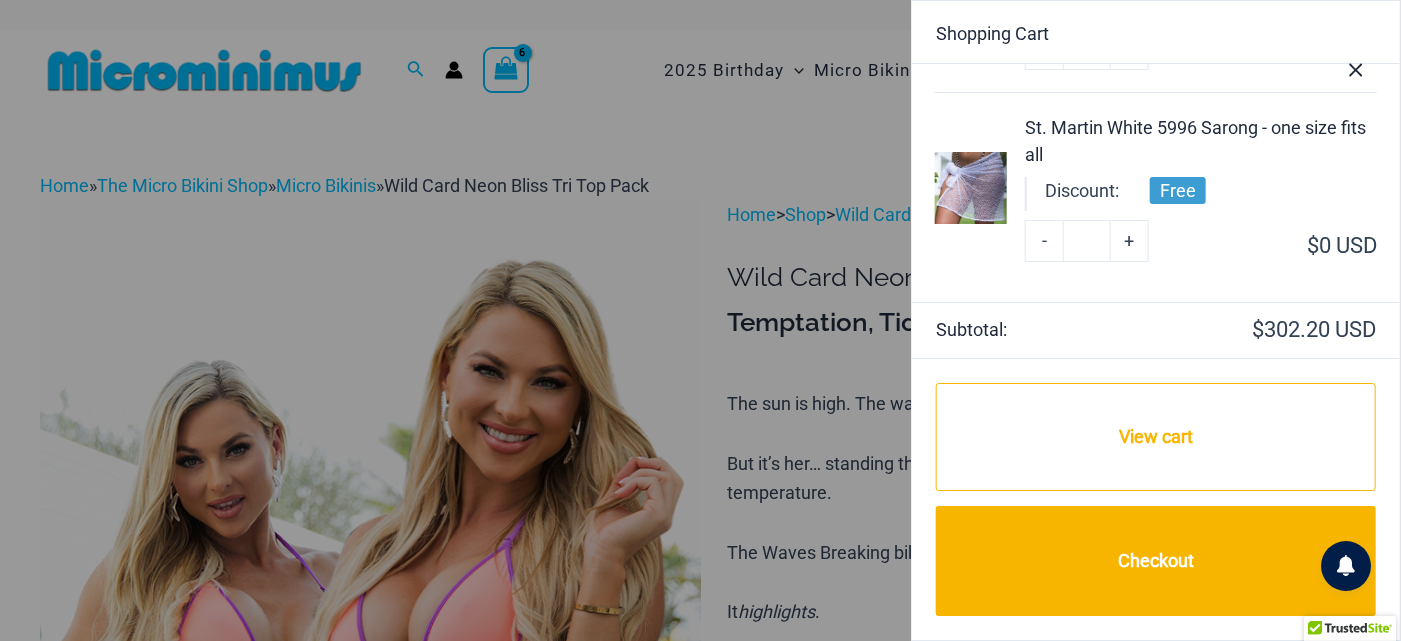 click 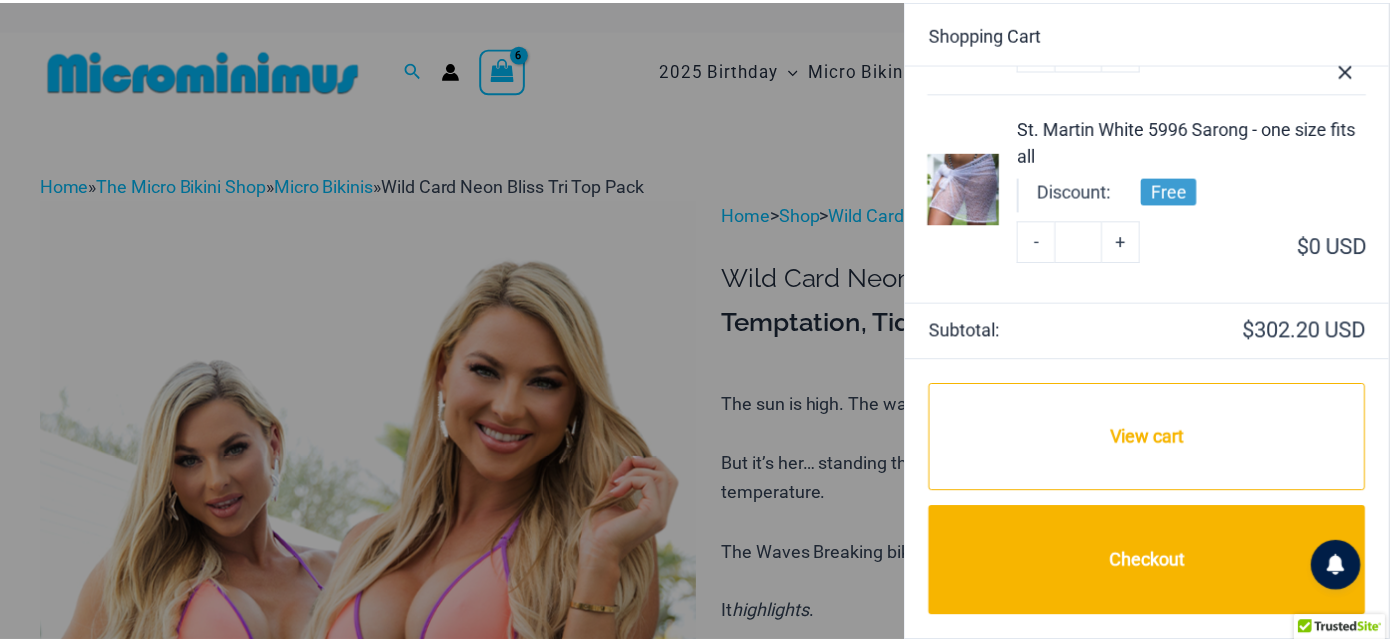 scroll, scrollTop: 1061, scrollLeft: 0, axis: vertical 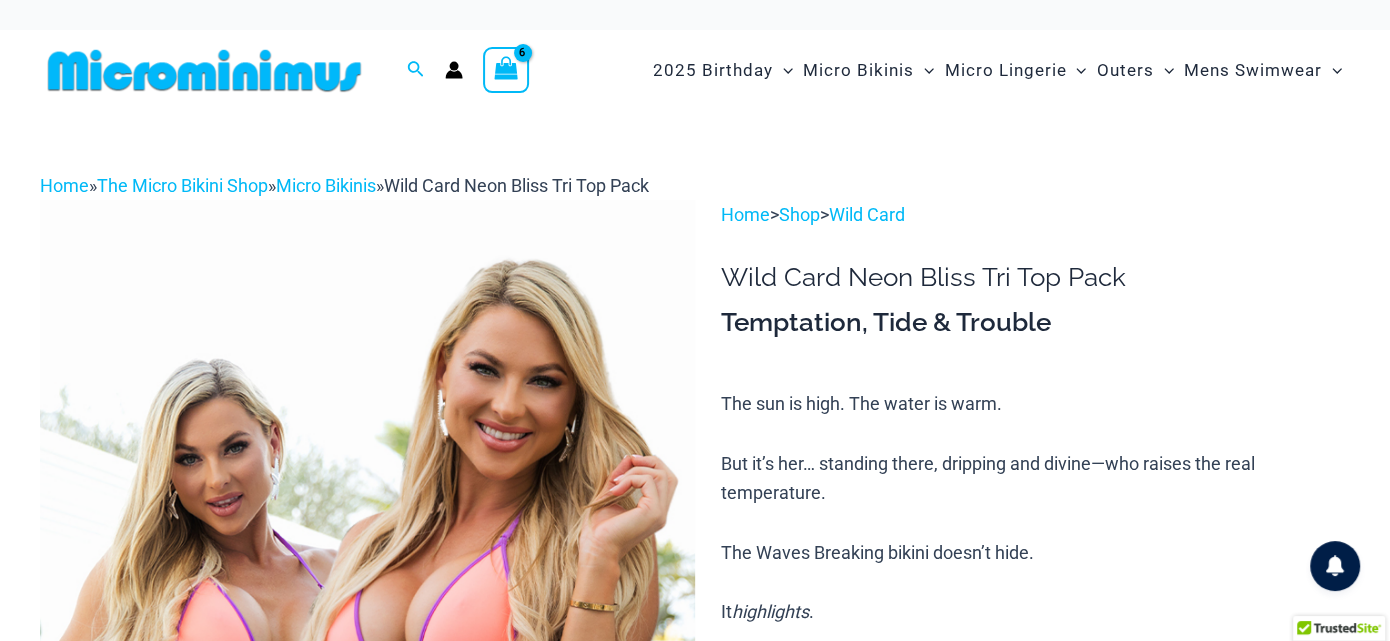 click at bounding box center [204, 70] 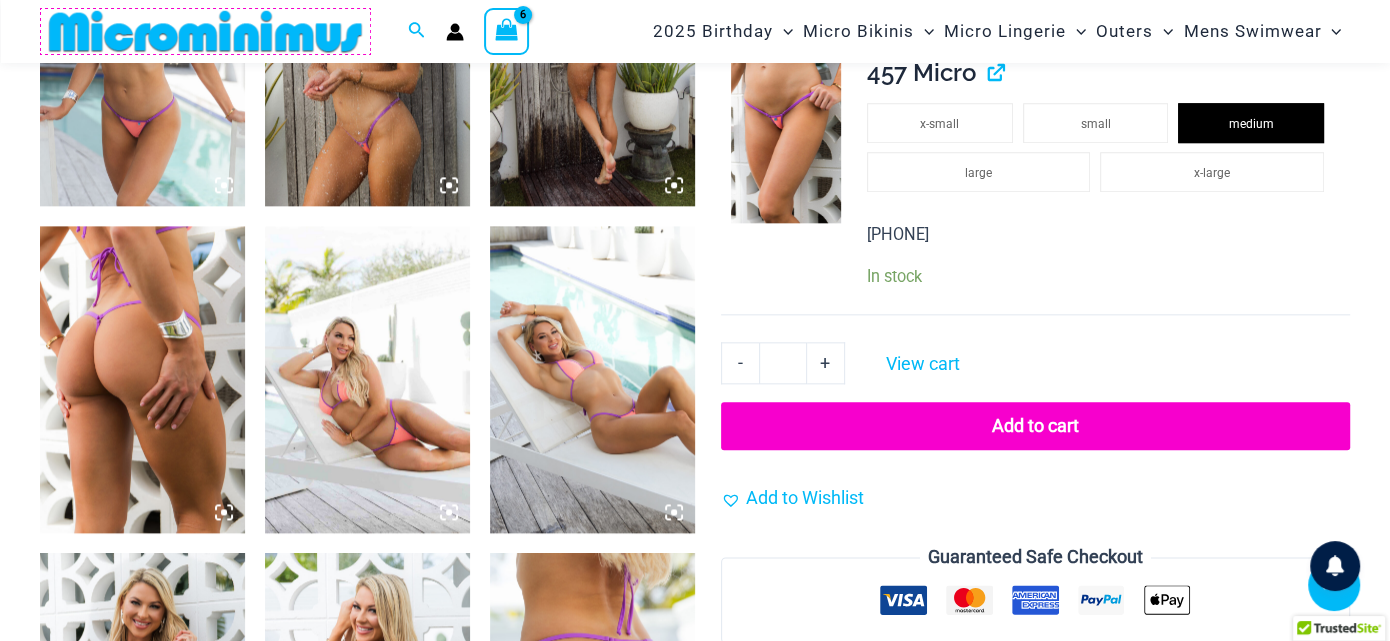 scroll, scrollTop: 1692, scrollLeft: 0, axis: vertical 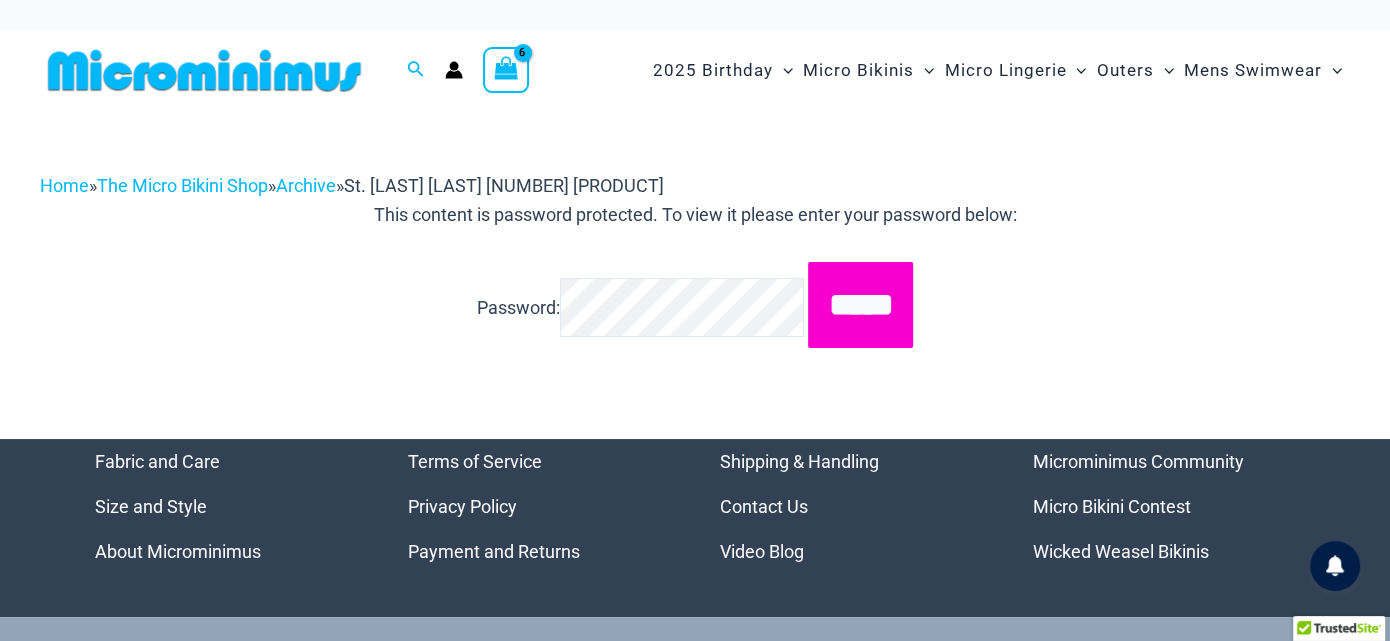click on "*****" at bounding box center (860, 305) 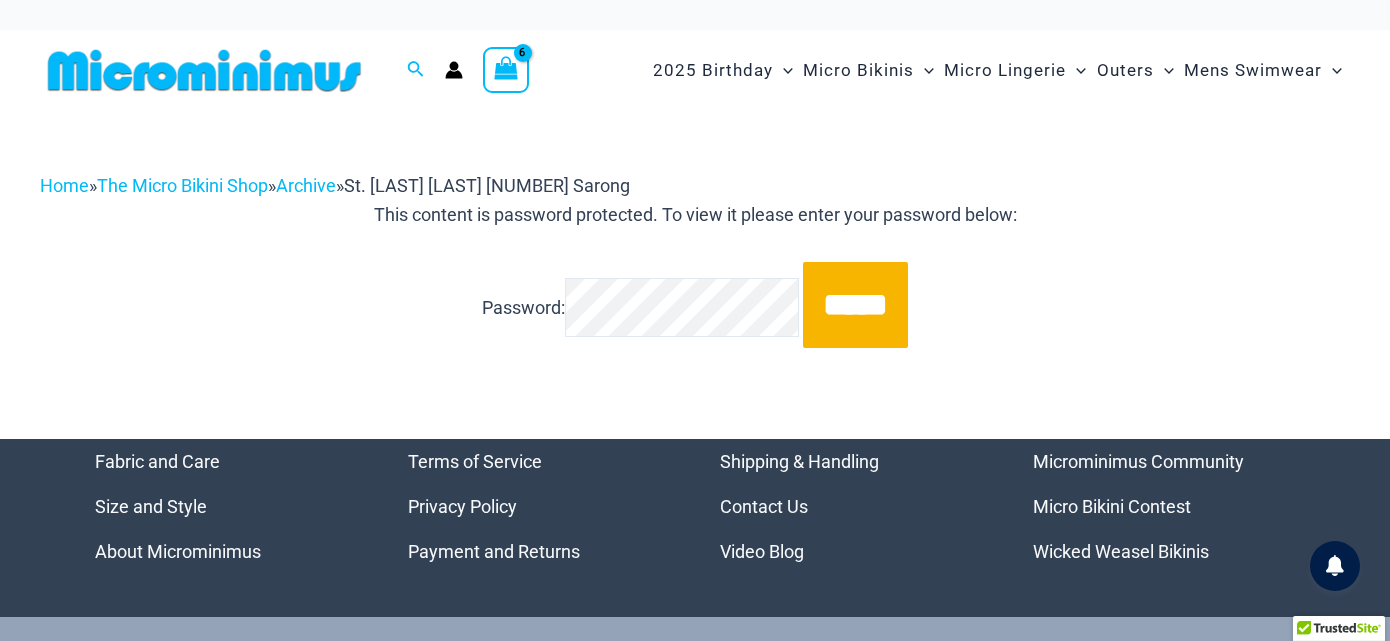 scroll, scrollTop: 0, scrollLeft: 0, axis: both 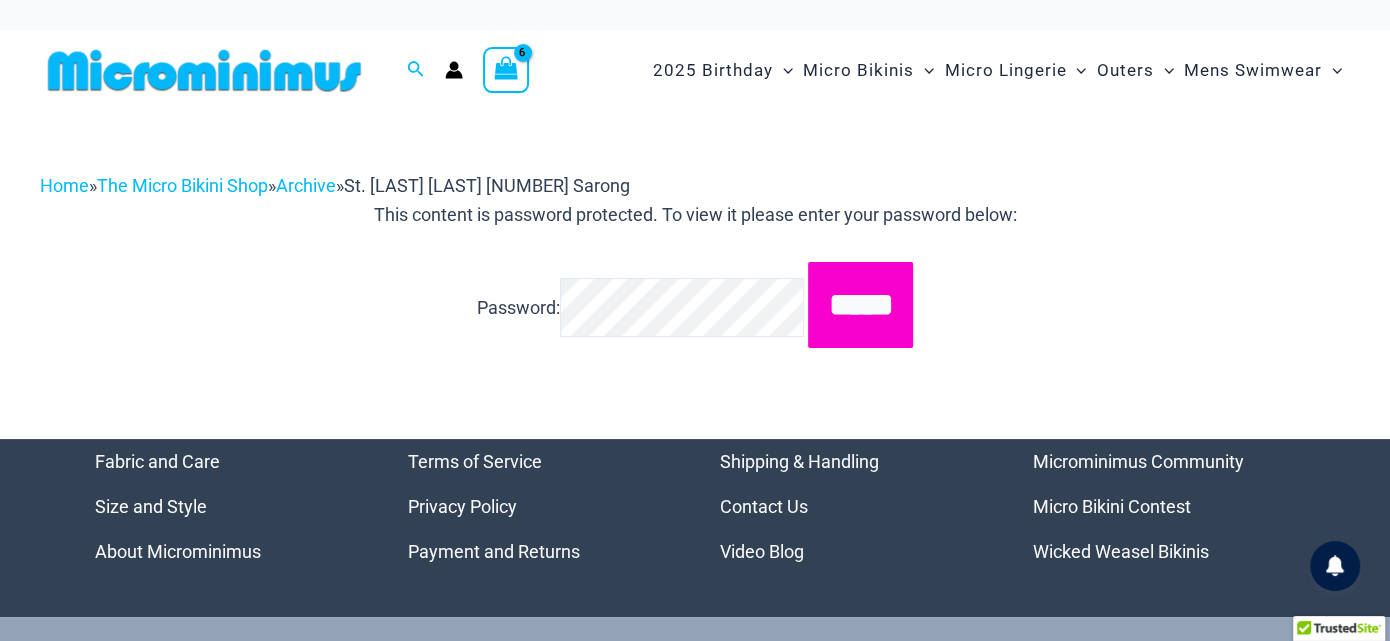 click on "*****" at bounding box center (860, 305) 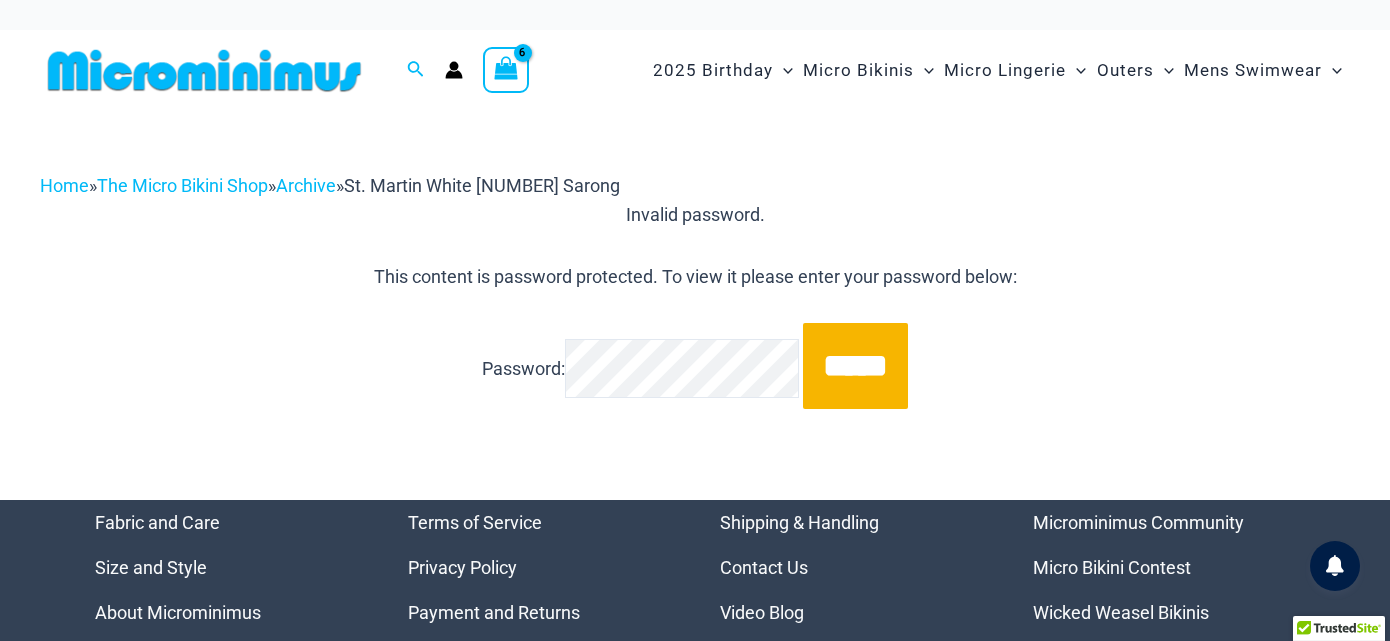 scroll, scrollTop: 0, scrollLeft: 0, axis: both 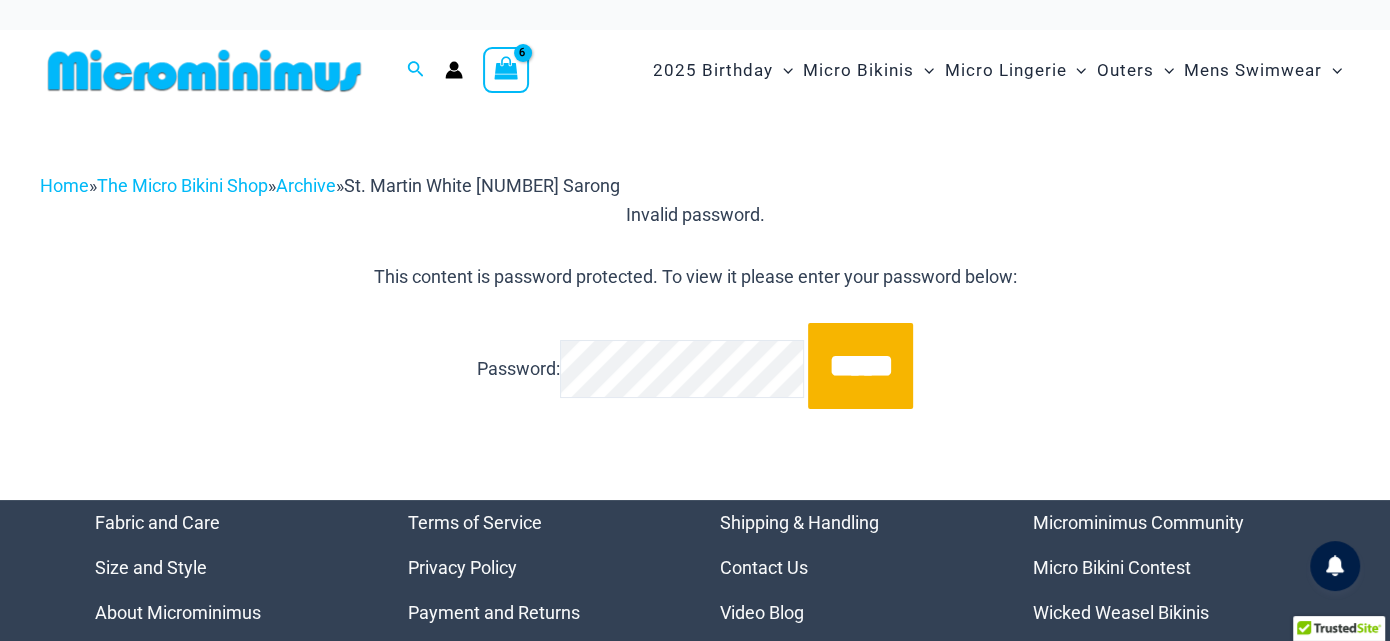 type on "**********" 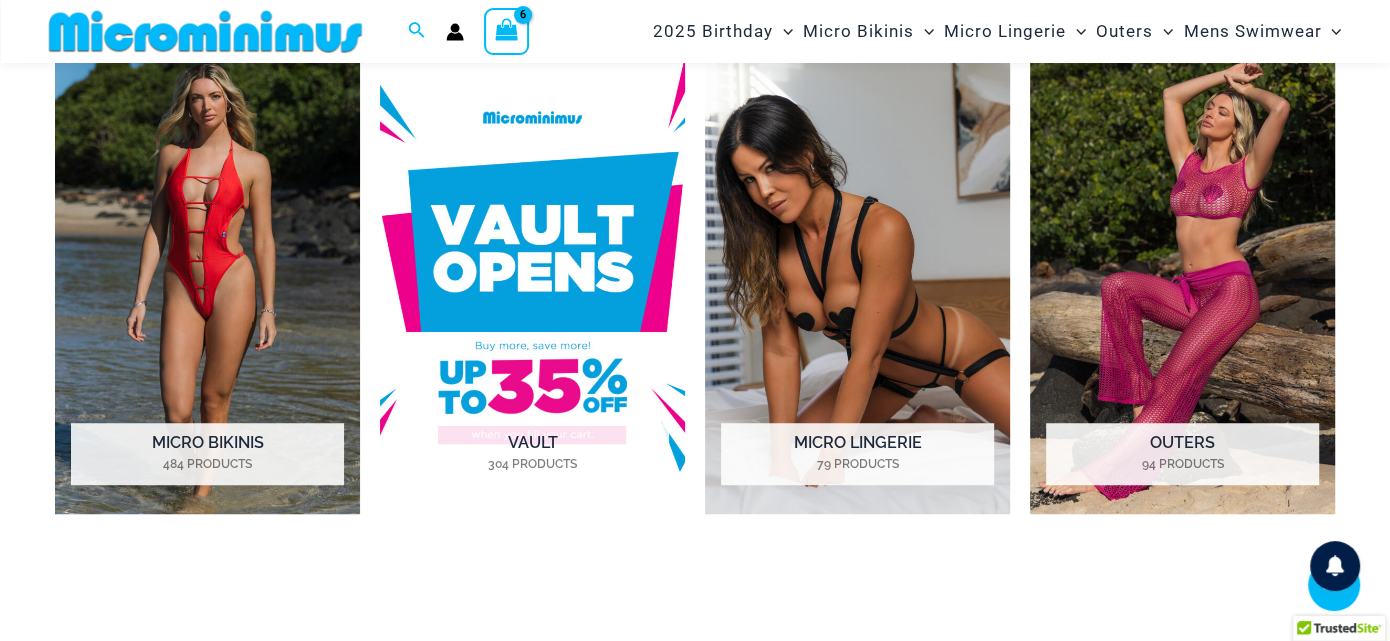 scroll, scrollTop: 776, scrollLeft: 0, axis: vertical 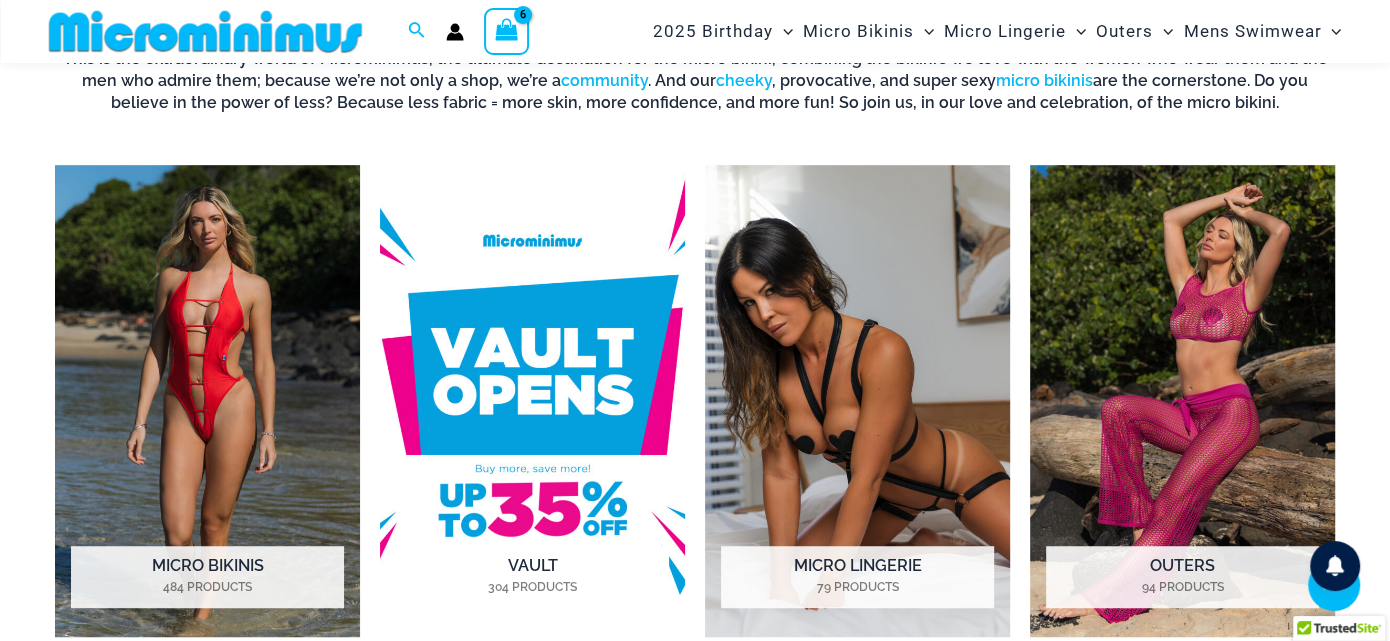 click at bounding box center [532, 401] 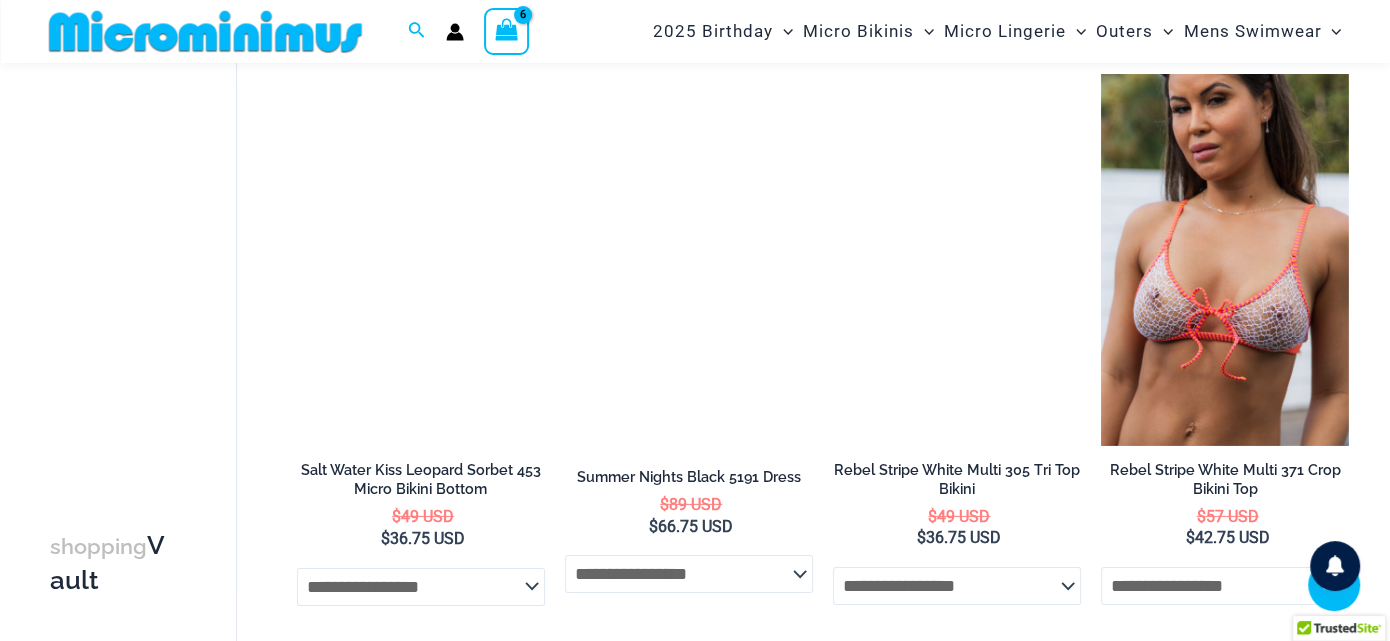 scroll, scrollTop: 5145, scrollLeft: 0, axis: vertical 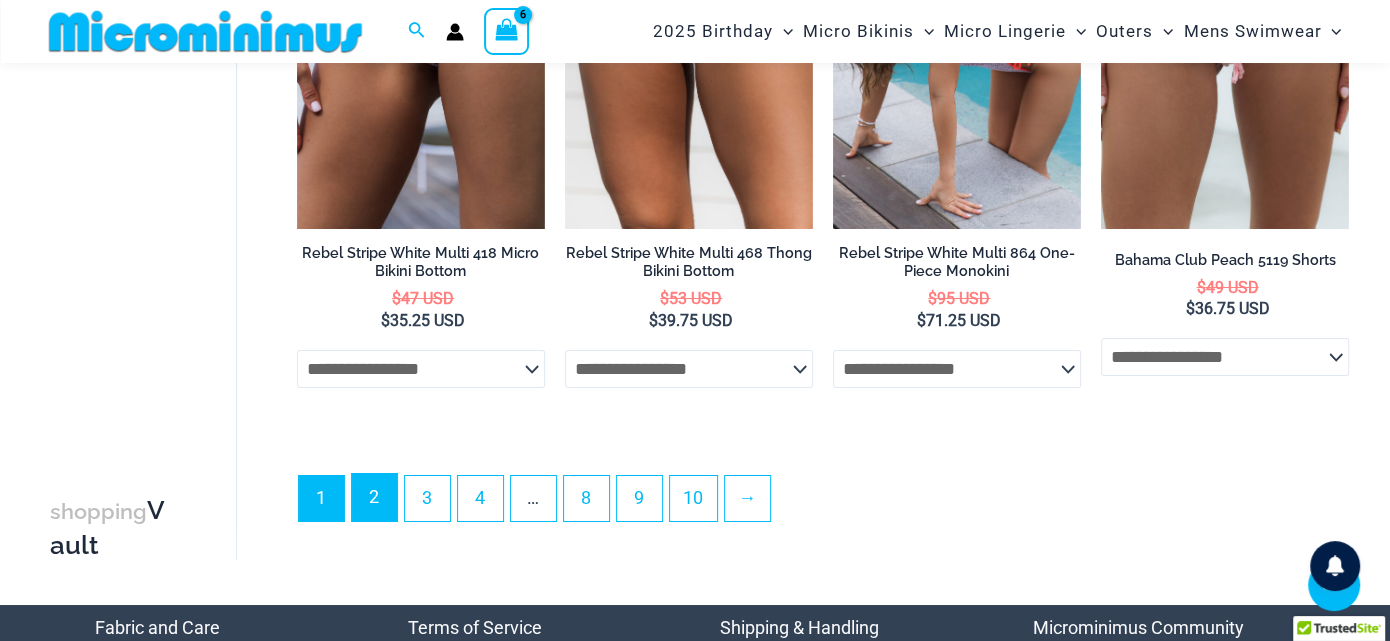 click on "2" at bounding box center [374, 497] 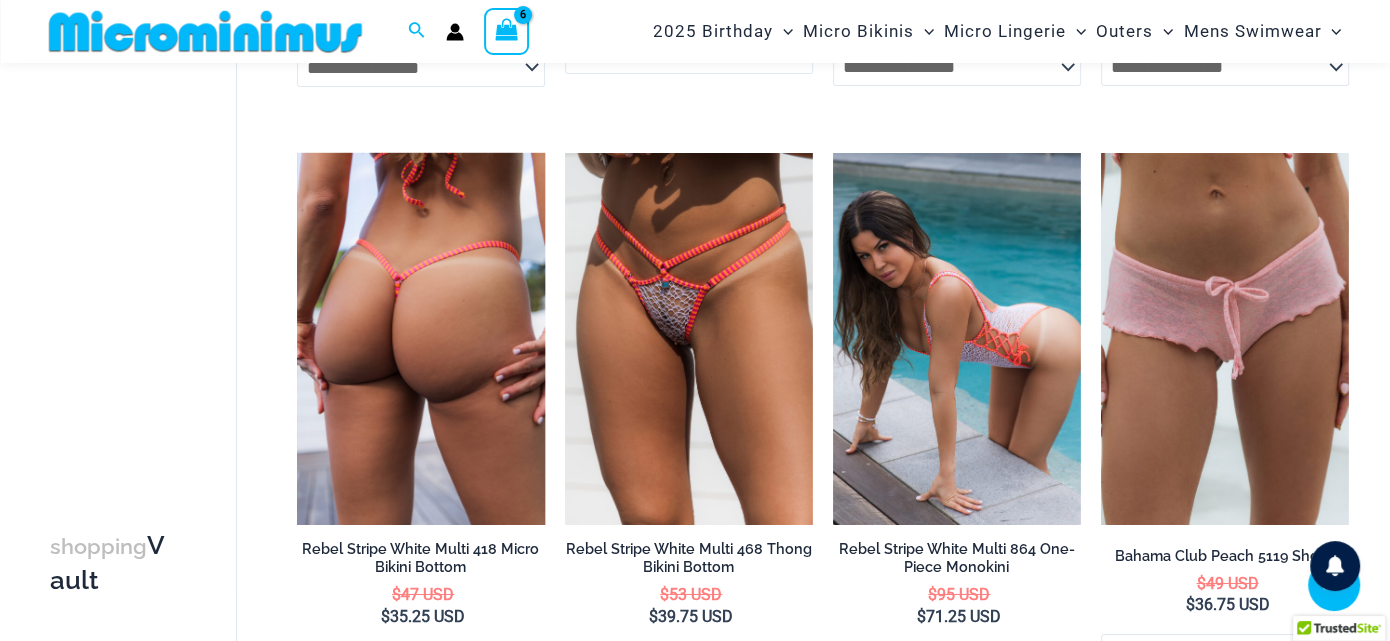 scroll, scrollTop: 5403, scrollLeft: 0, axis: vertical 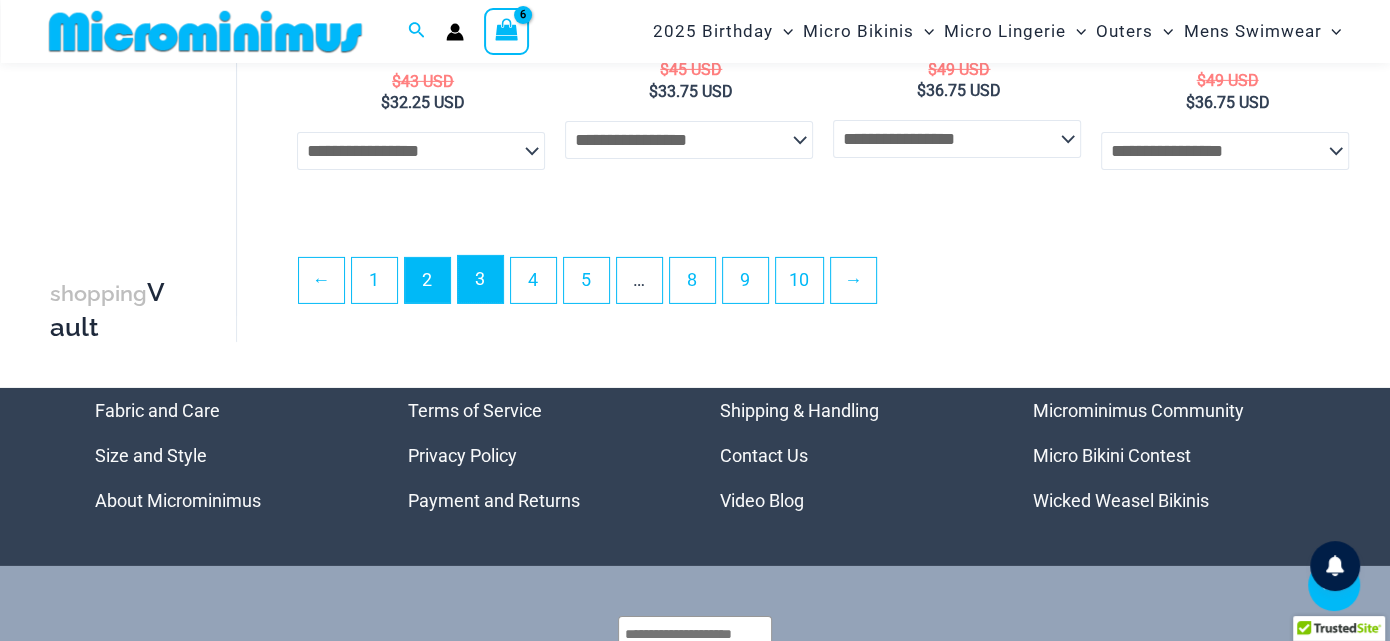 click on "3" at bounding box center (480, 279) 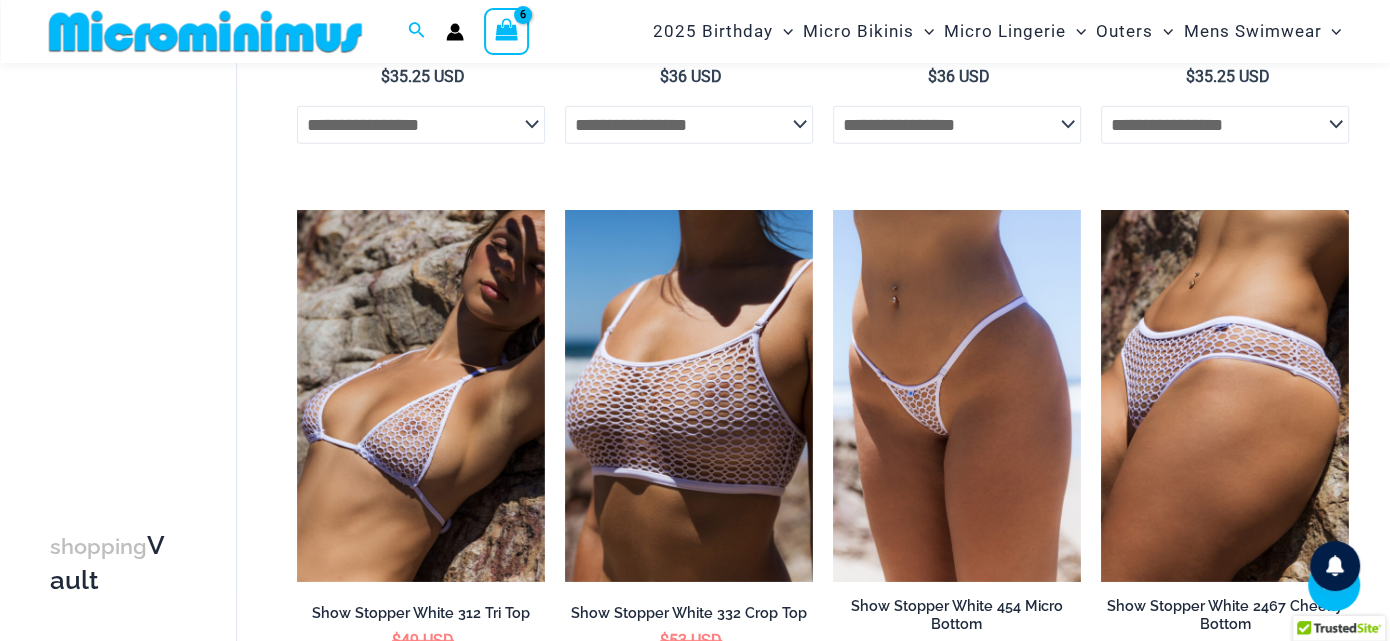 scroll, scrollTop: 4677, scrollLeft: 0, axis: vertical 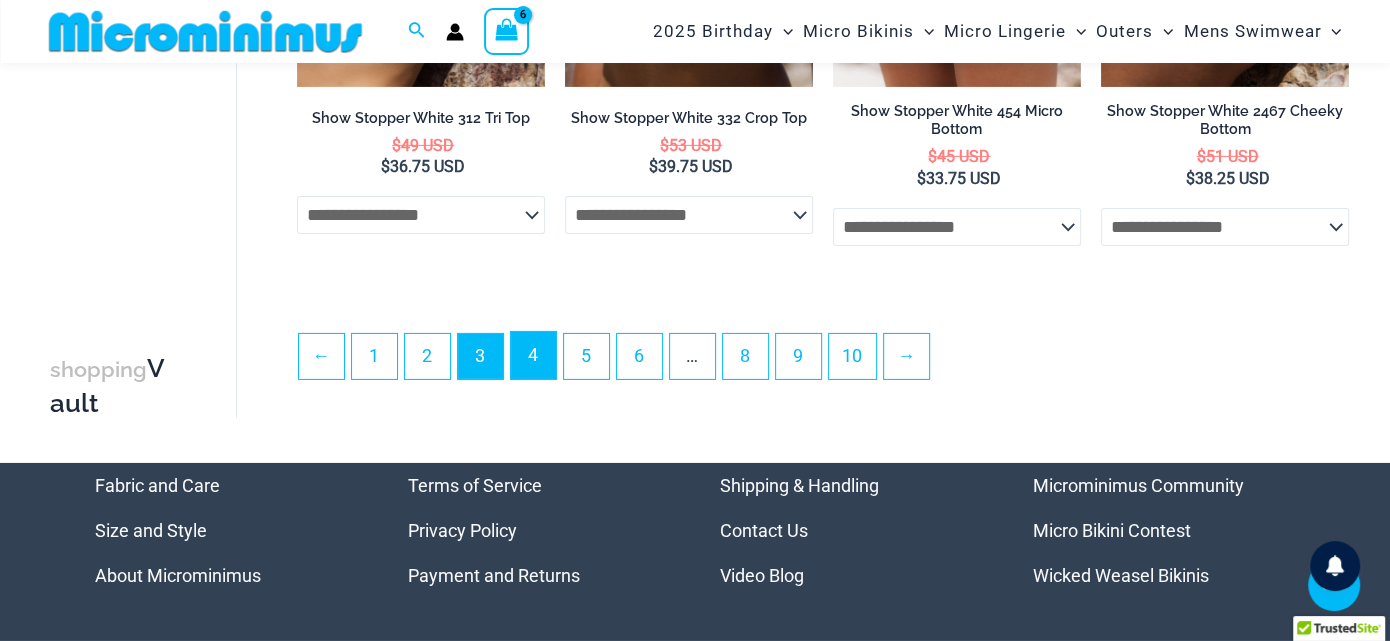 click on "4" at bounding box center [533, 355] 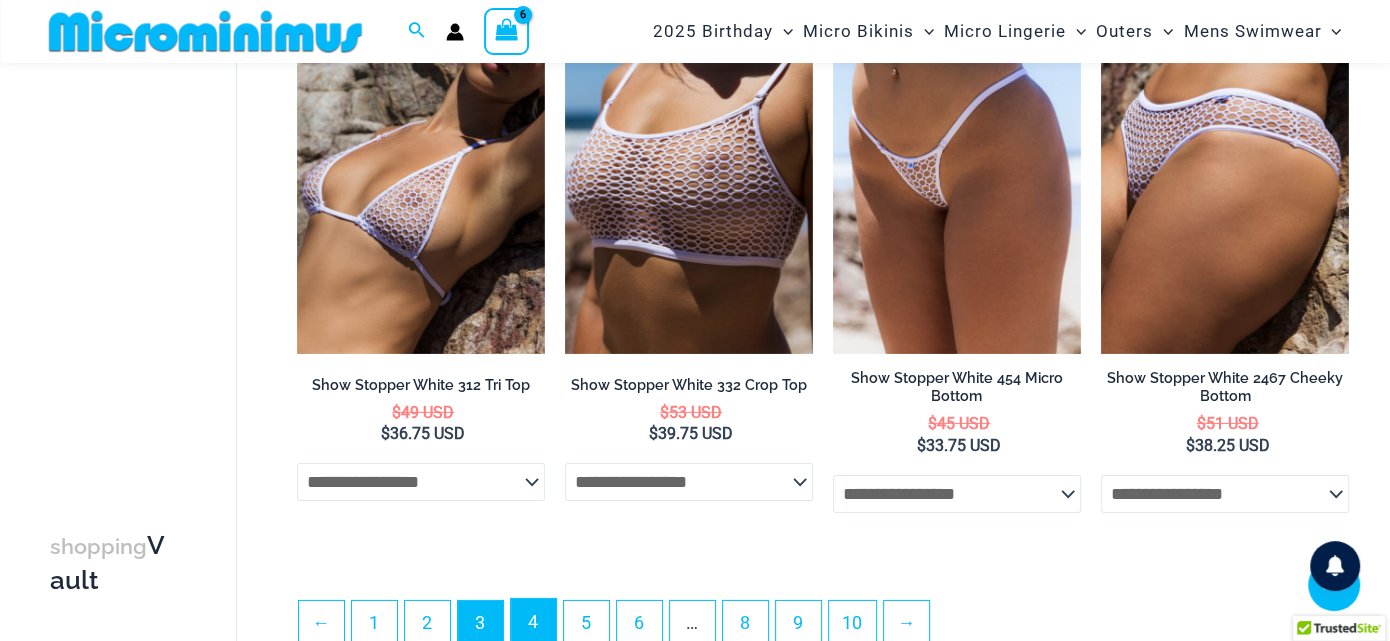 scroll, scrollTop: 4851, scrollLeft: 0, axis: vertical 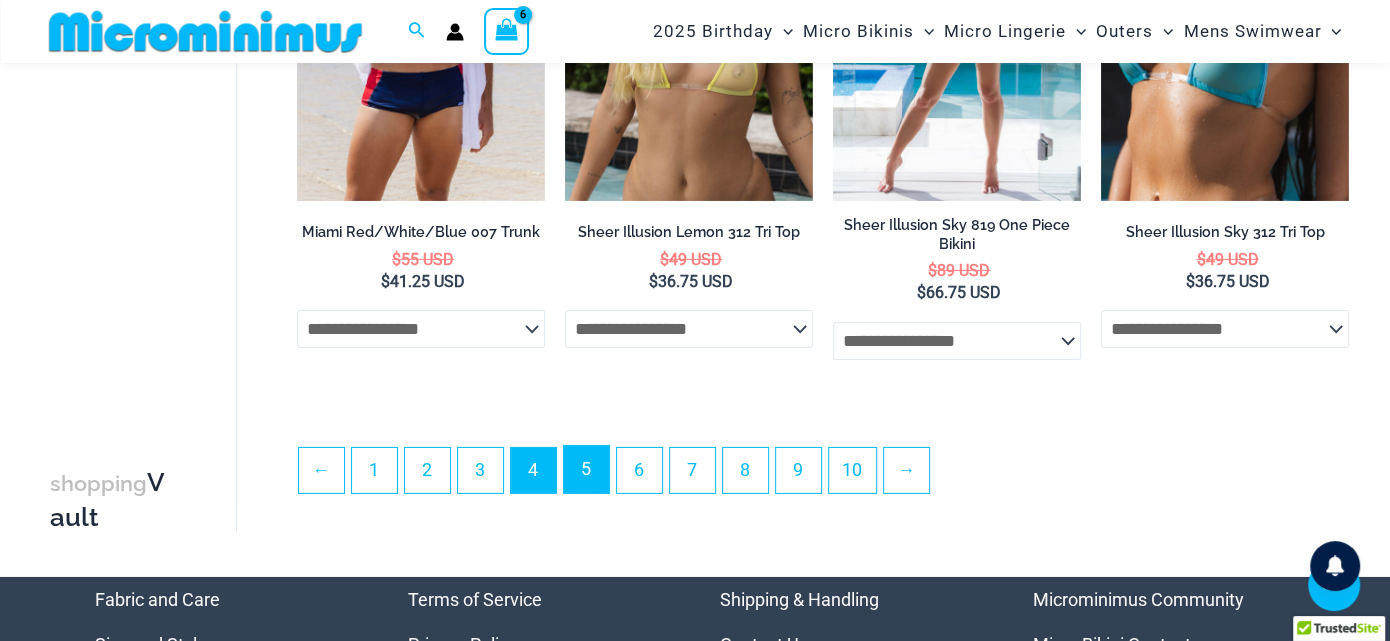 click on "5" at bounding box center (586, 469) 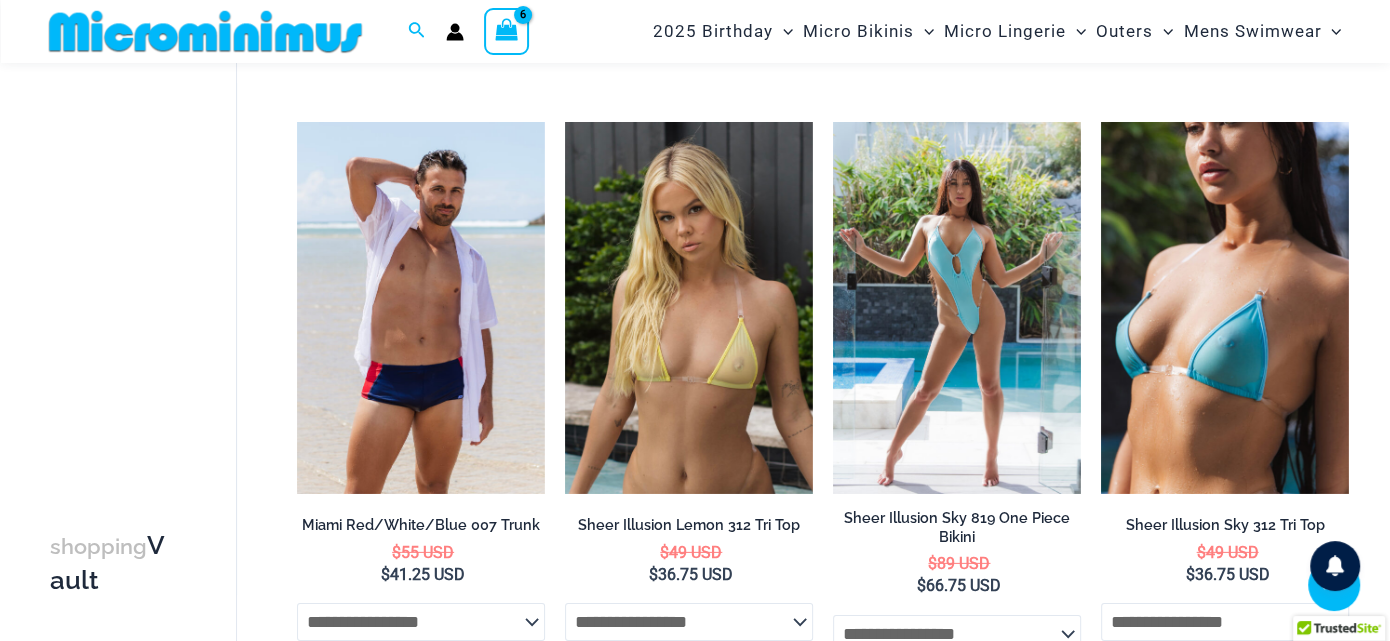 scroll, scrollTop: 4272, scrollLeft: 0, axis: vertical 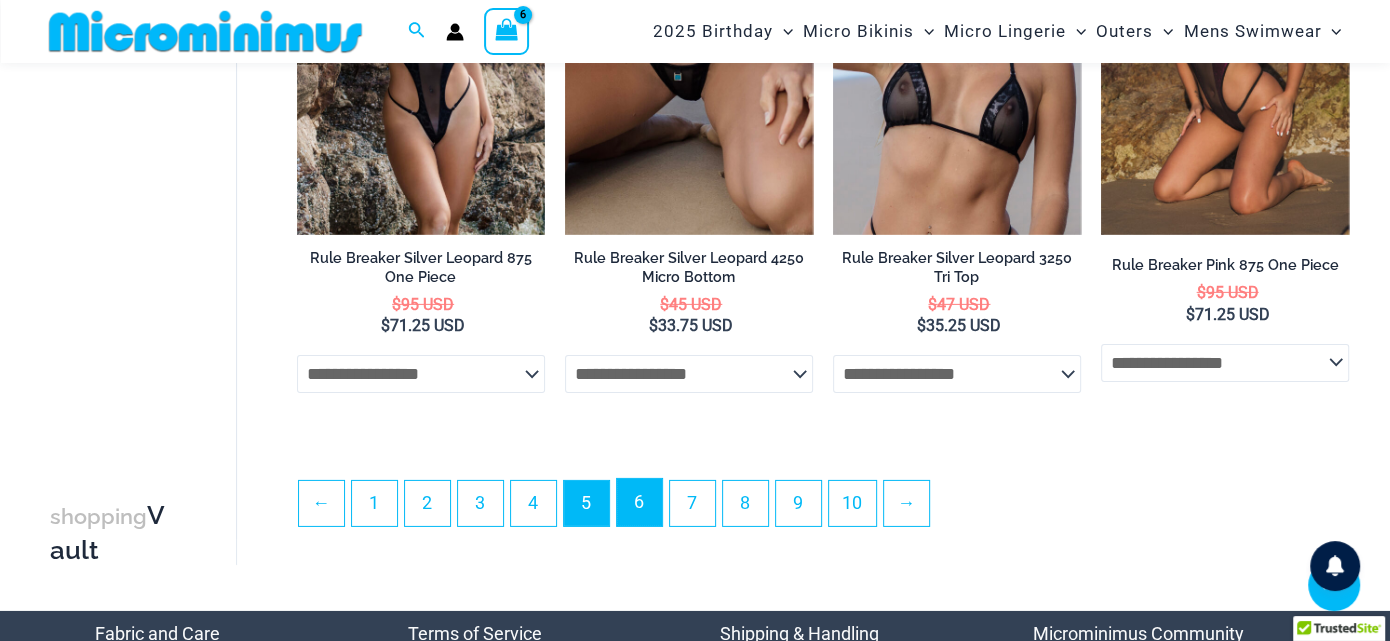 click on "6" at bounding box center [639, 502] 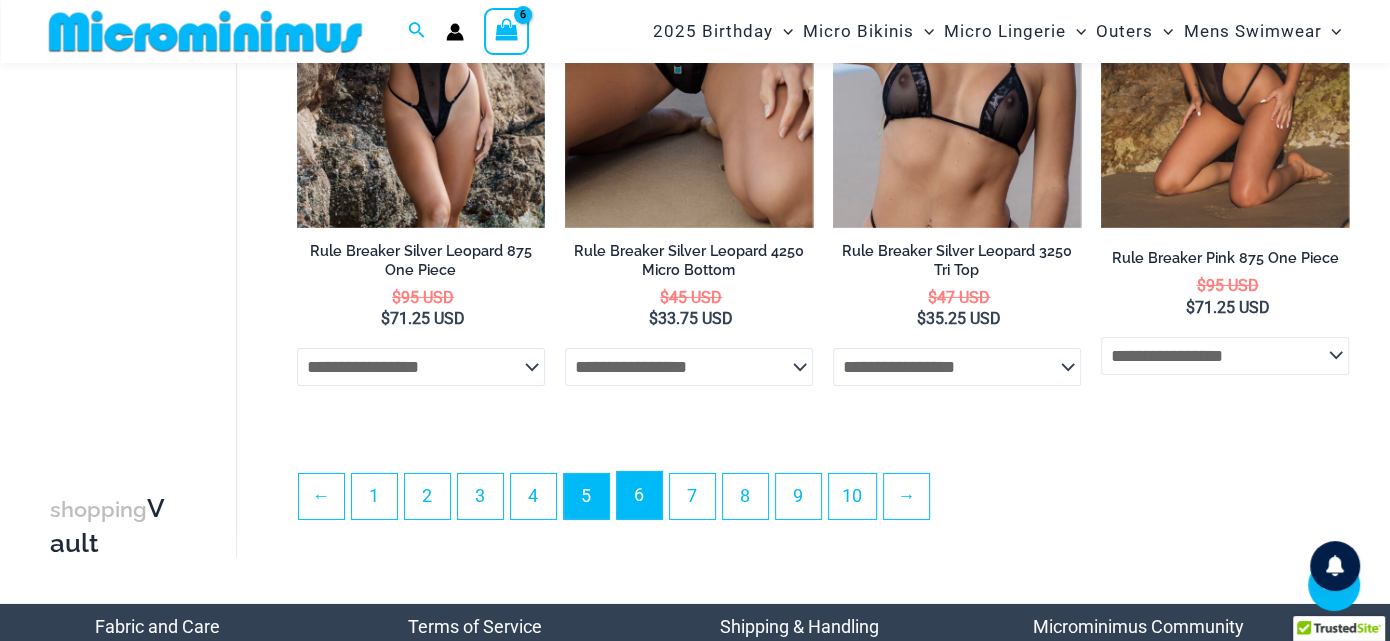 scroll, scrollTop: 4574, scrollLeft: 0, axis: vertical 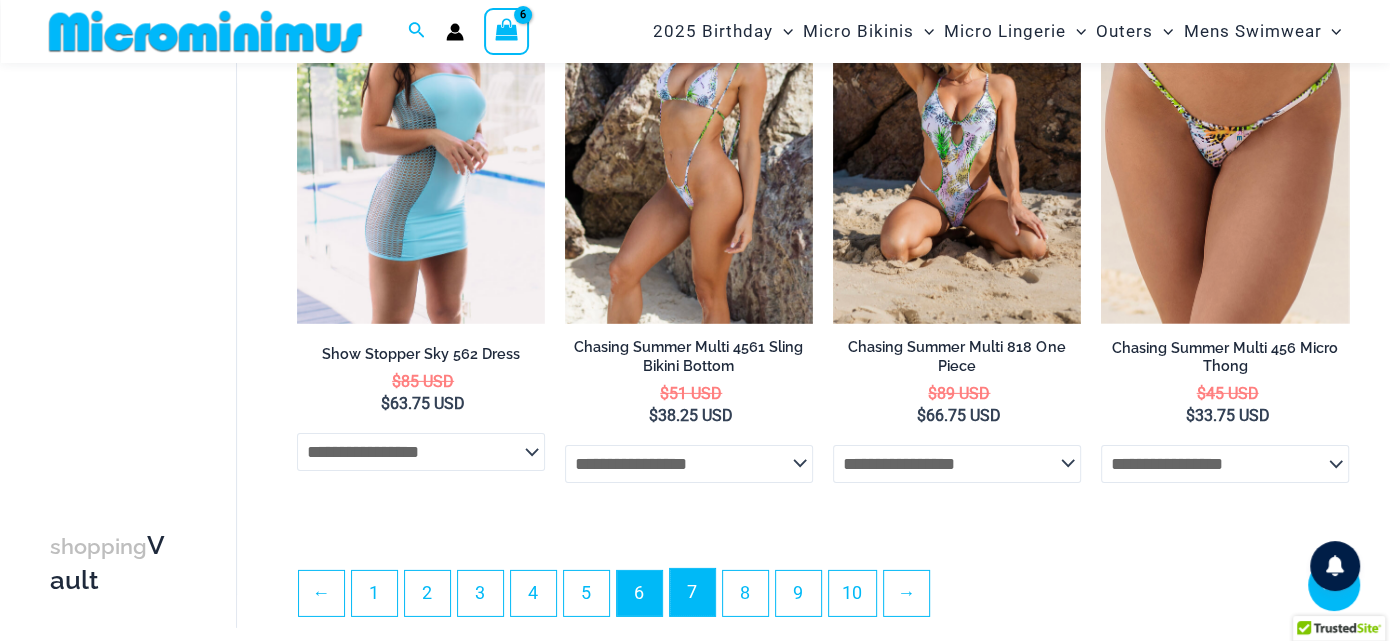 click on "7" at bounding box center [692, 592] 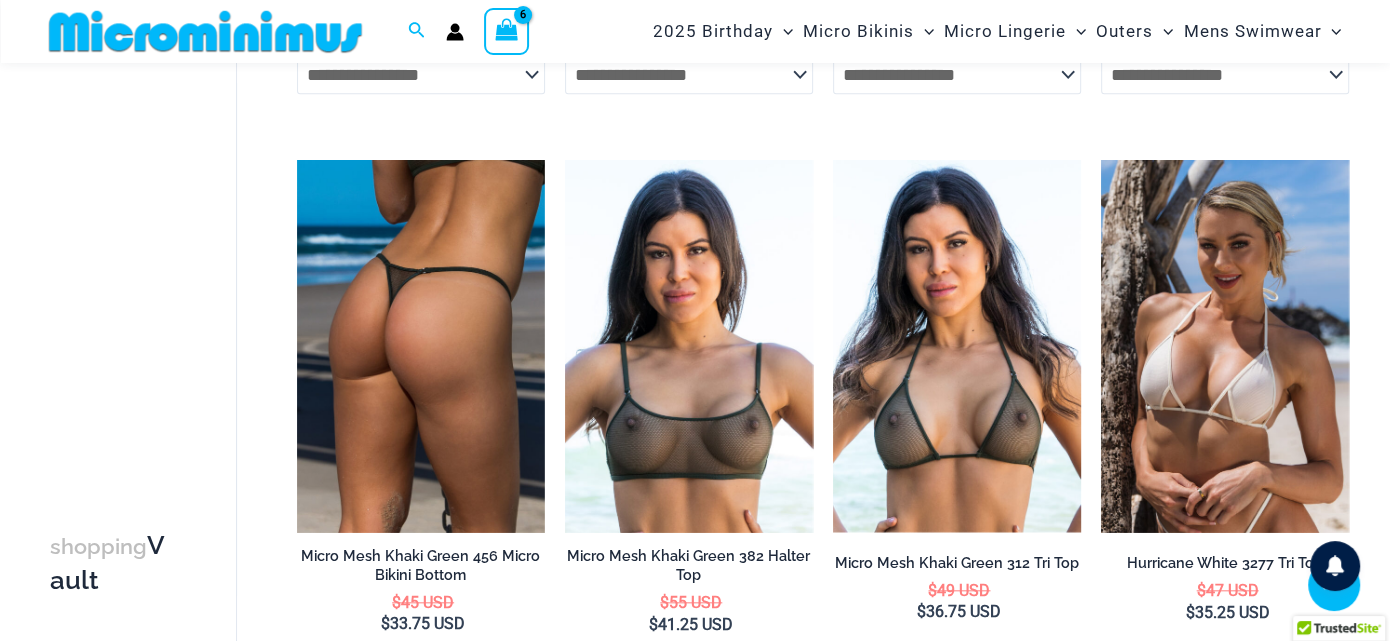 scroll, scrollTop: 1907, scrollLeft: 0, axis: vertical 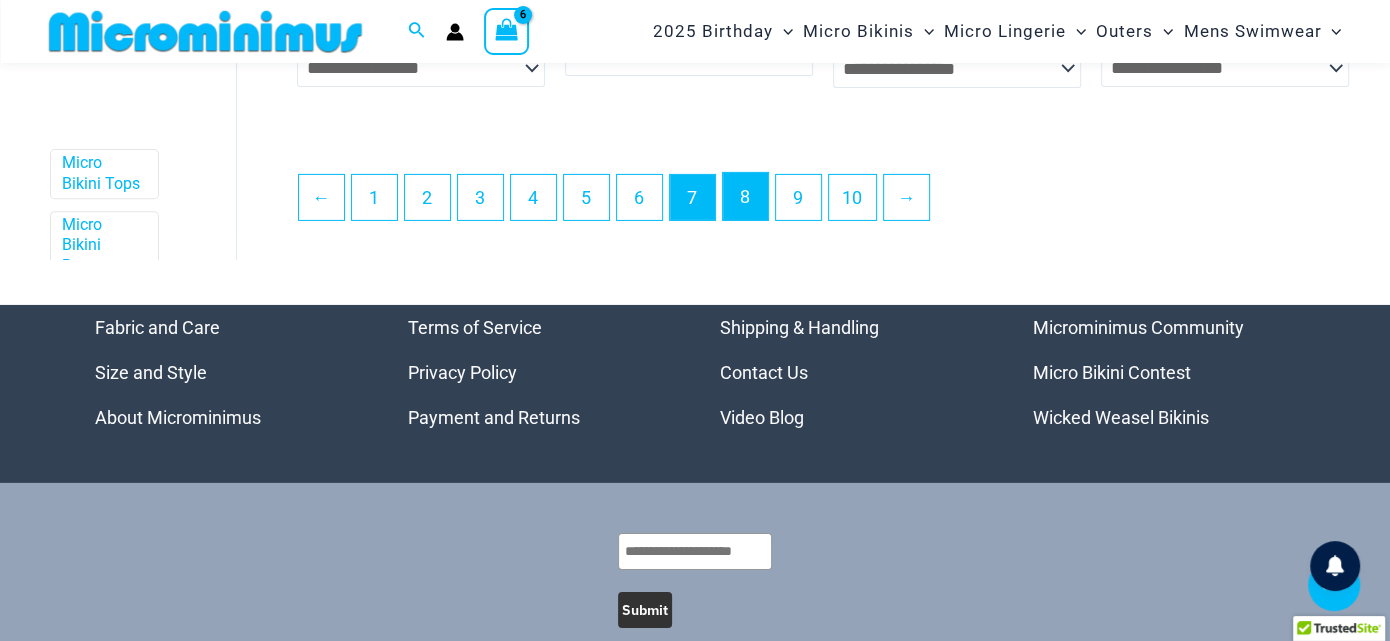 click on "8" at bounding box center [745, 196] 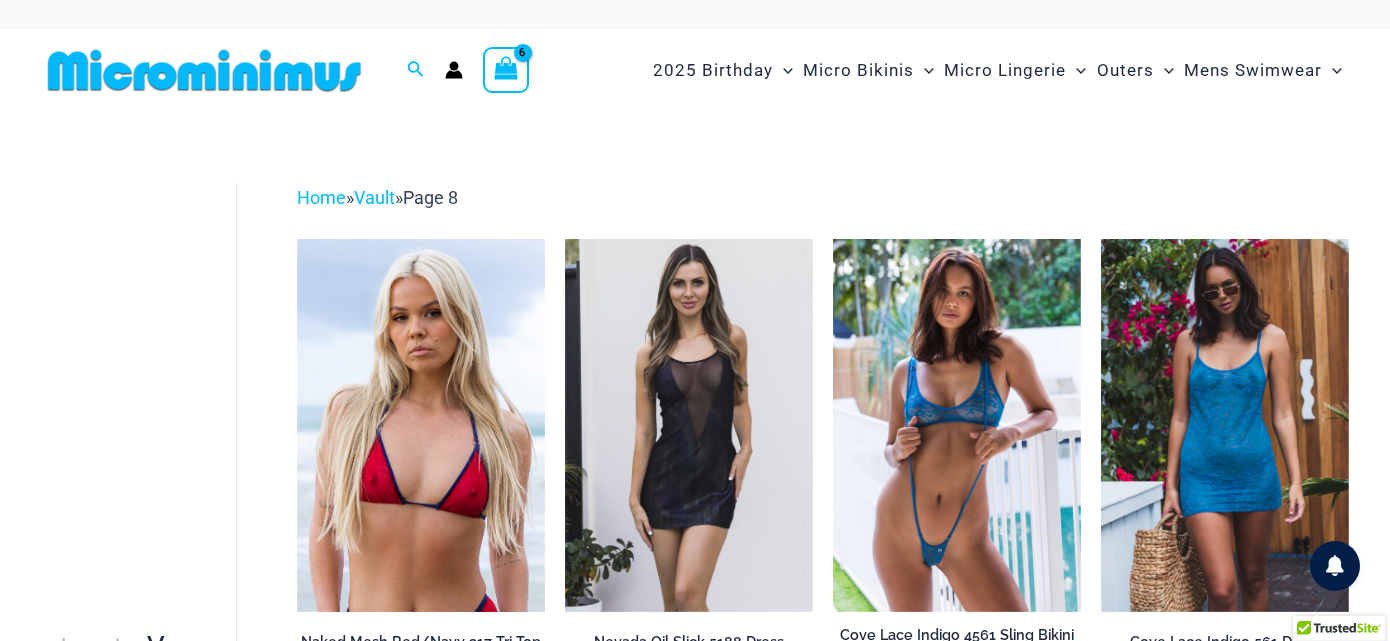scroll, scrollTop: 0, scrollLeft: 0, axis: both 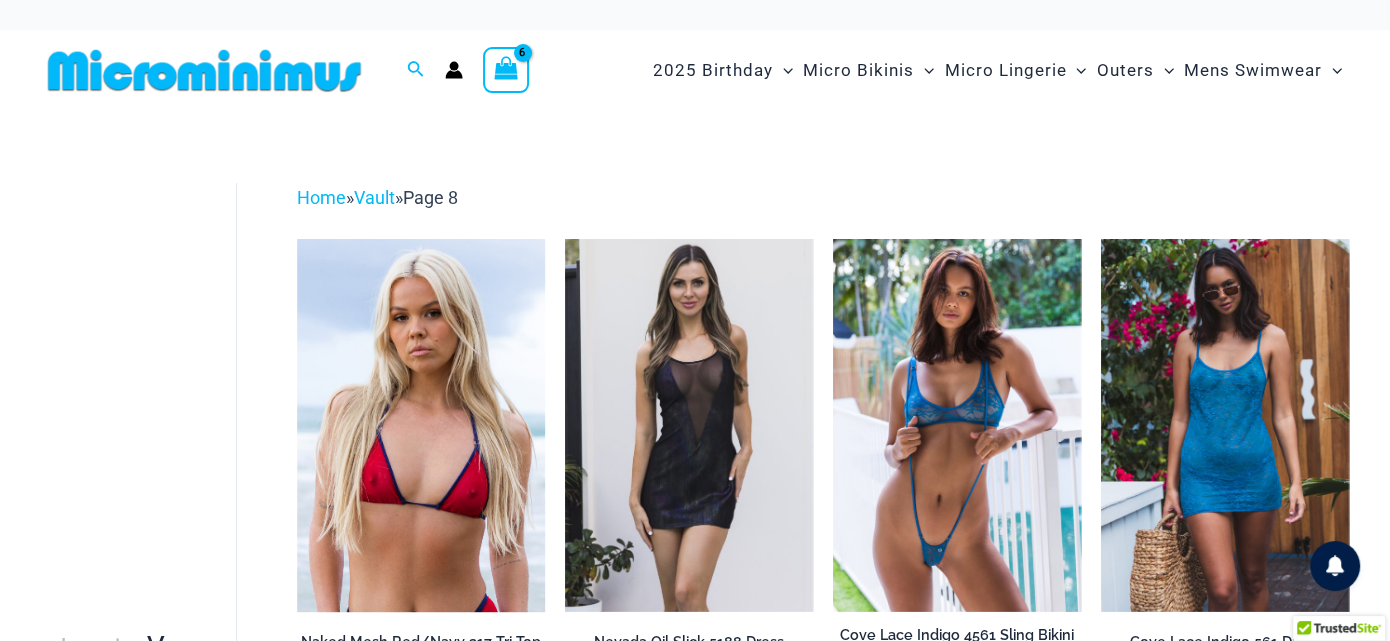 type on "**********" 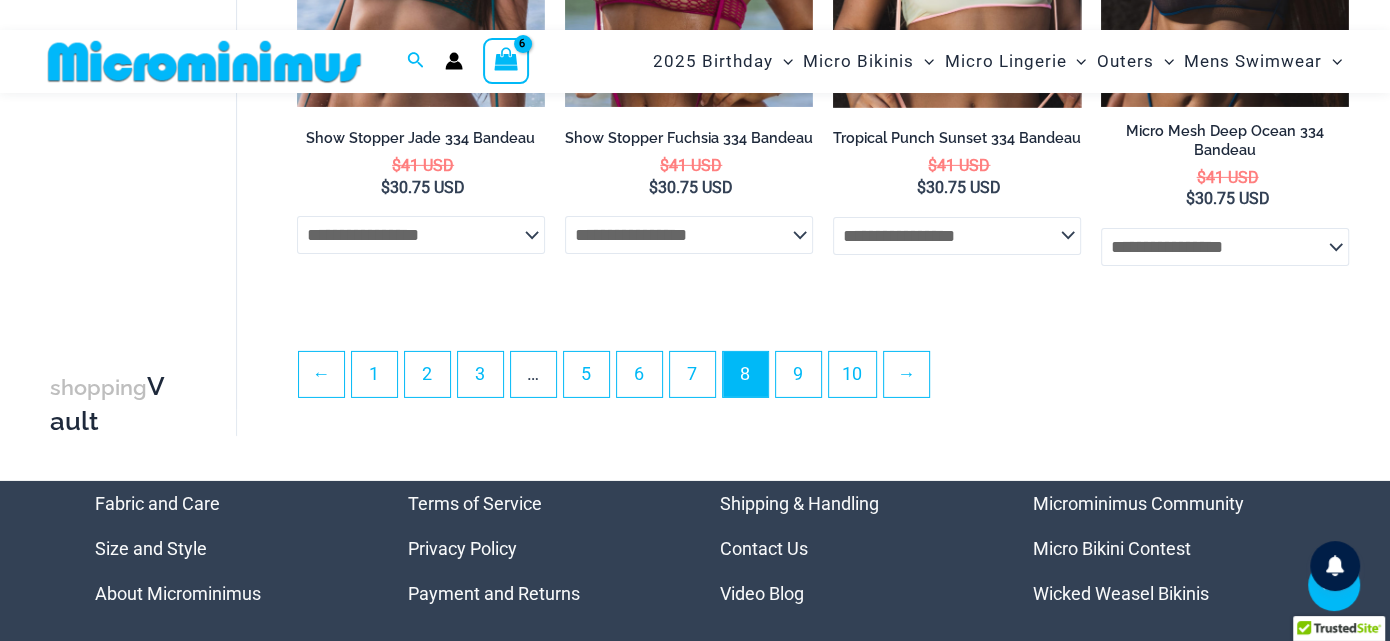 scroll, scrollTop: 4646, scrollLeft: 0, axis: vertical 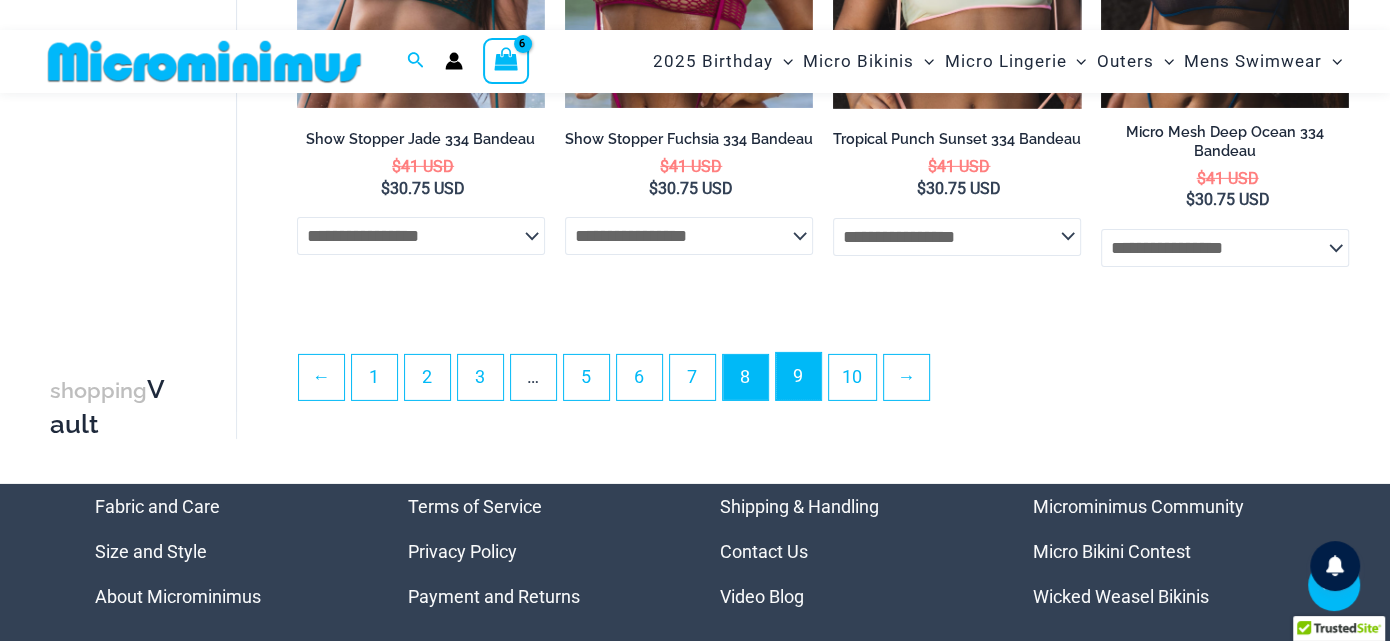 click on "9" at bounding box center (798, 376) 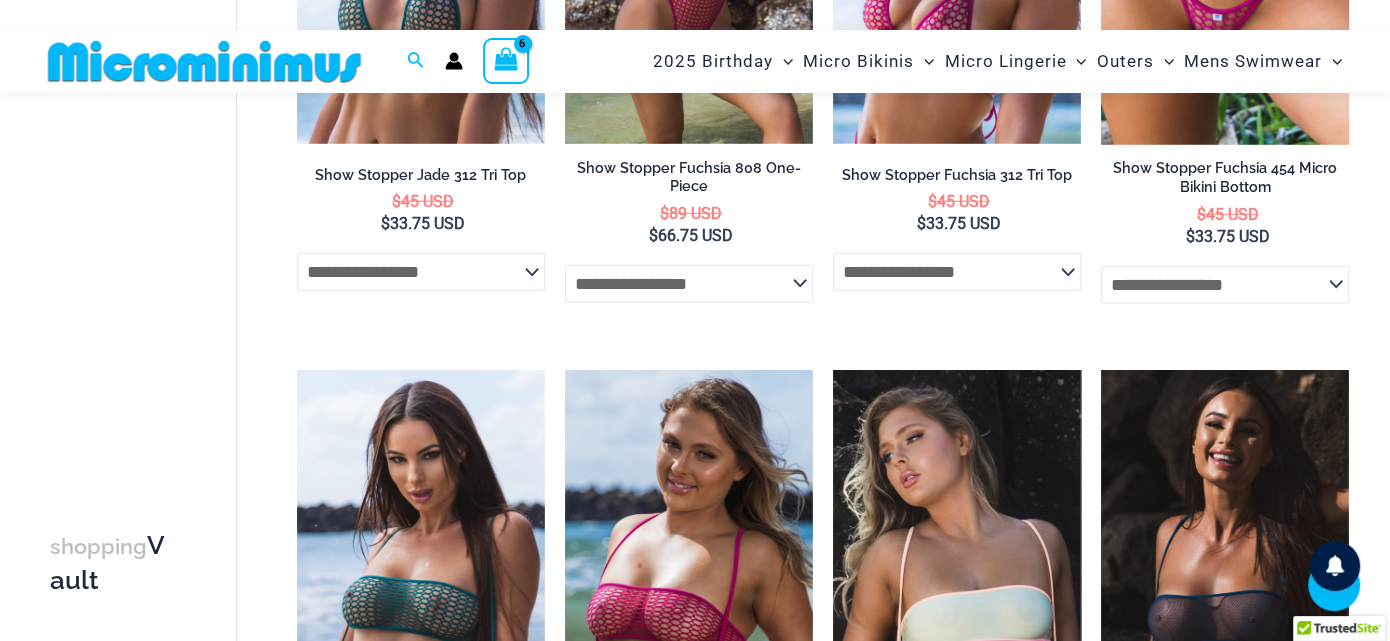 scroll, scrollTop: 3942, scrollLeft: 0, axis: vertical 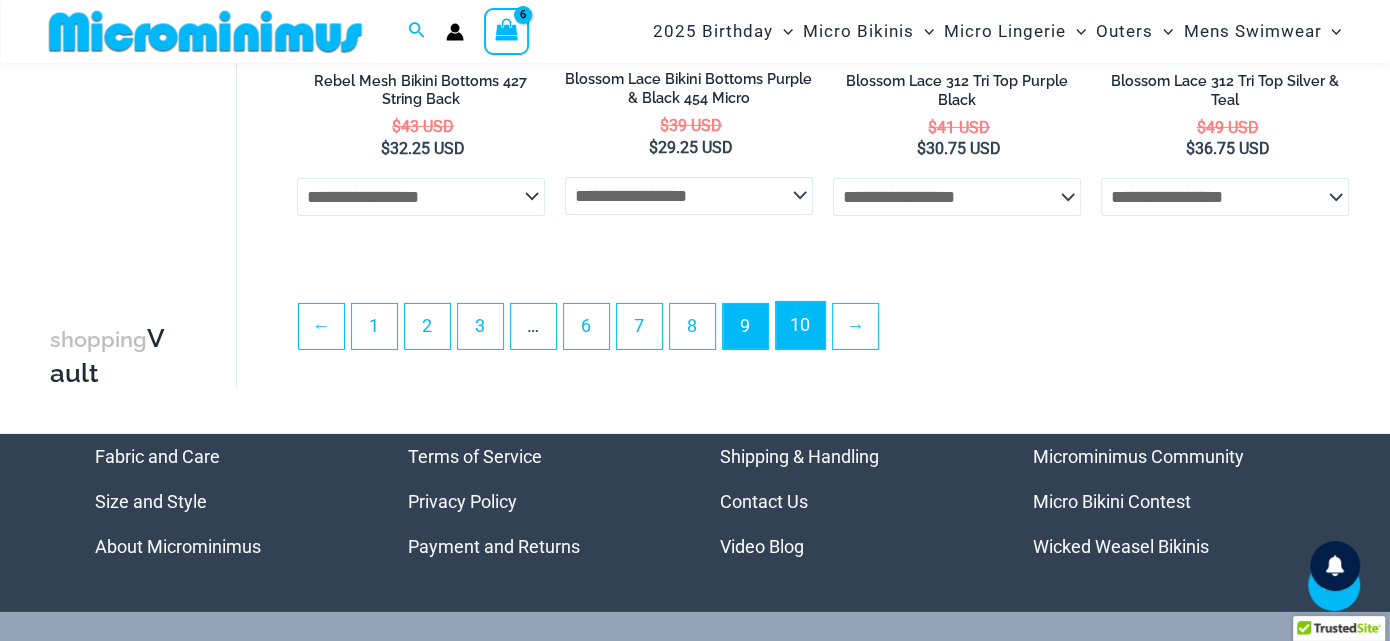 click on "10" at bounding box center (800, 325) 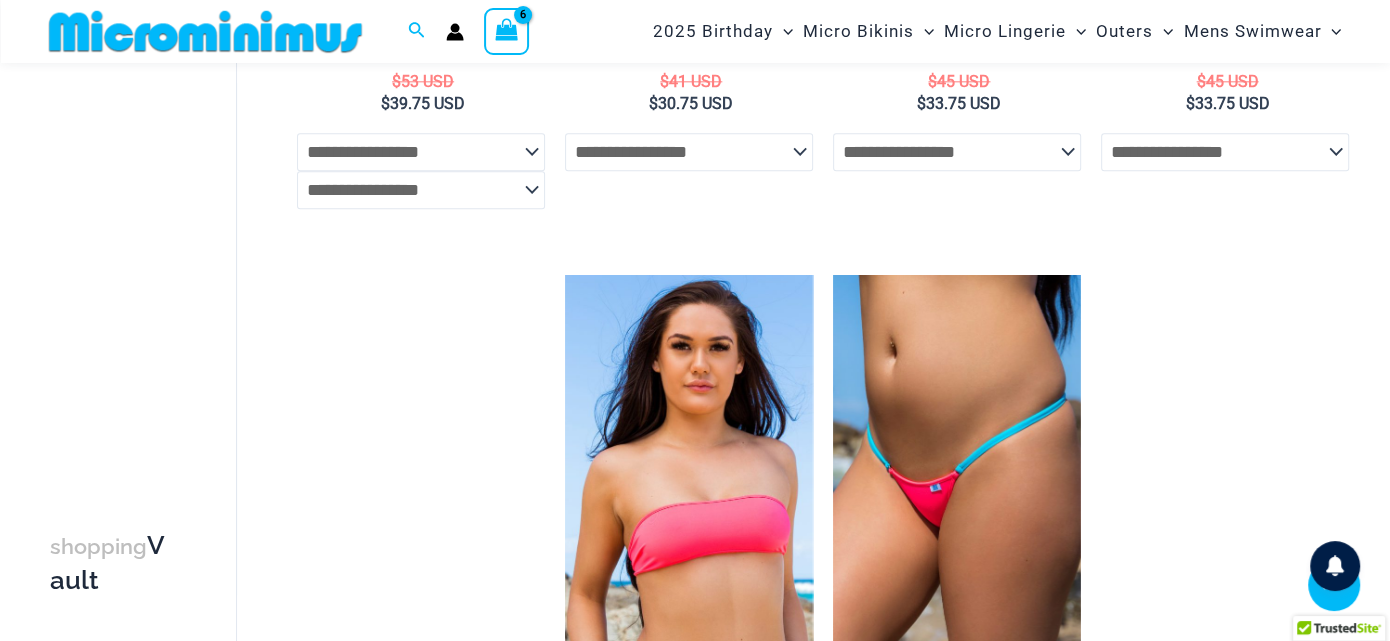 scroll, scrollTop: 1974, scrollLeft: 0, axis: vertical 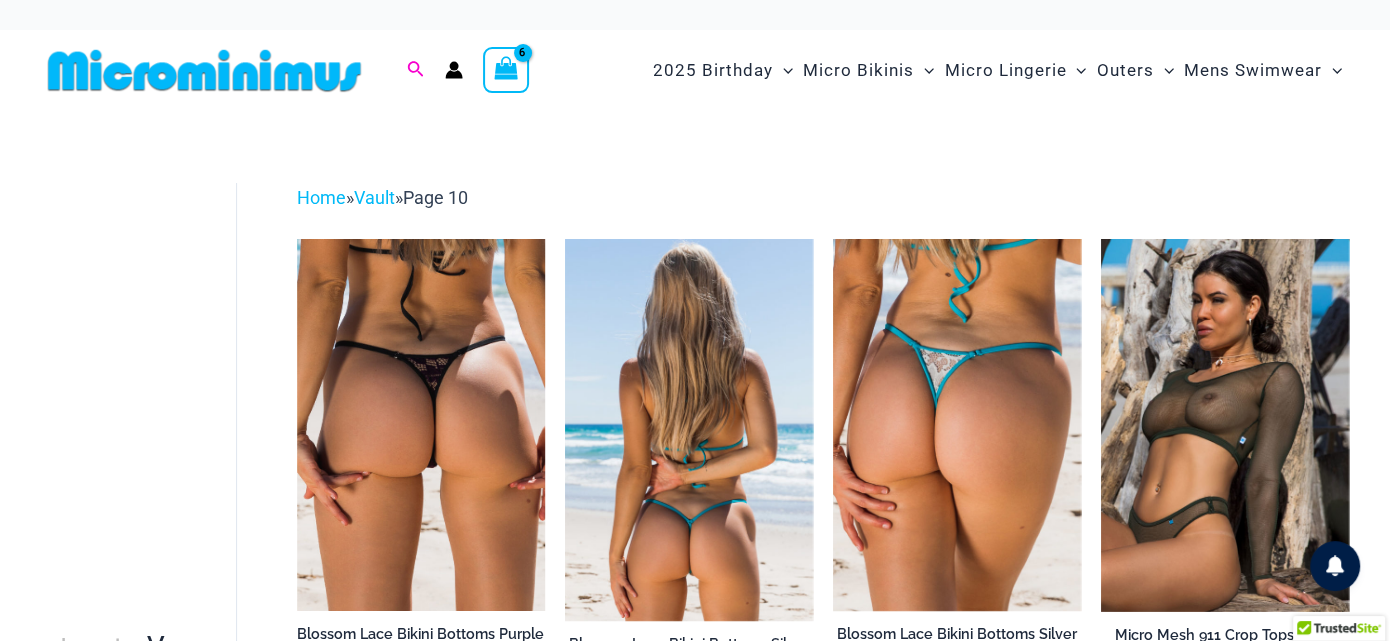 click 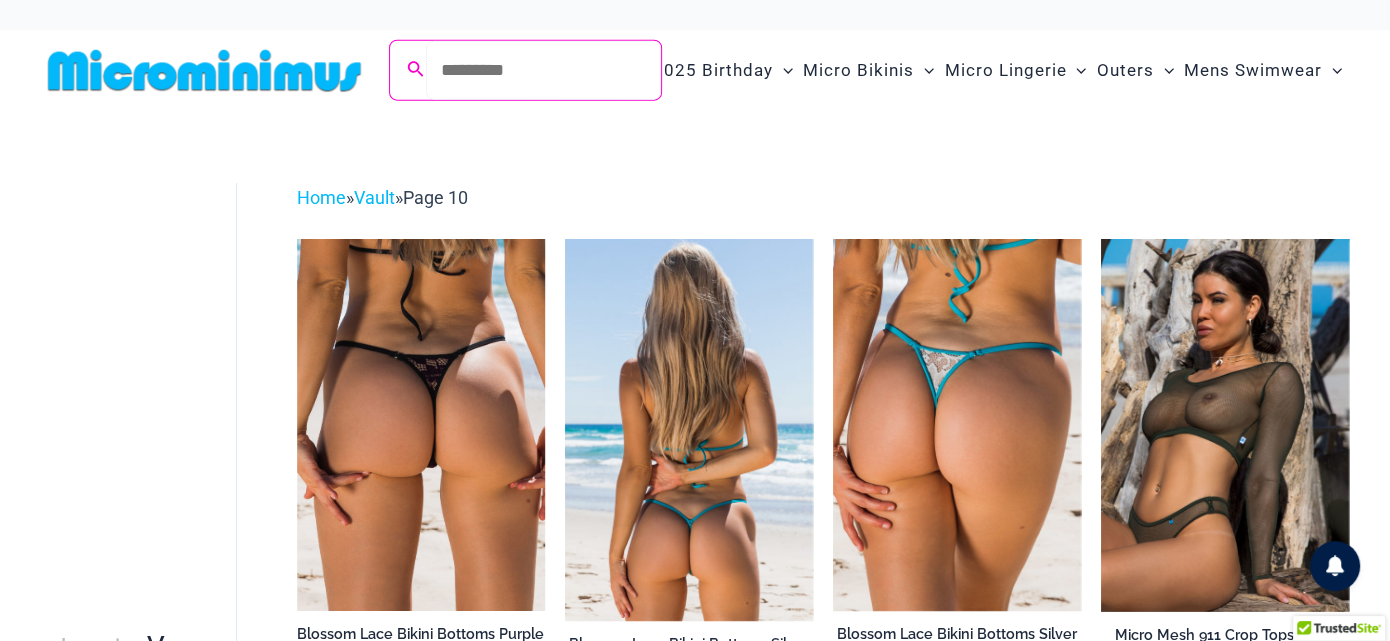 scroll, scrollTop: 2, scrollLeft: 0, axis: vertical 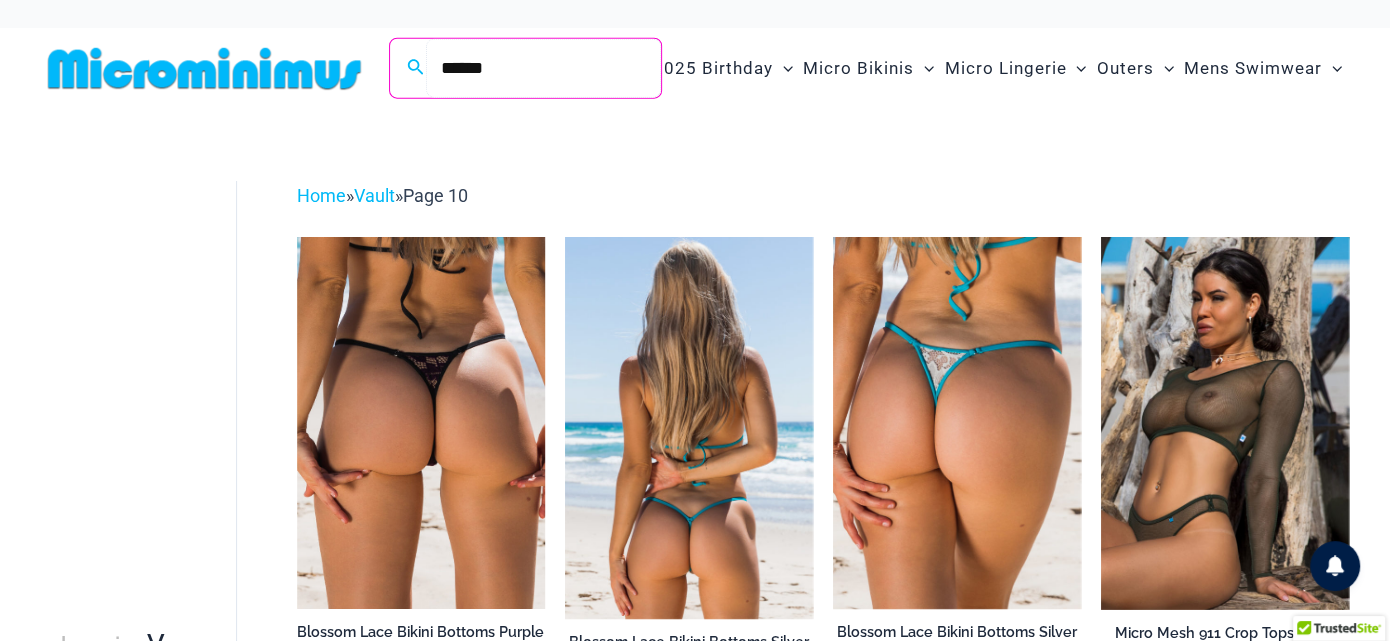 type on "******" 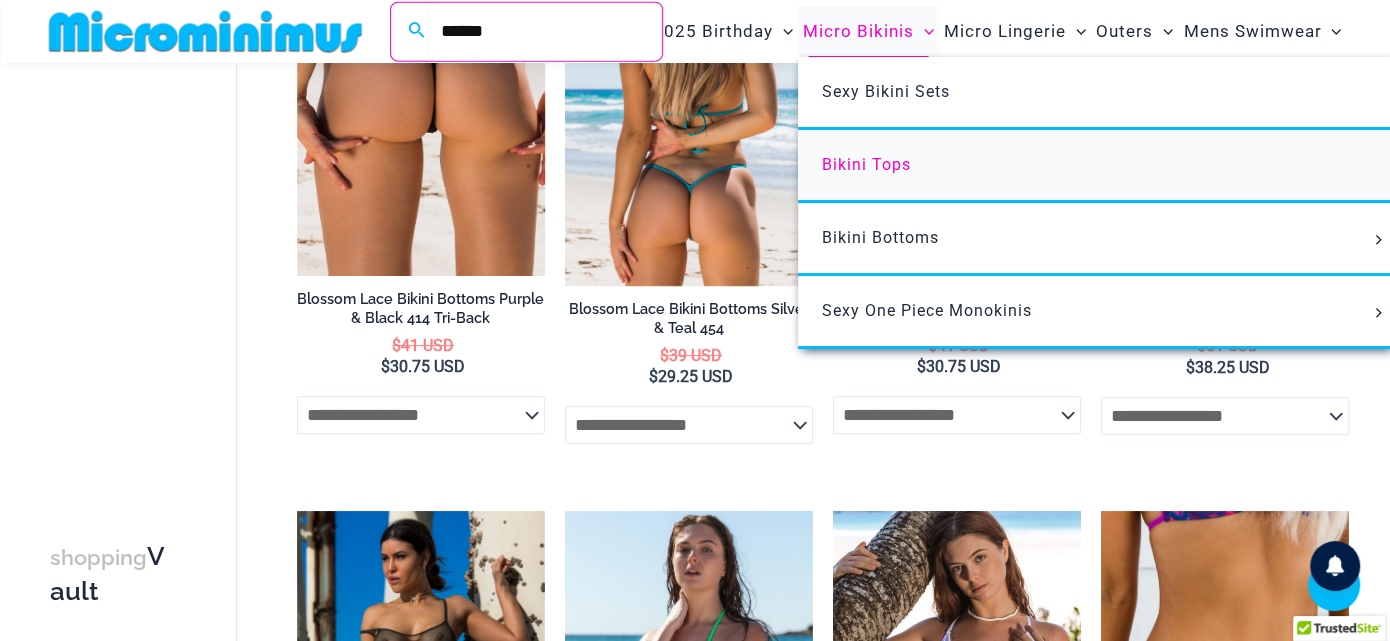 scroll, scrollTop: 428, scrollLeft: 0, axis: vertical 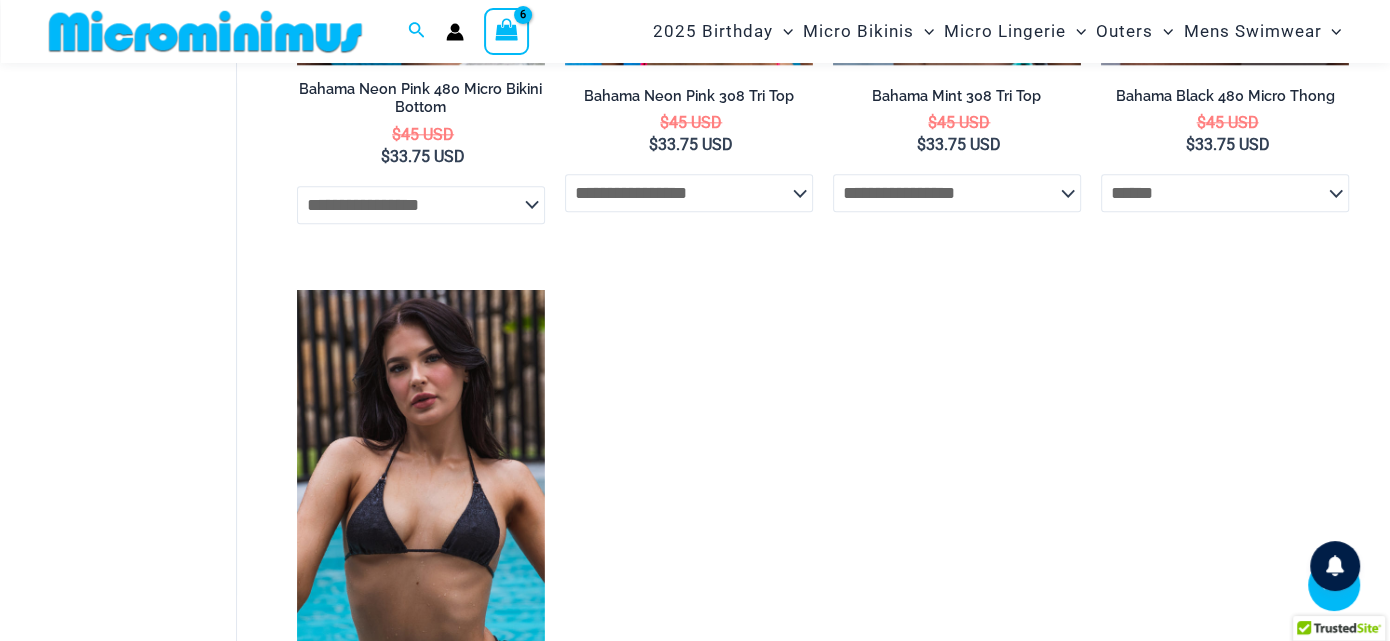 select on "******" 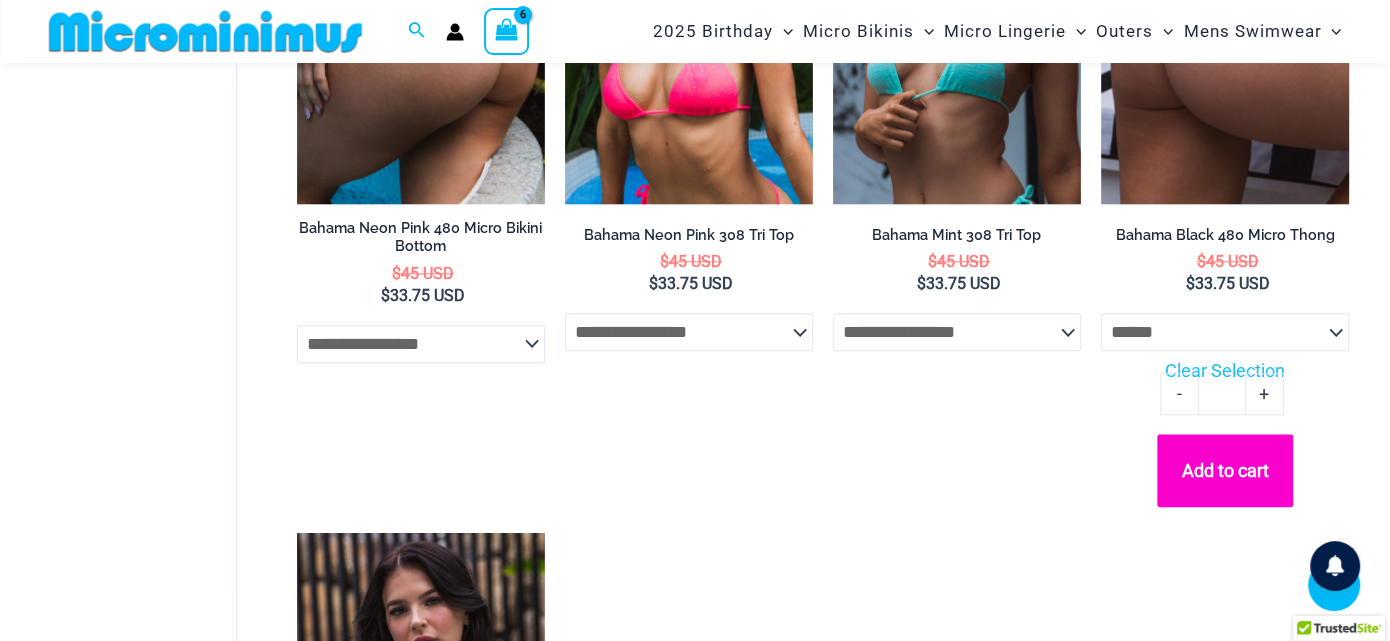 scroll, scrollTop: 1536, scrollLeft: 0, axis: vertical 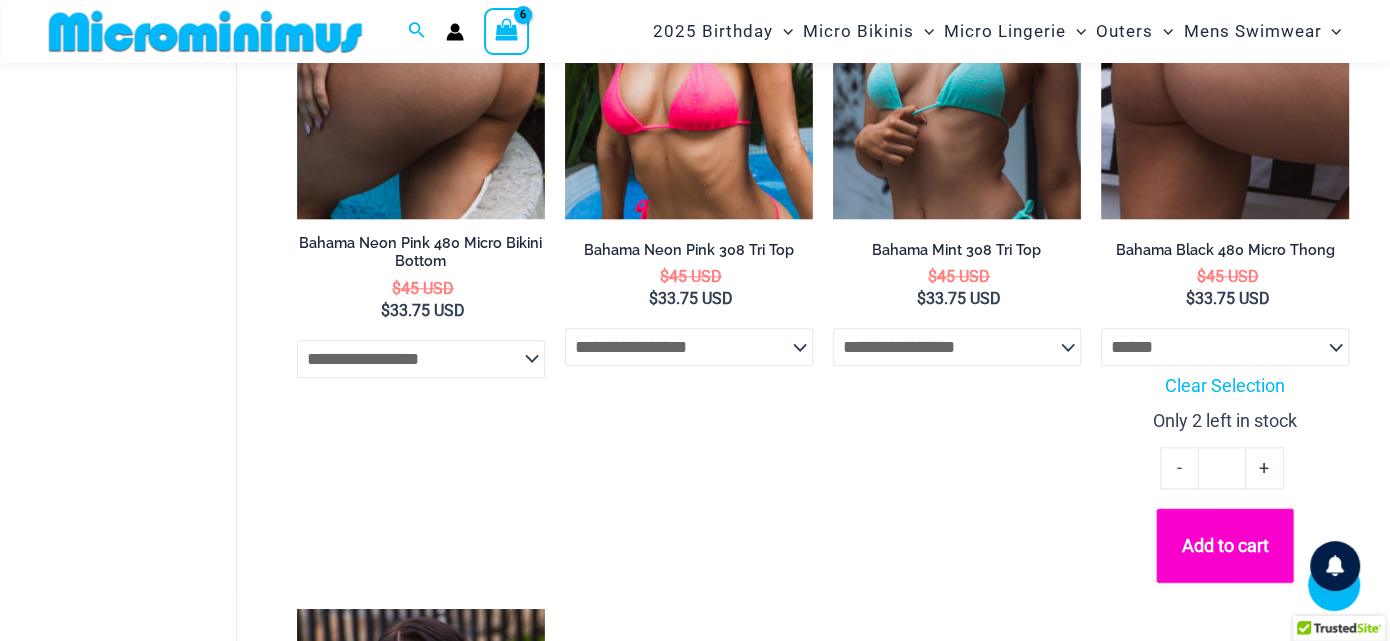 click on "Add to cart" 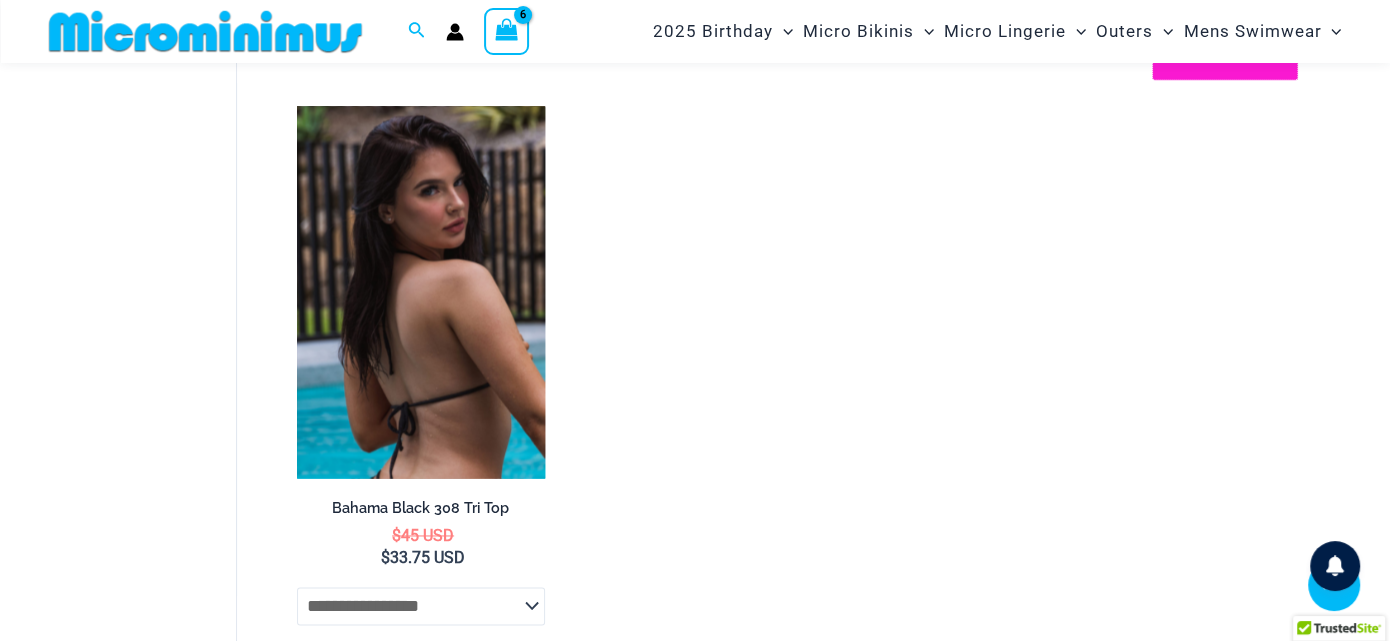scroll, scrollTop: 2052, scrollLeft: 0, axis: vertical 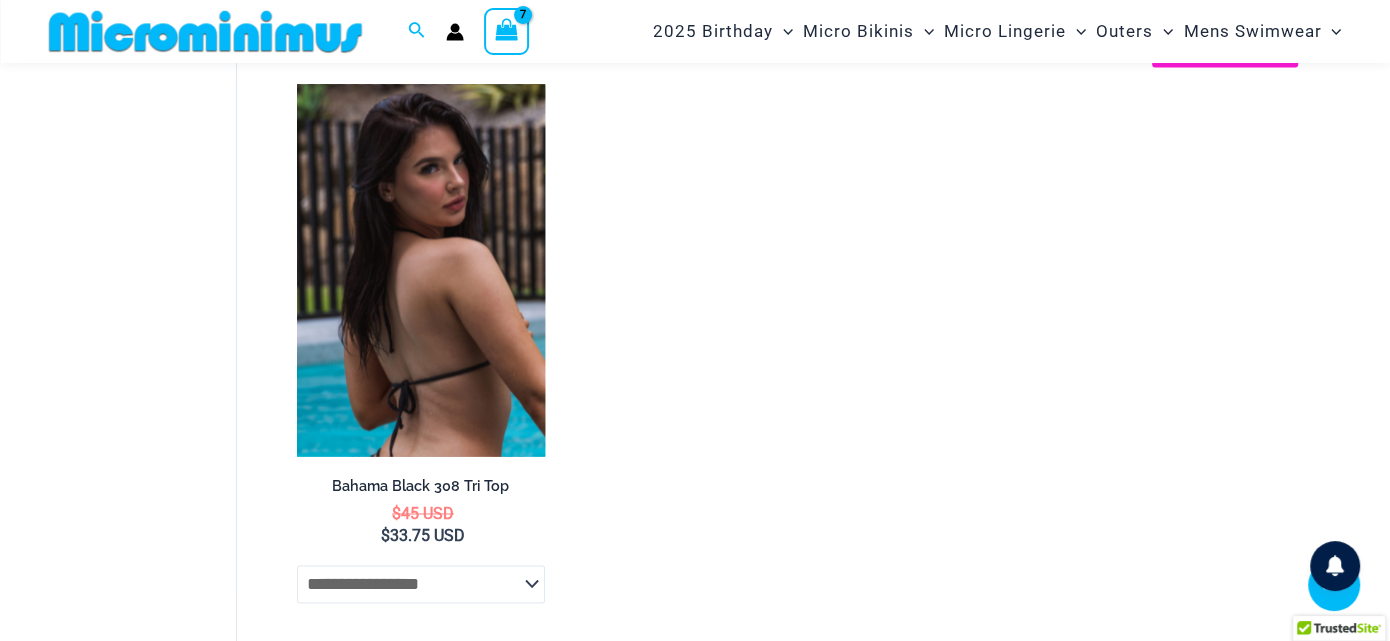 click on "**********" 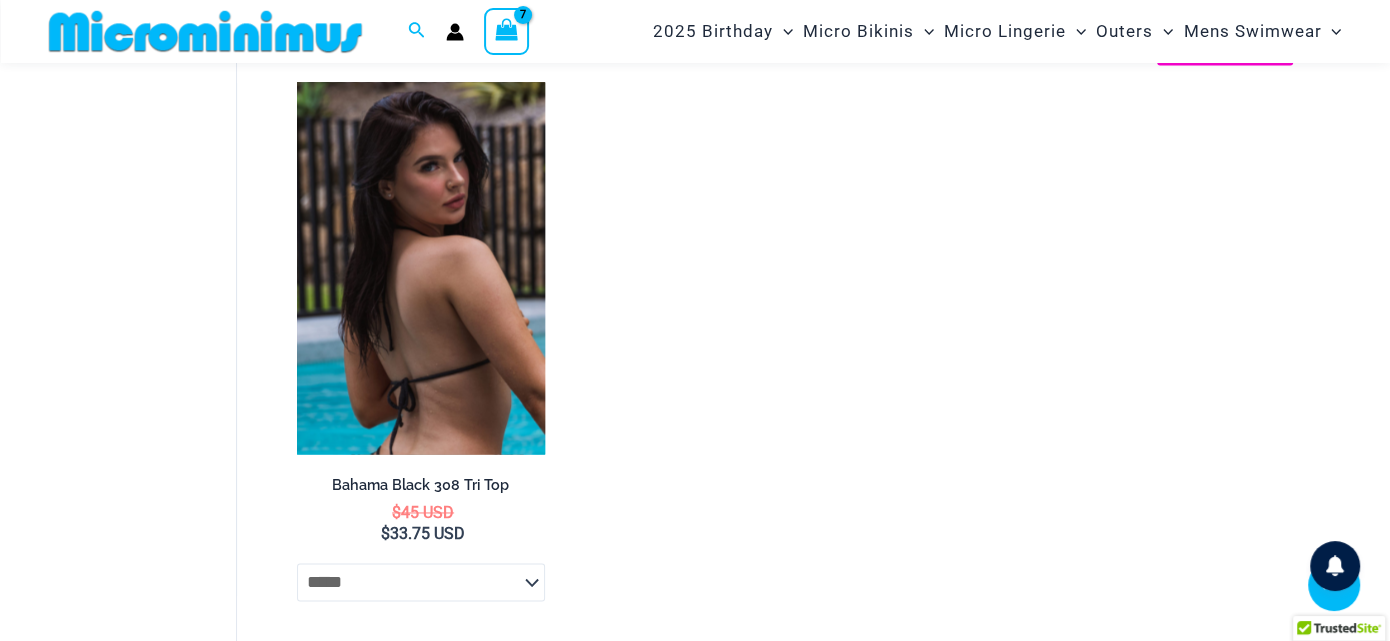 select on "*****" 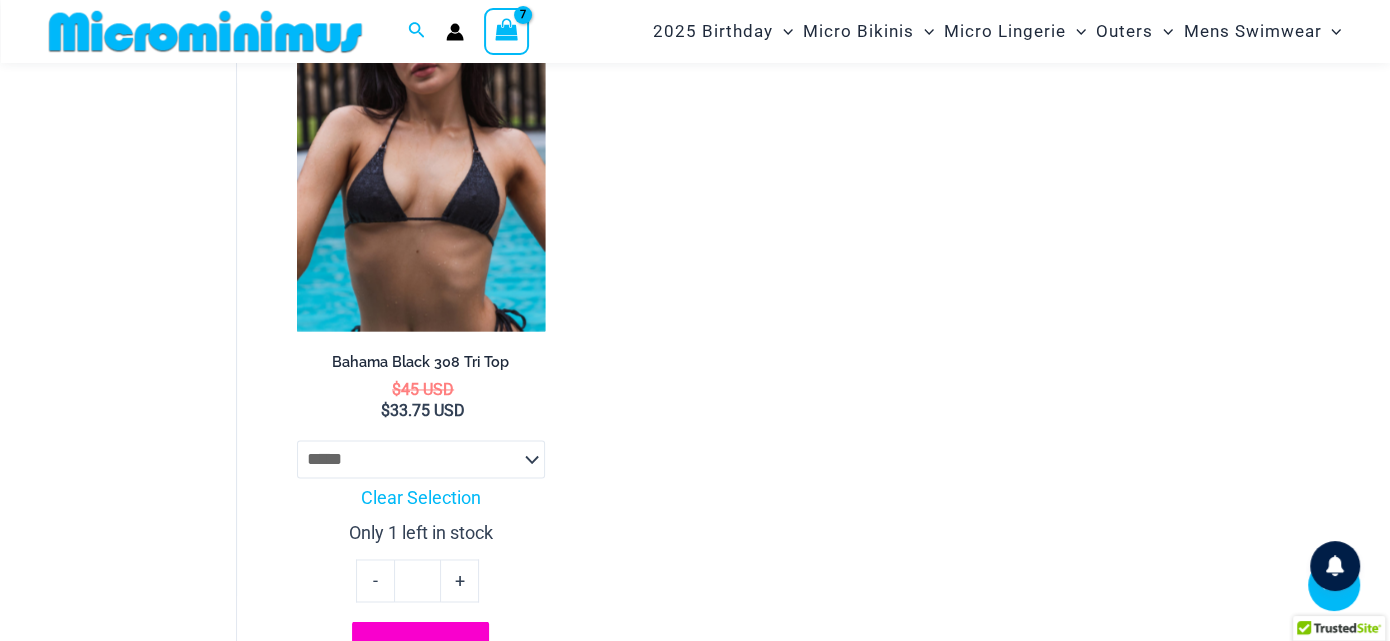 scroll, scrollTop: 2338, scrollLeft: 0, axis: vertical 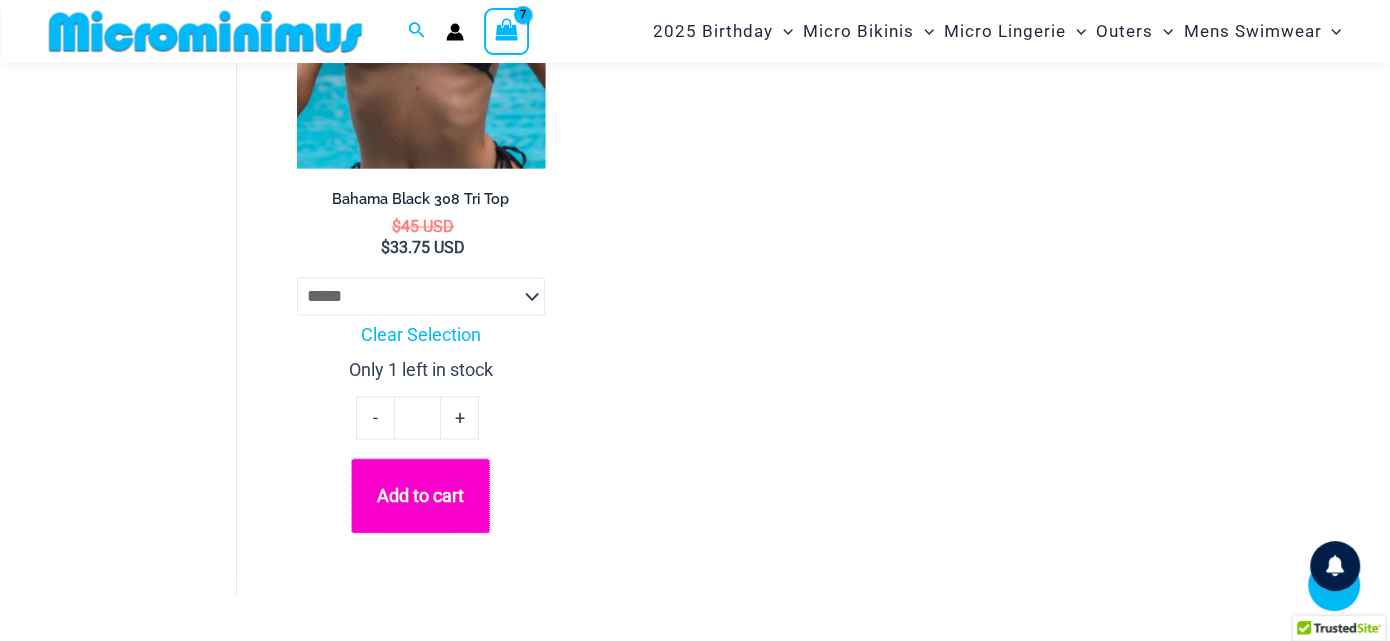 click on "Add to cart" 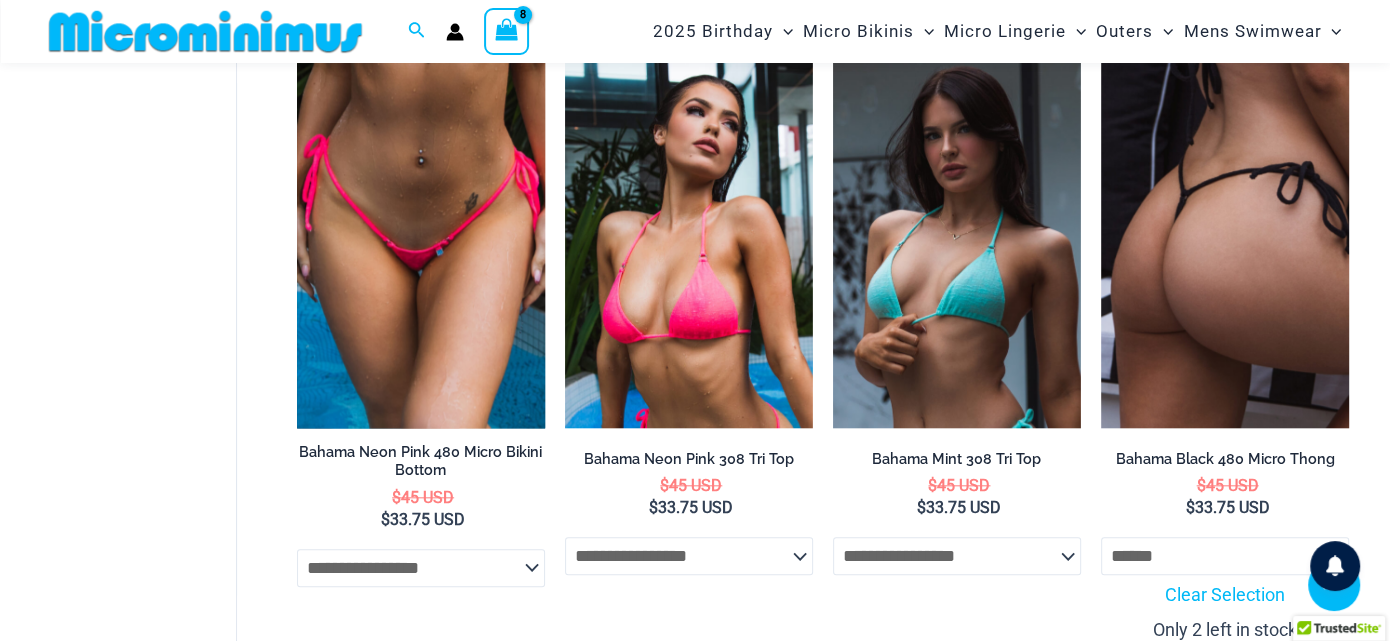 scroll, scrollTop: 1317, scrollLeft: 0, axis: vertical 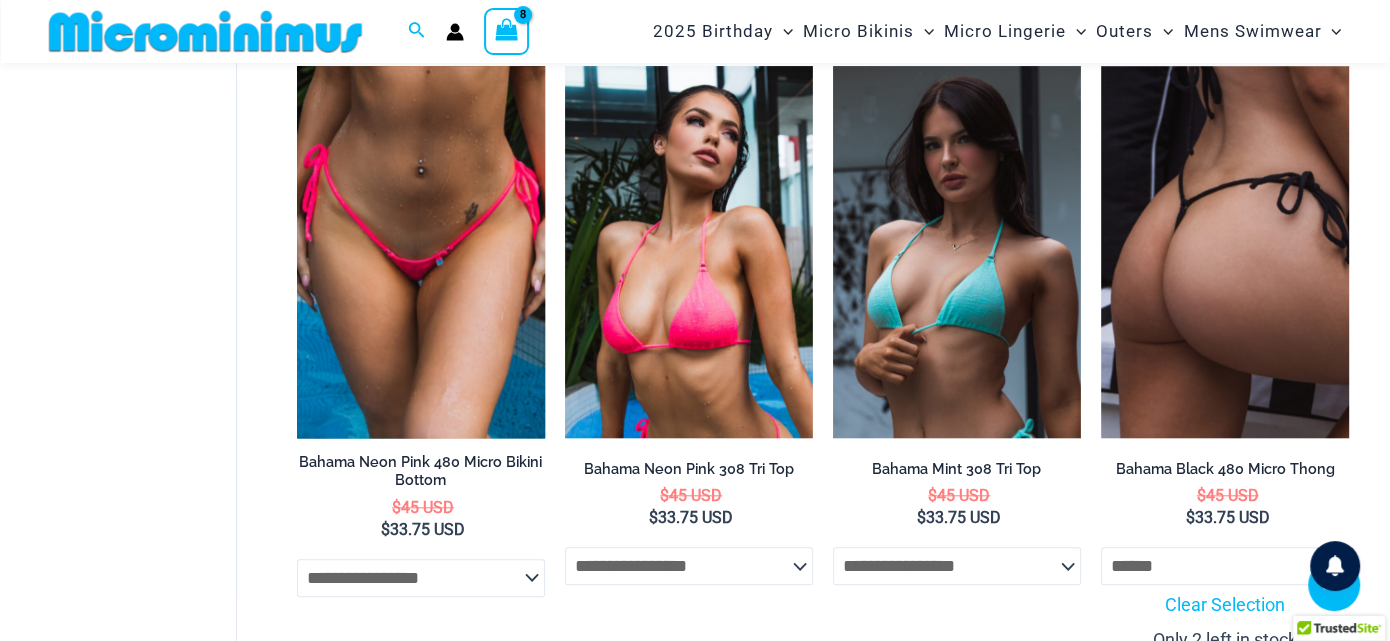 click on "**********" at bounding box center (421, 419) 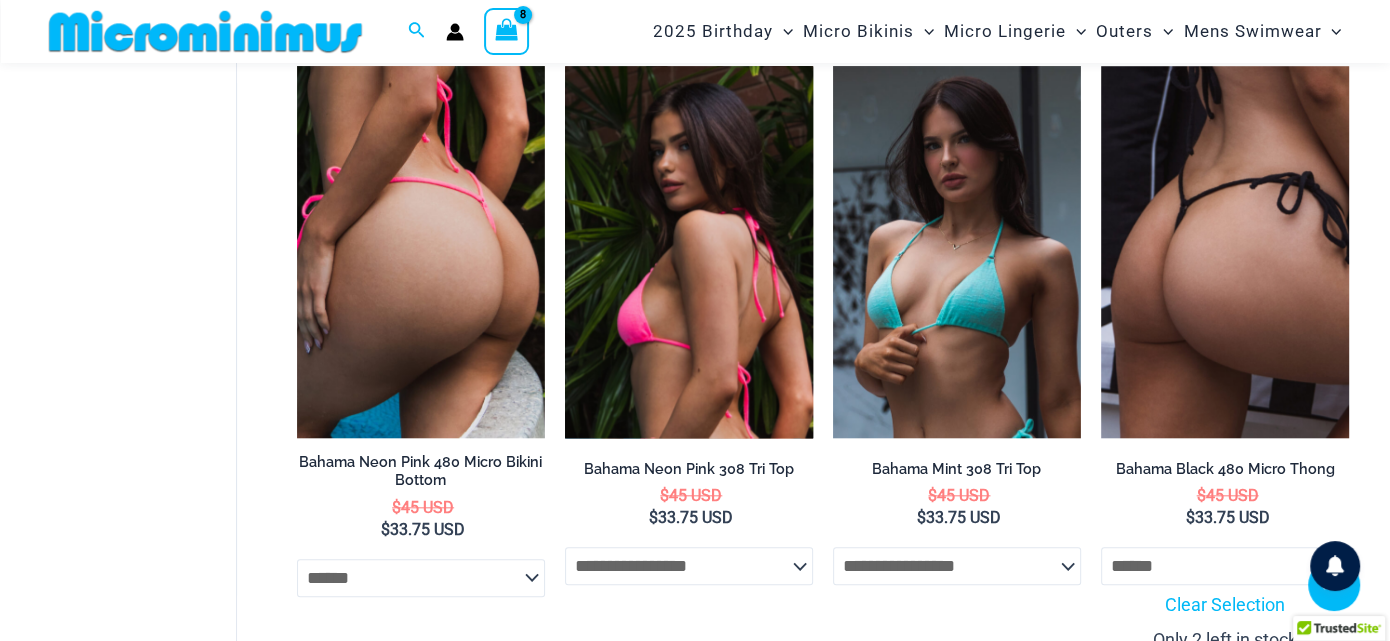 select on "******" 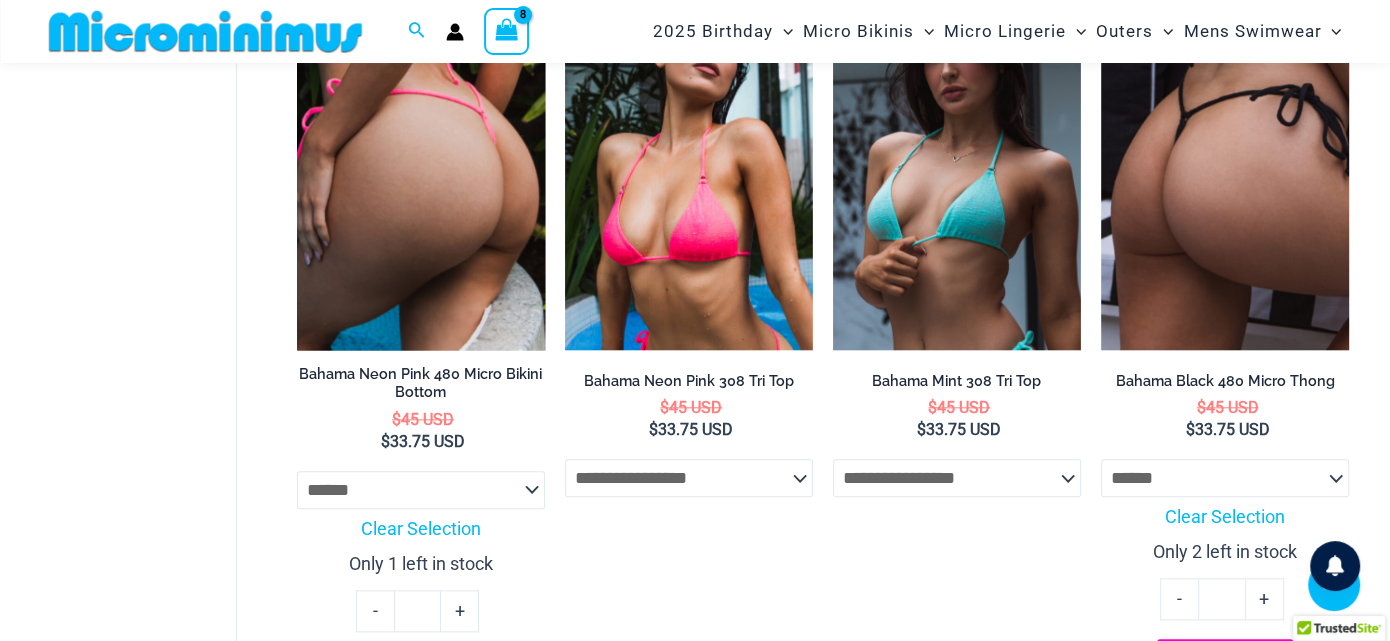 scroll, scrollTop: 1449, scrollLeft: 0, axis: vertical 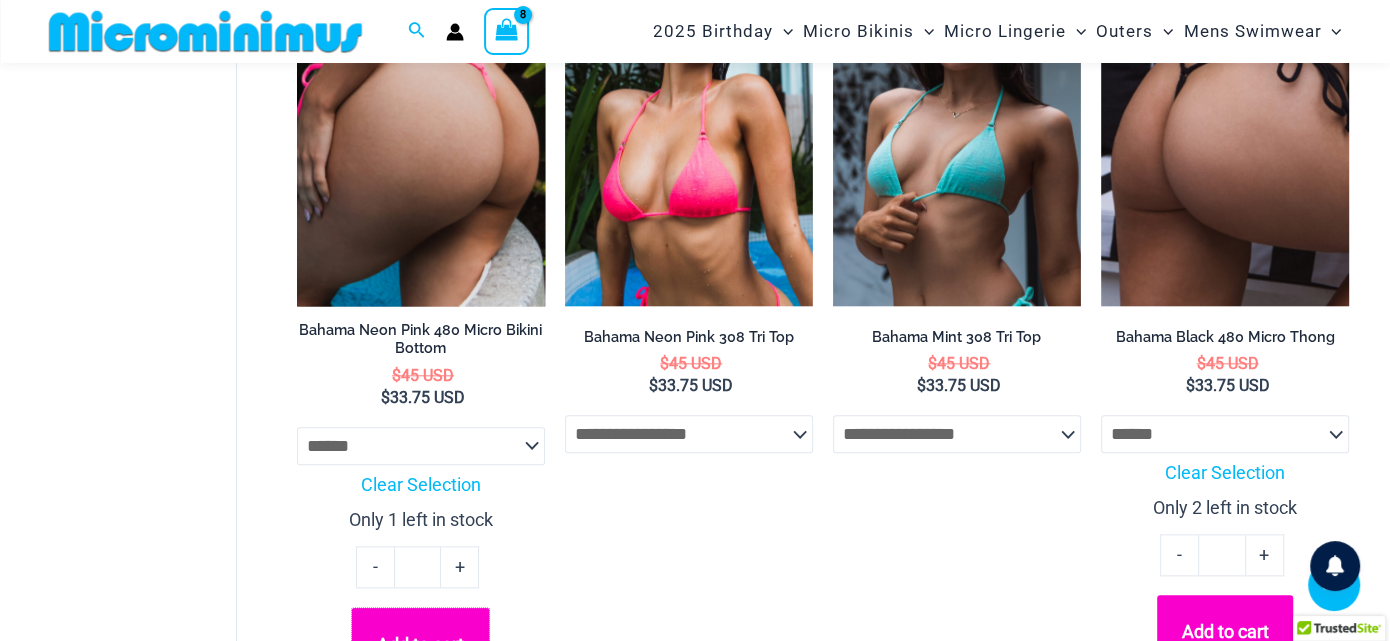 click on "Add to cart" 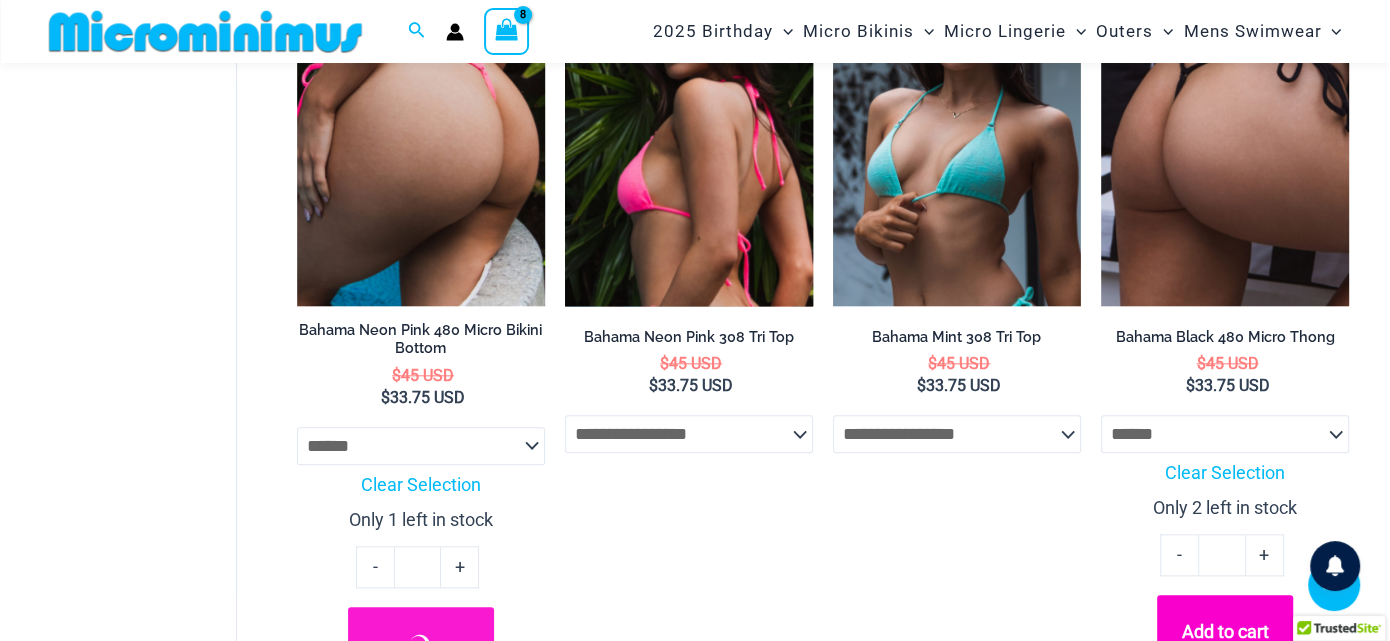 select on "******" 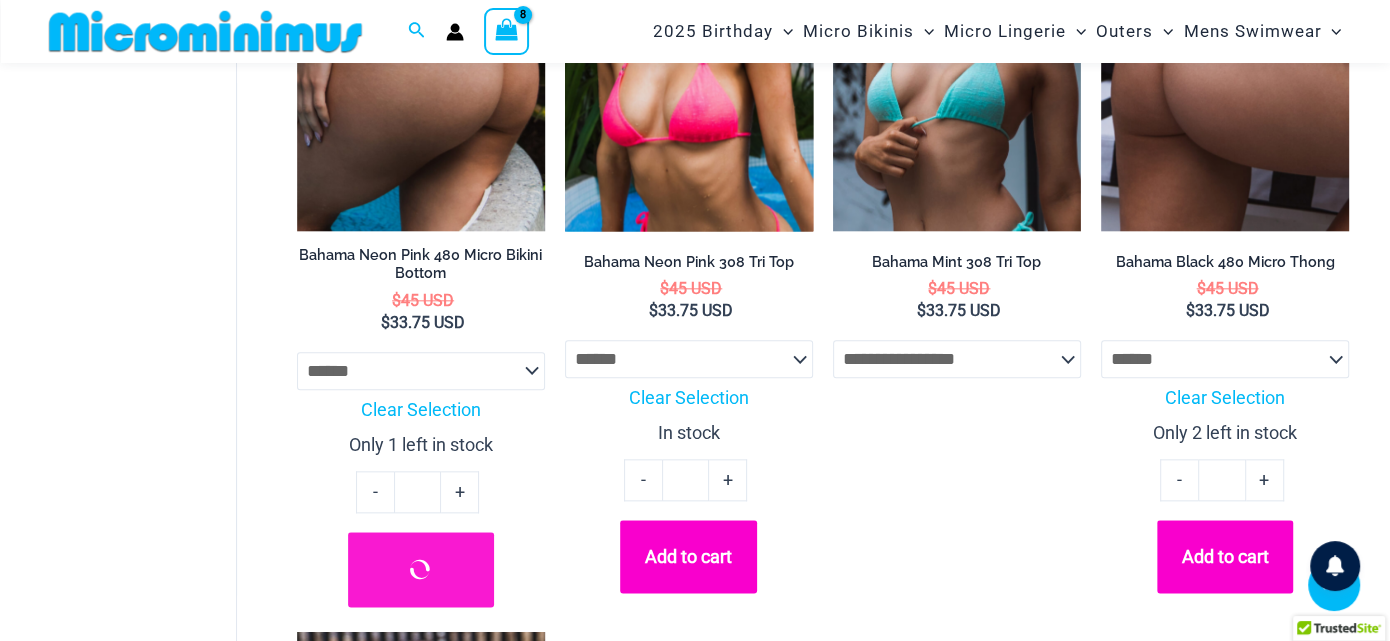 scroll, scrollTop: 1548, scrollLeft: 0, axis: vertical 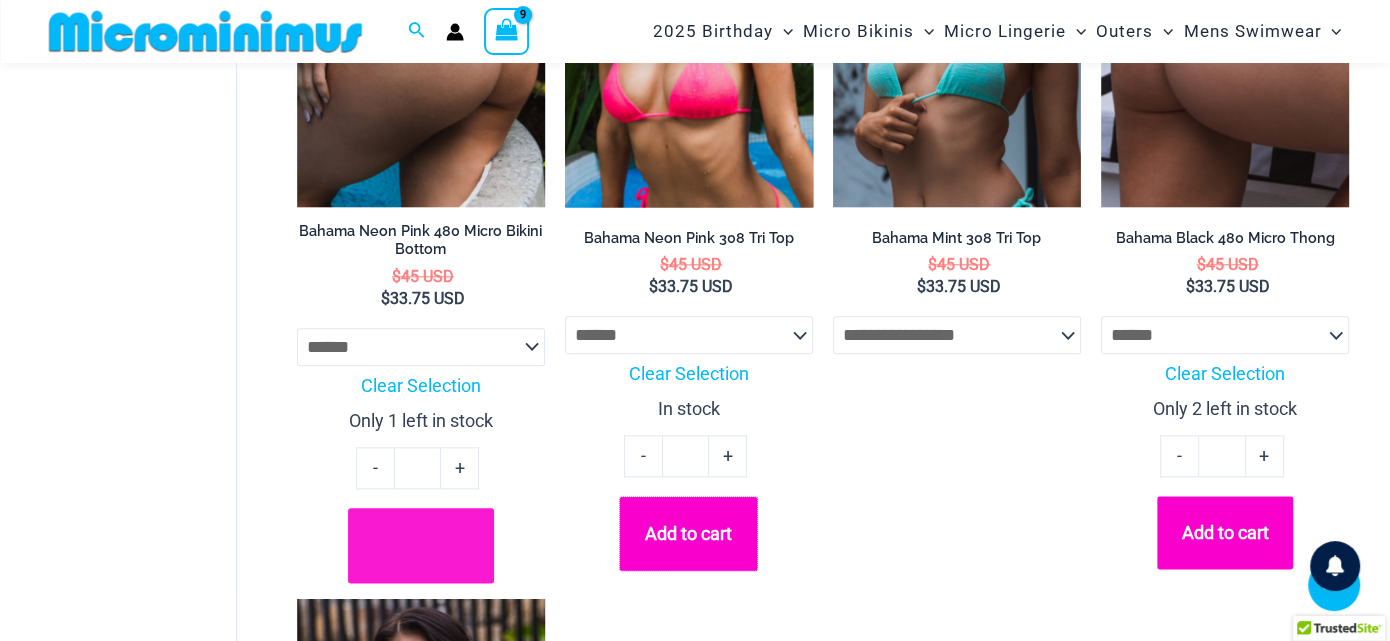 click on "Add to cart" 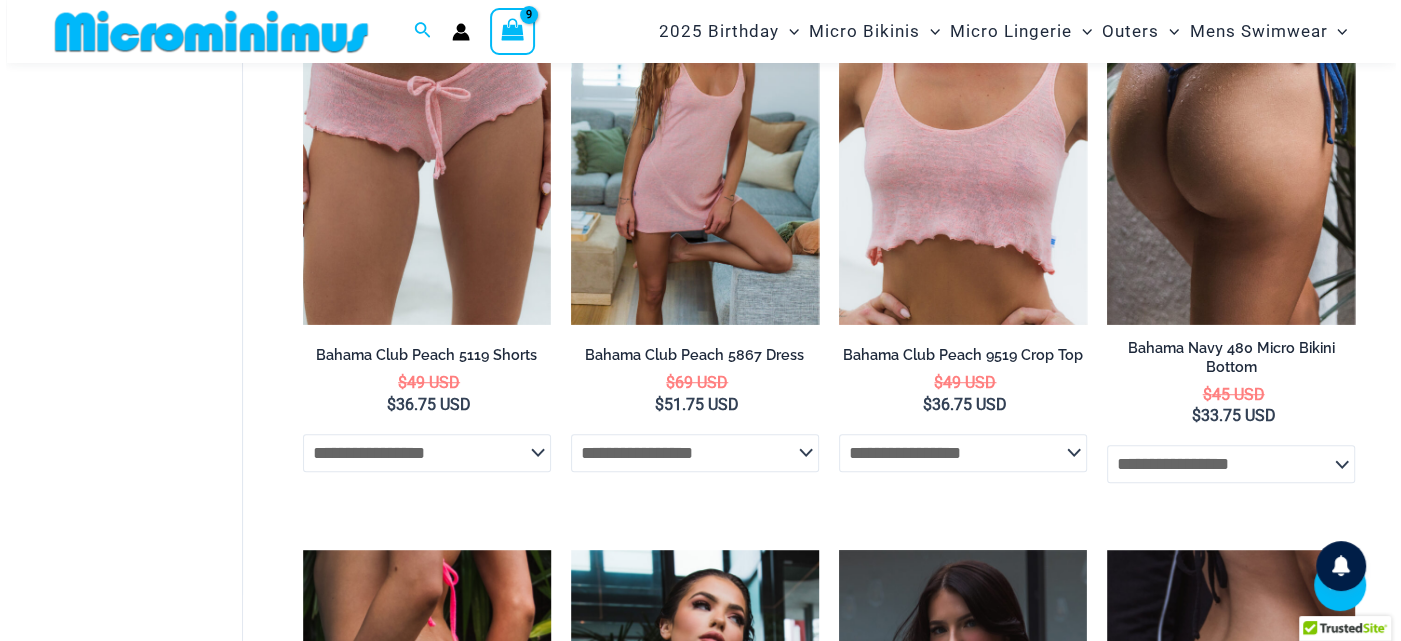 scroll, scrollTop: 0, scrollLeft: 0, axis: both 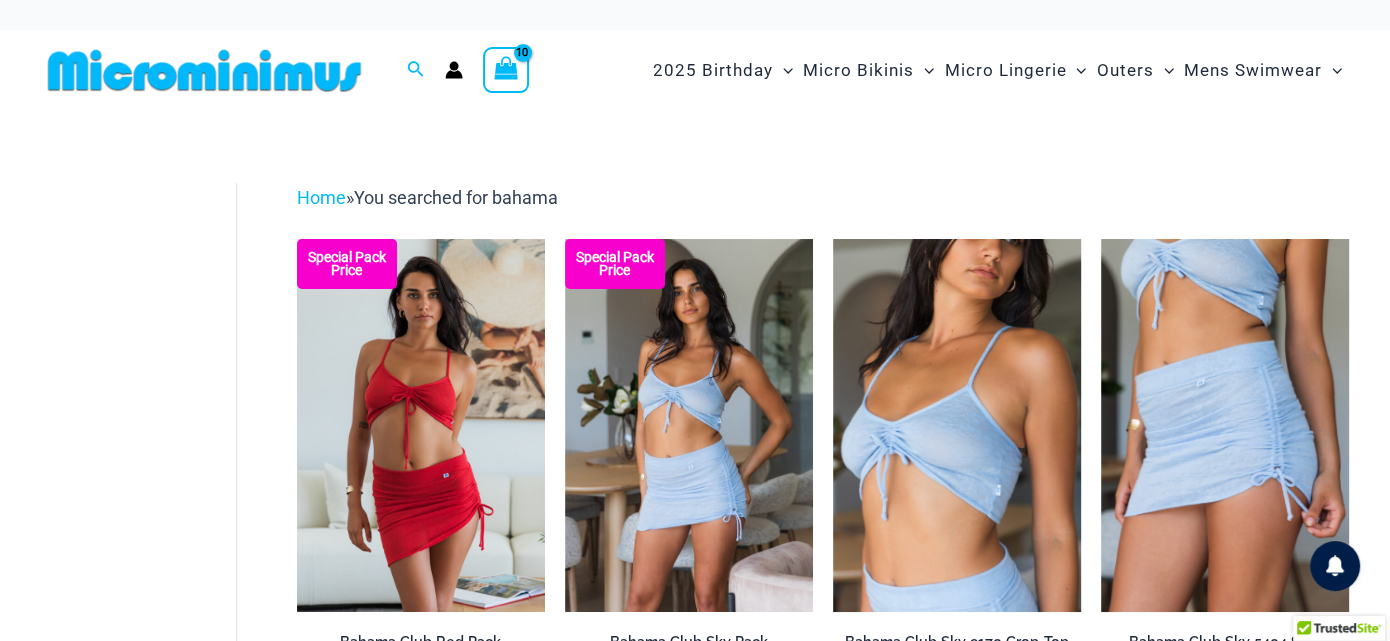 click at bounding box center (506, 70) 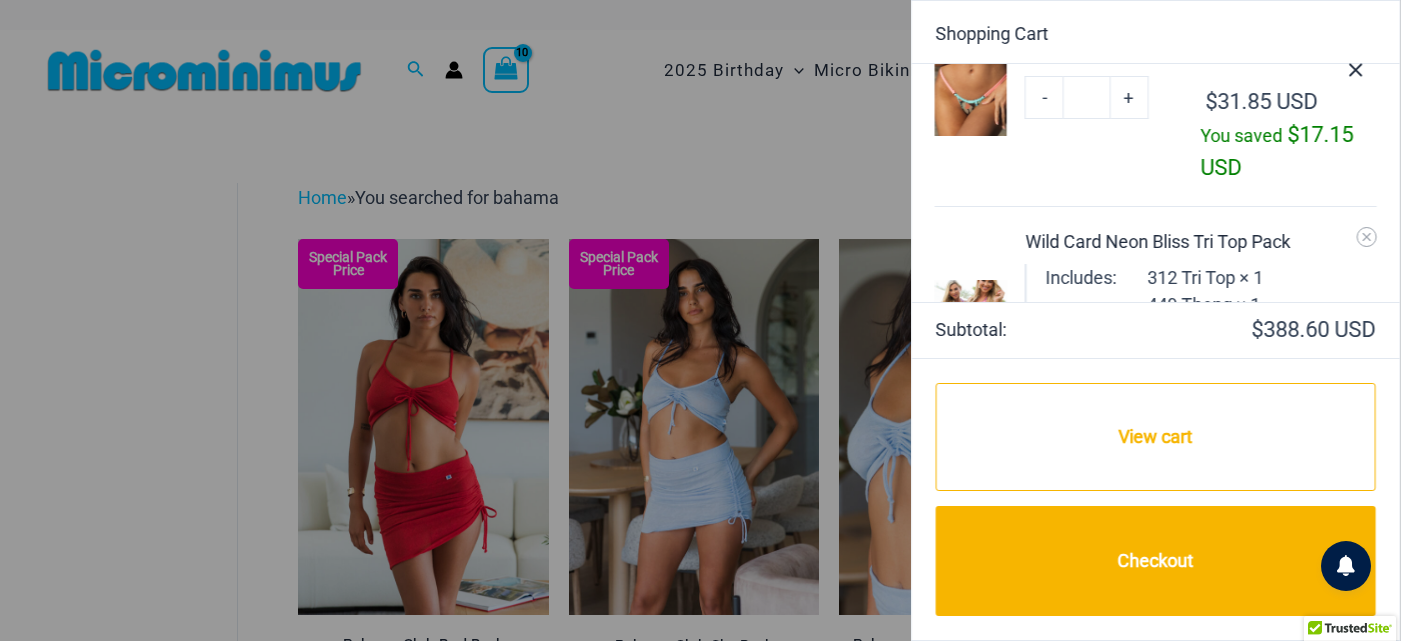 scroll, scrollTop: 813, scrollLeft: 0, axis: vertical 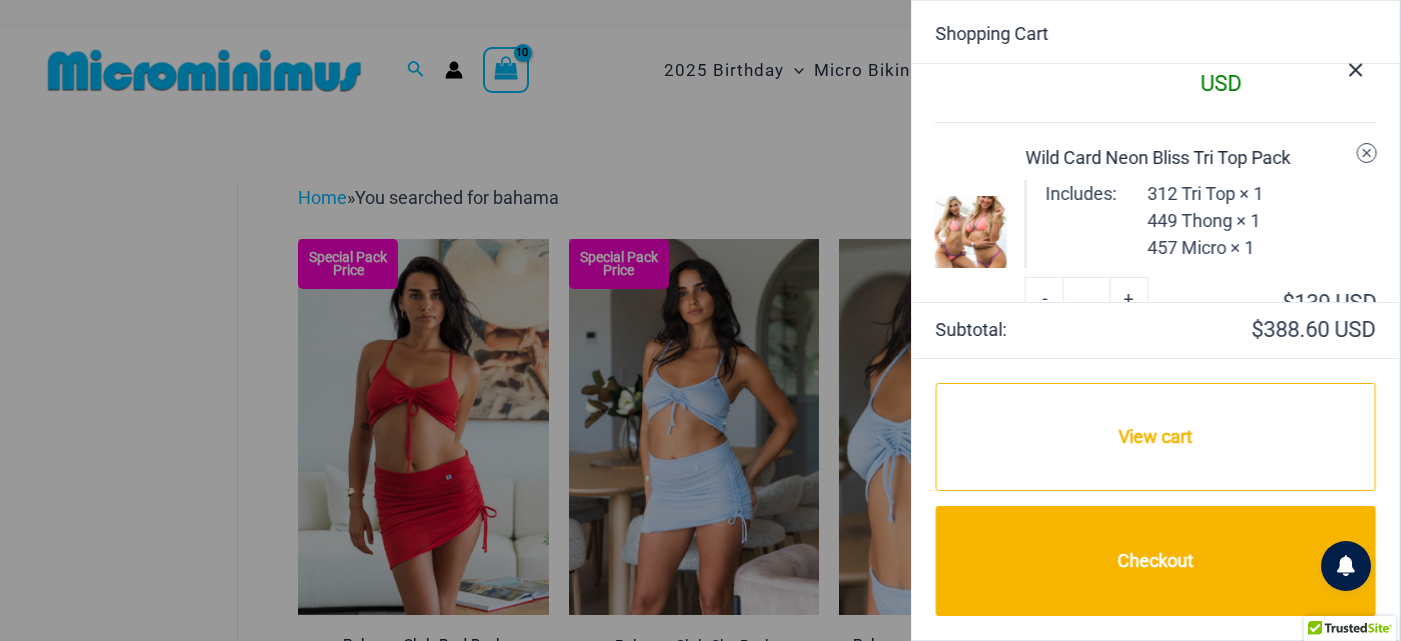 click 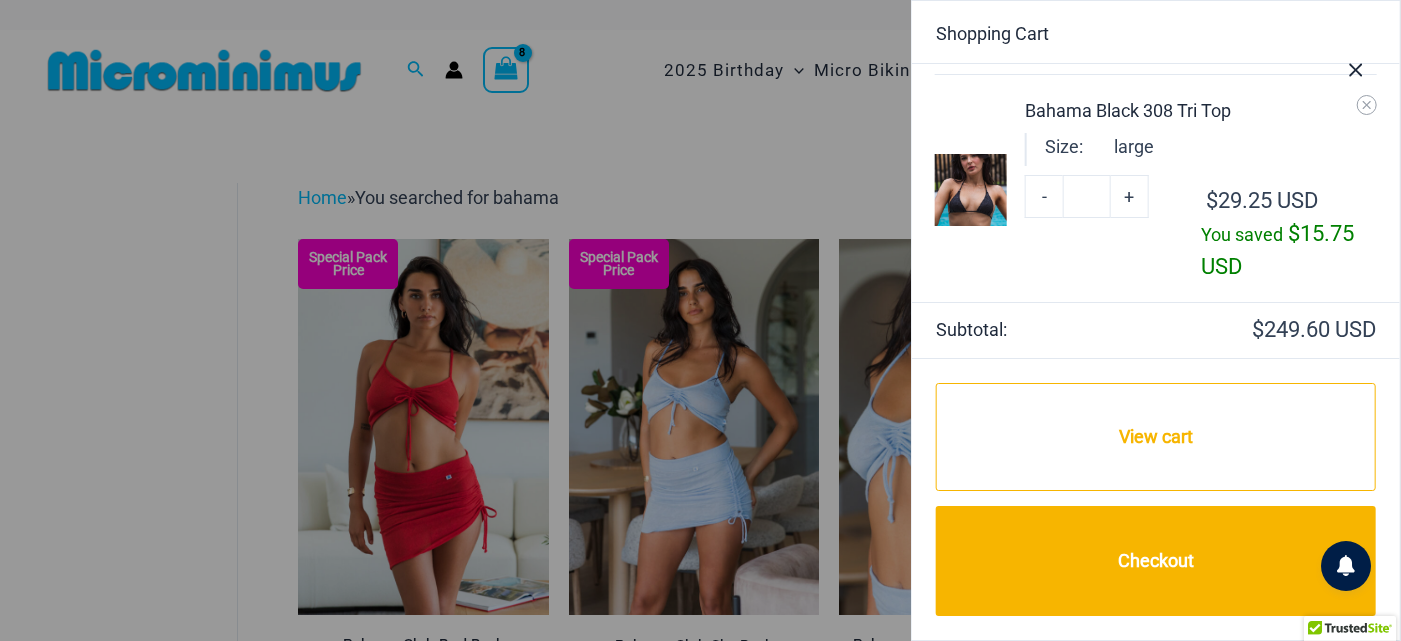 scroll, scrollTop: 1080, scrollLeft: 0, axis: vertical 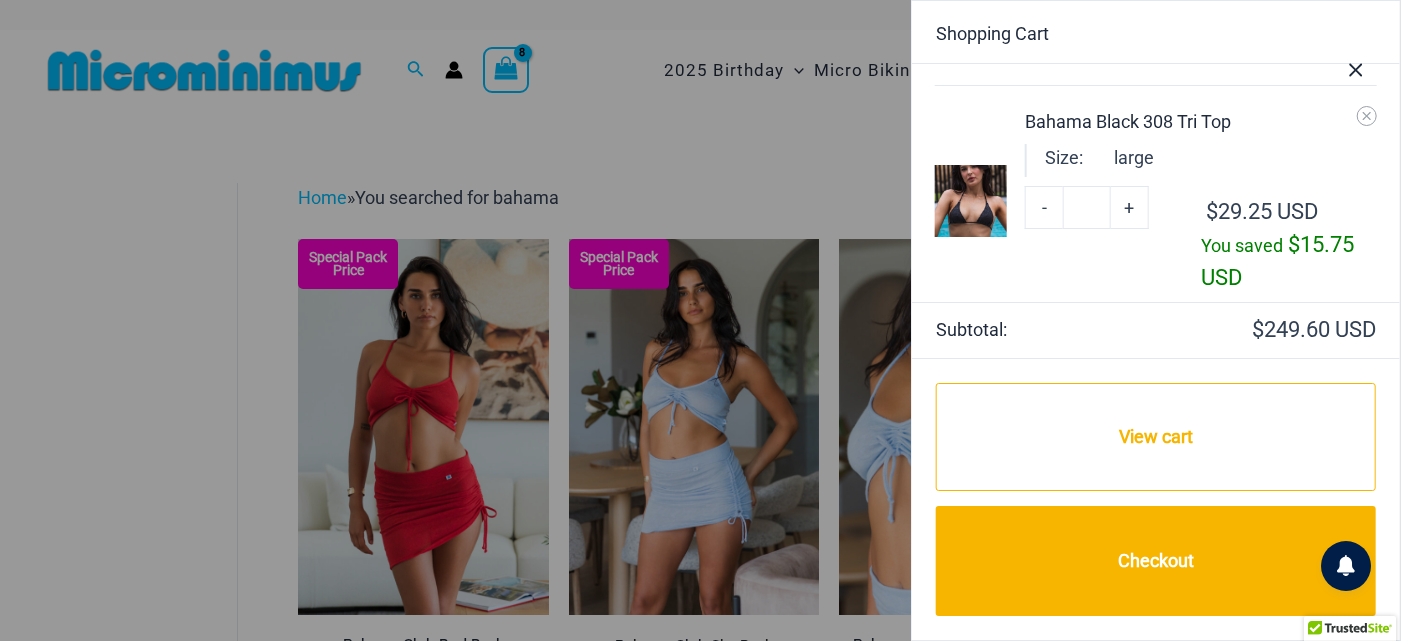 click at bounding box center (1356, 67) 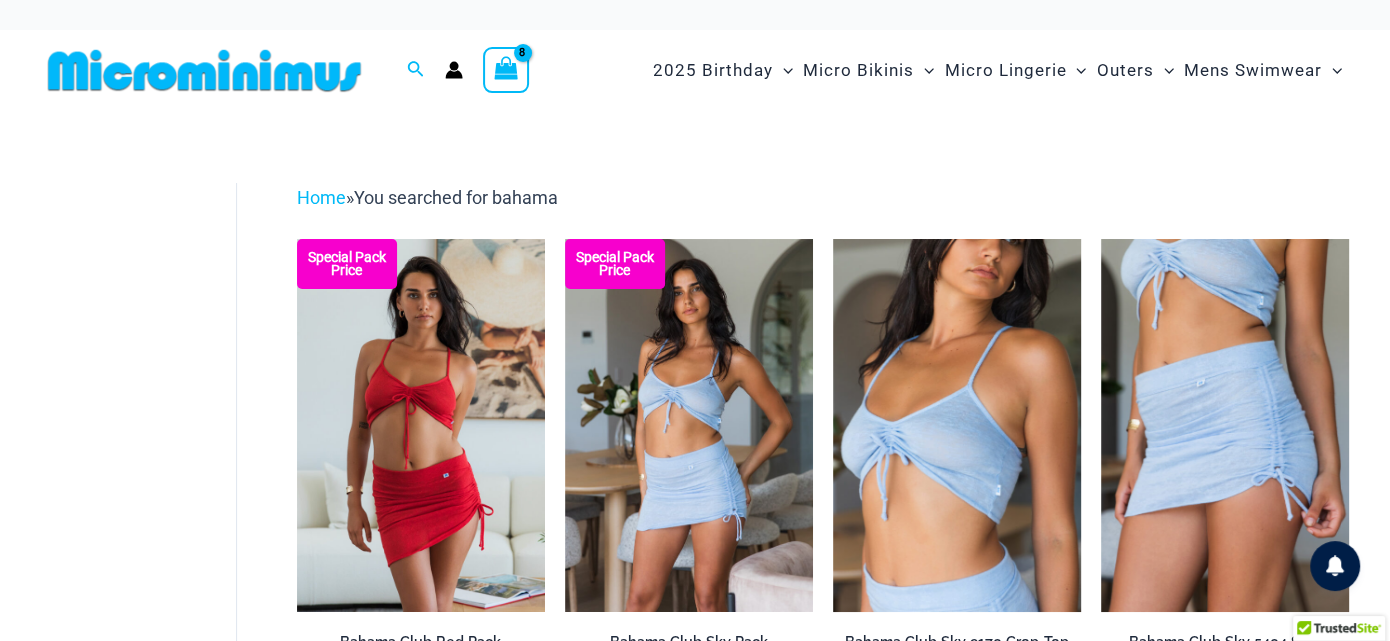 click 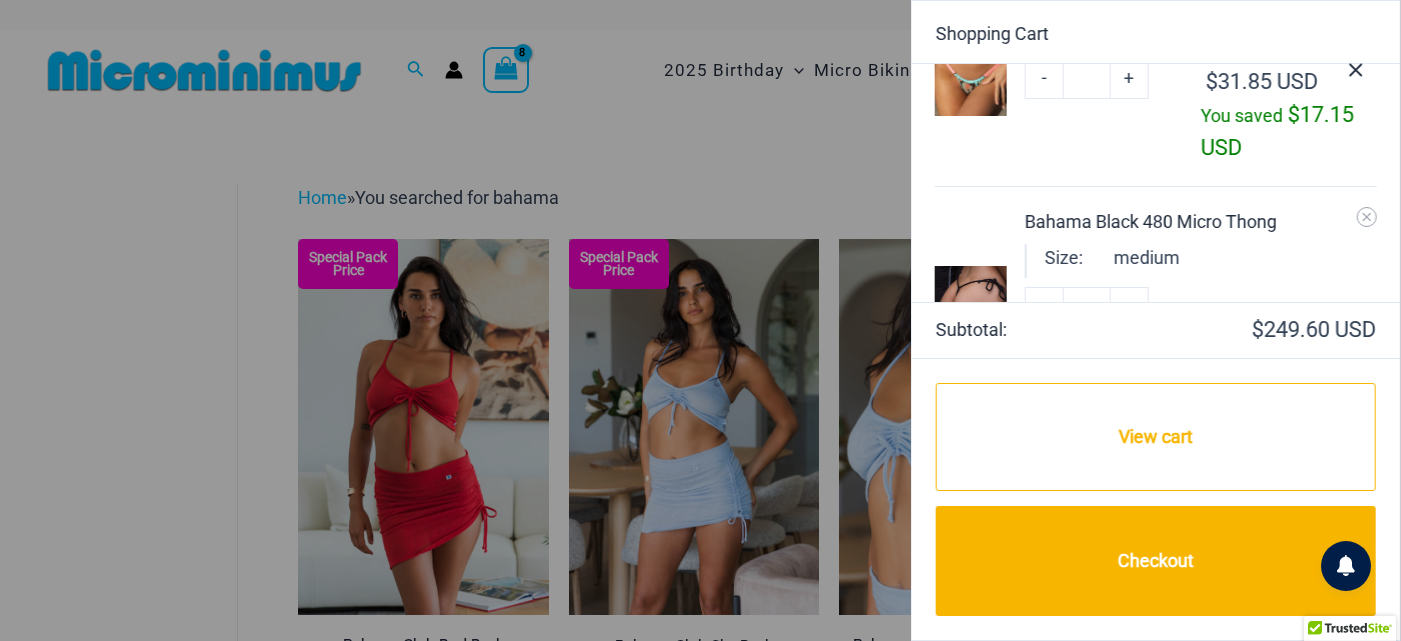 scroll, scrollTop: 752, scrollLeft: 0, axis: vertical 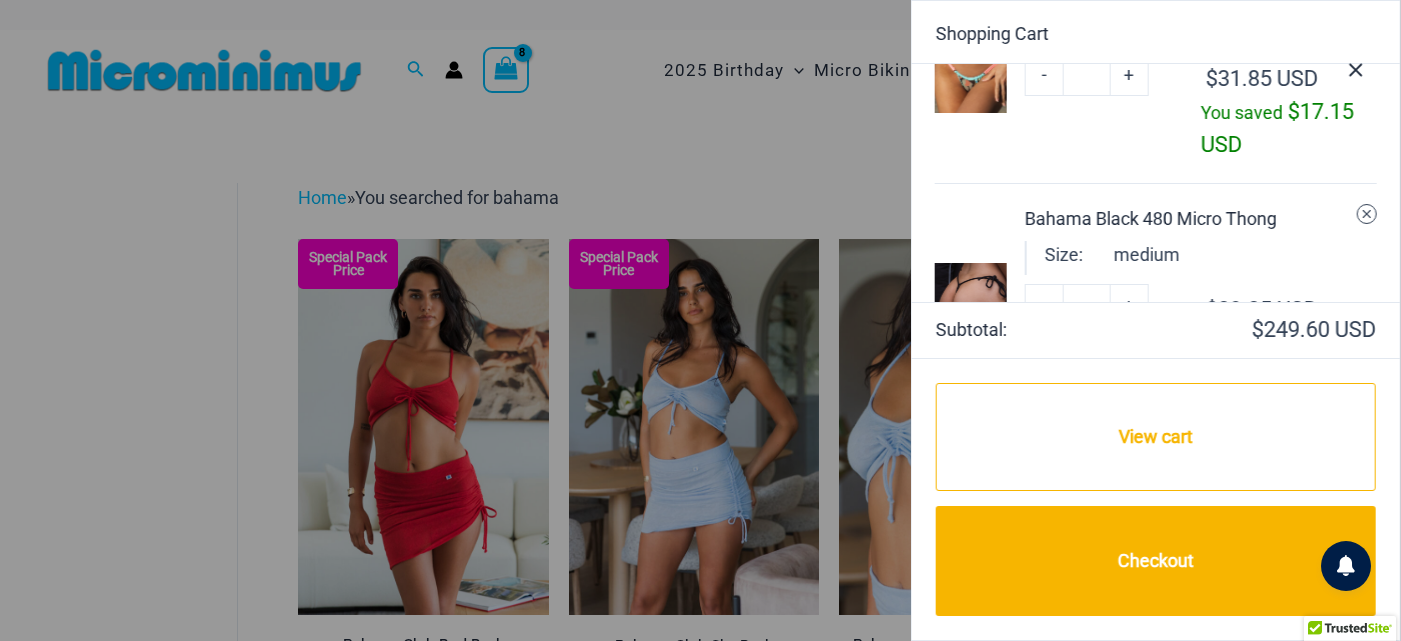 click 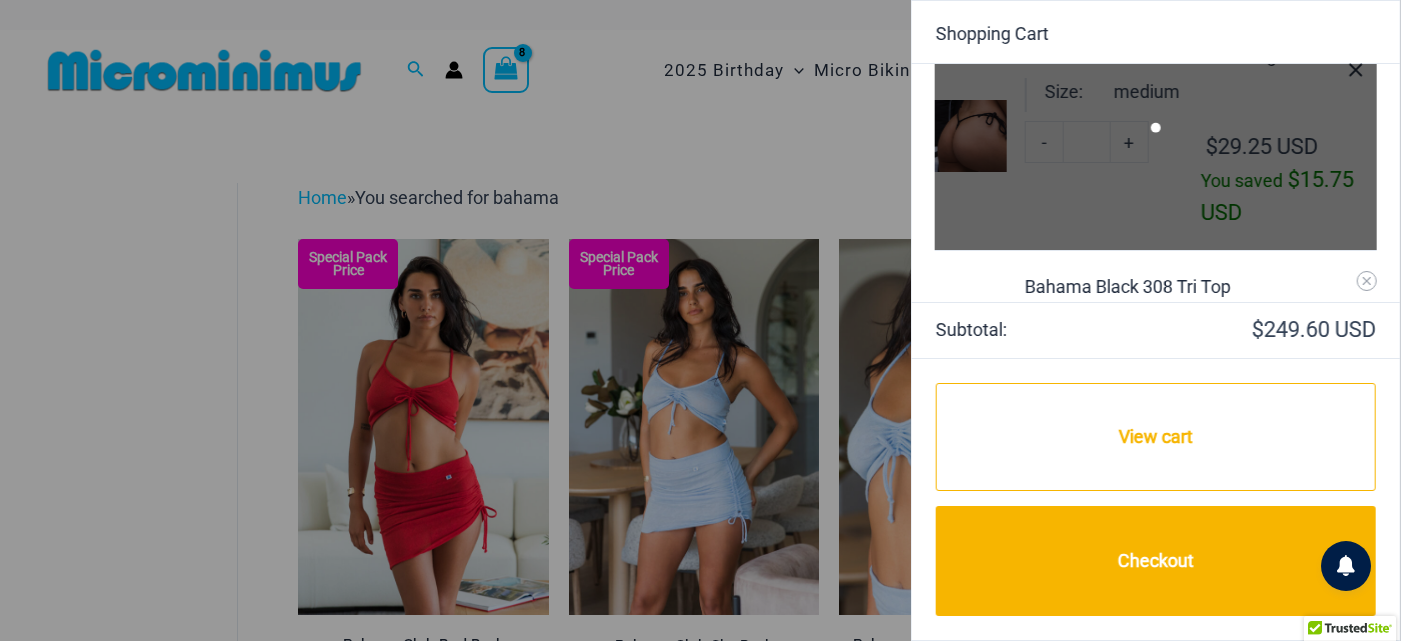 scroll, scrollTop: 959, scrollLeft: 0, axis: vertical 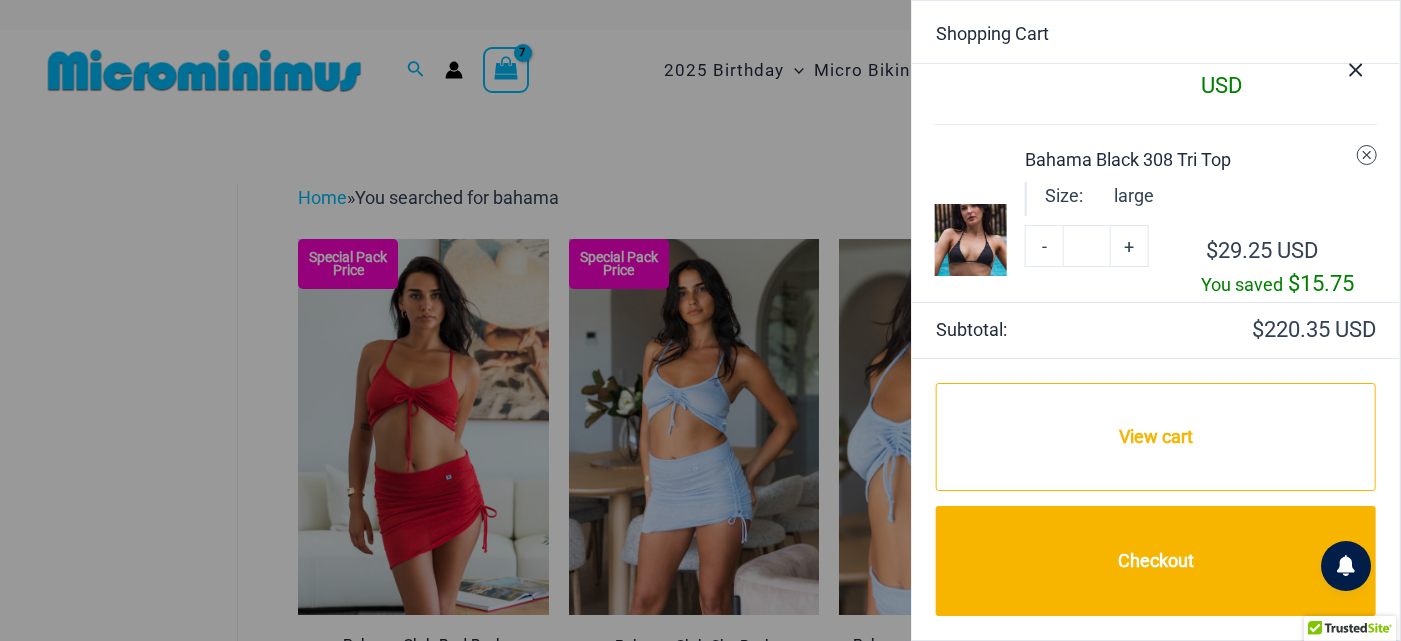 click at bounding box center [1367, 155] 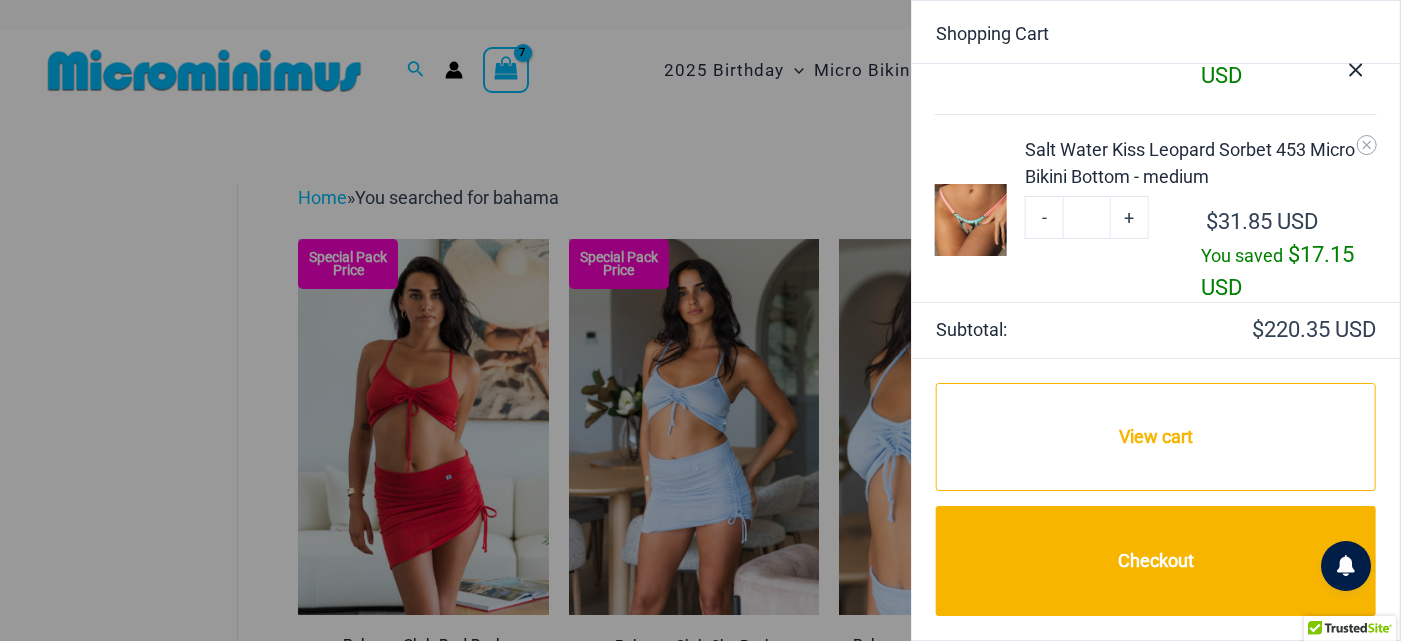 scroll, scrollTop: 612, scrollLeft: 0, axis: vertical 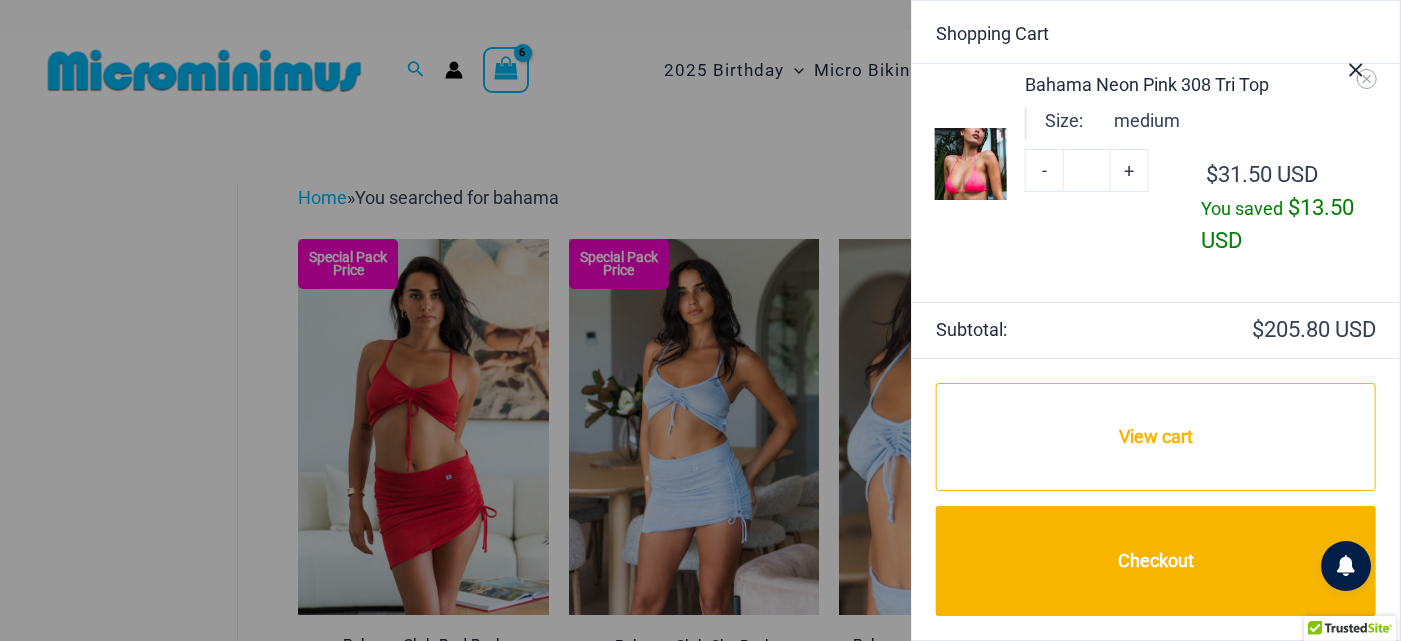 click at bounding box center [700, 320] 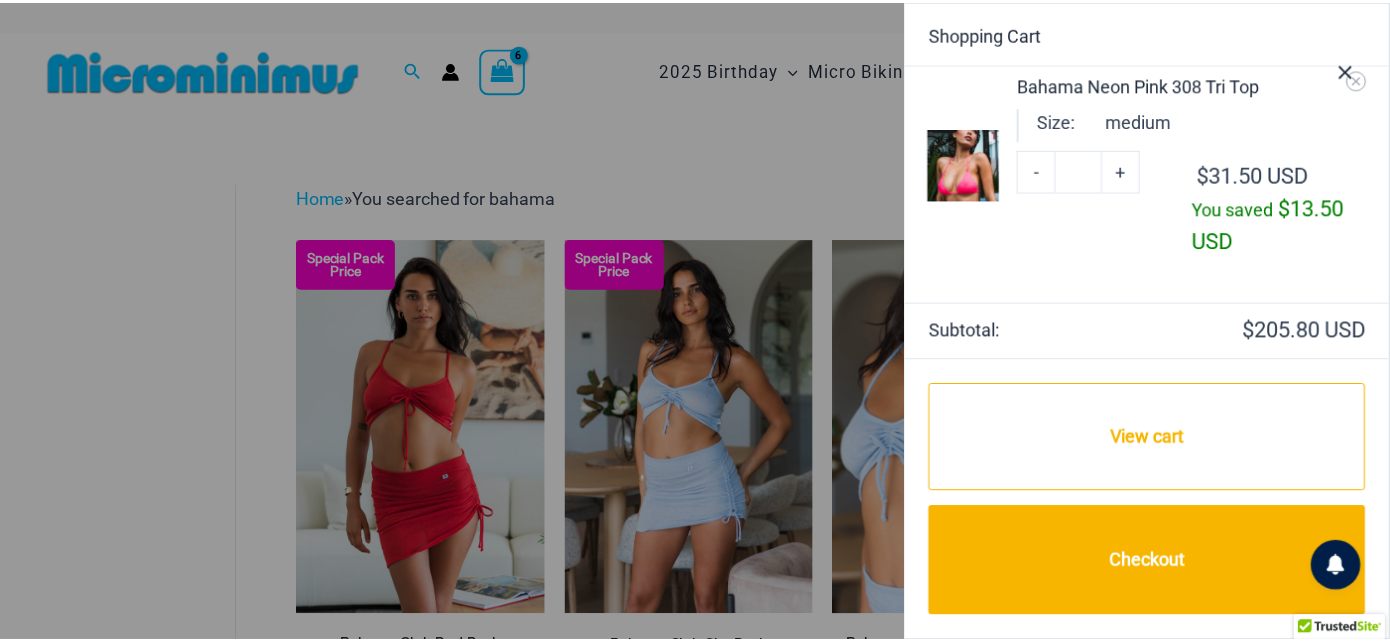 scroll, scrollTop: 1139, scrollLeft: 0, axis: vertical 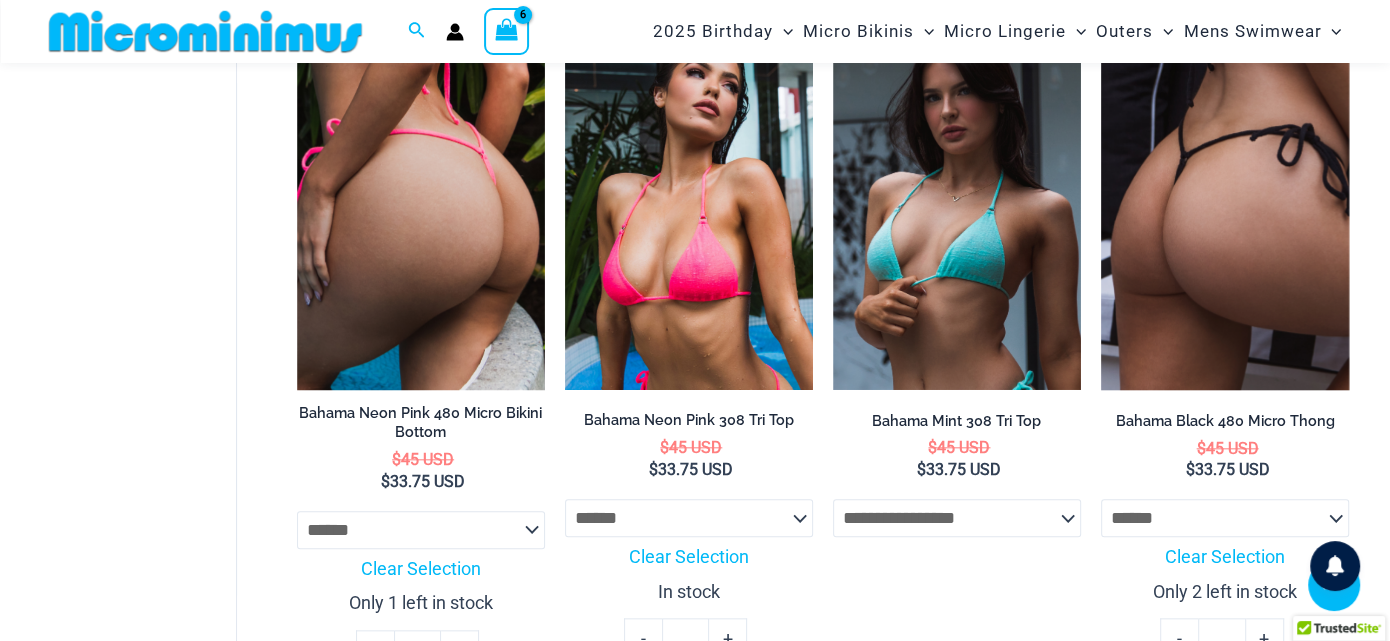 click on "******" 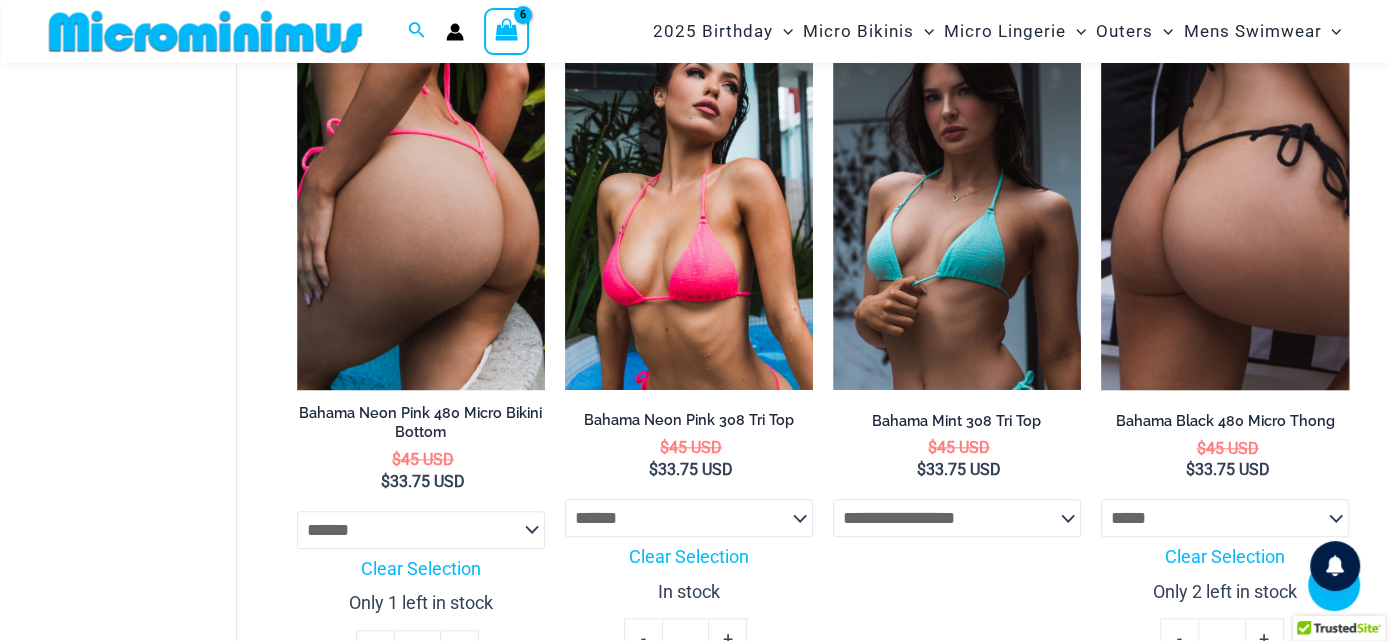select on "*****" 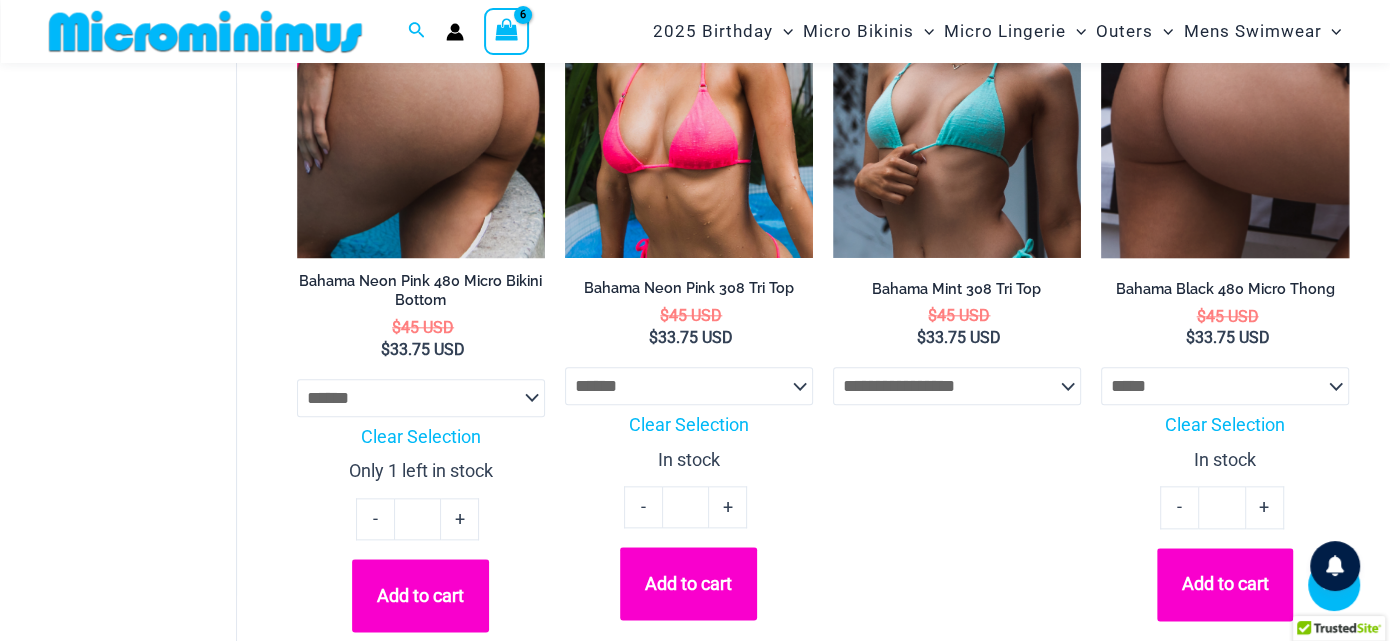 scroll, scrollTop: 1504, scrollLeft: 0, axis: vertical 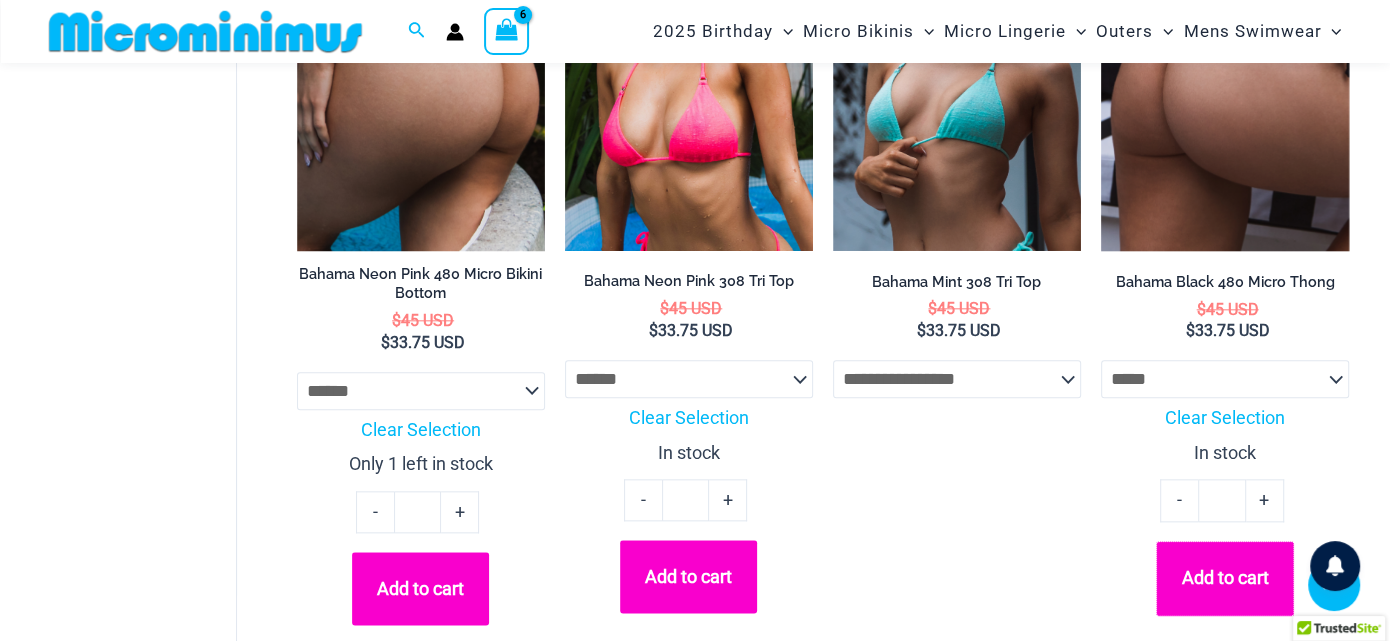 click on "Add to cart" 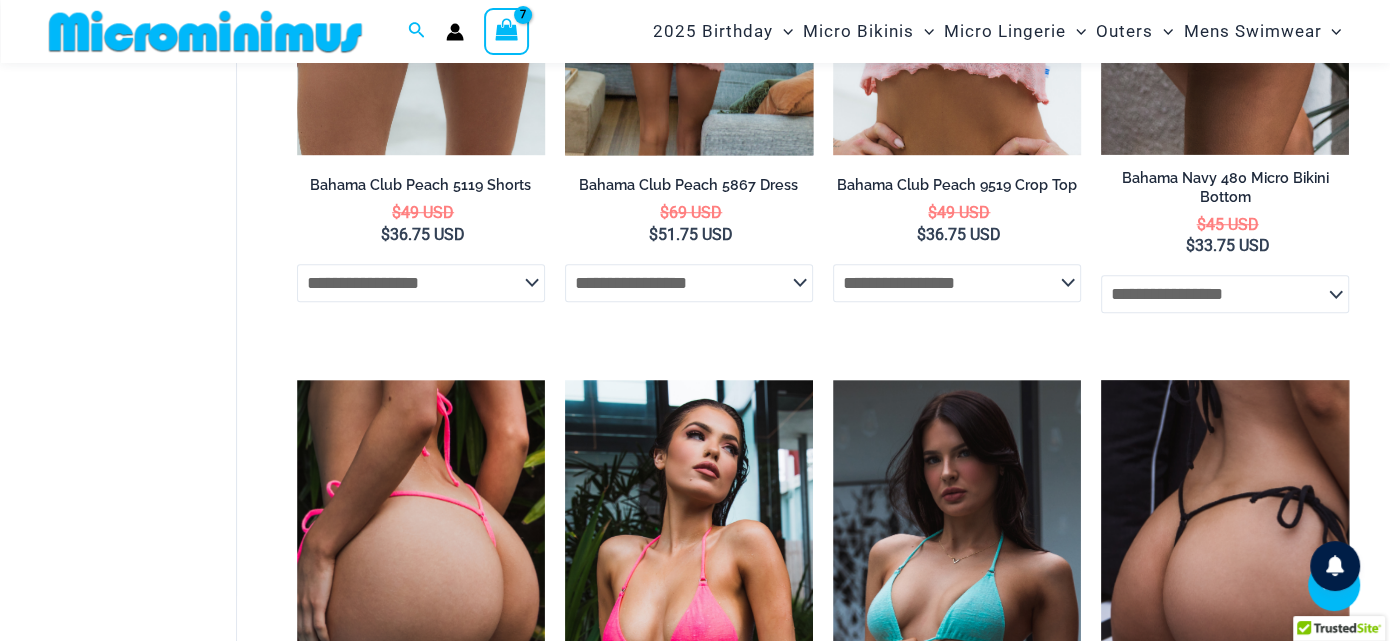 scroll, scrollTop: 965, scrollLeft: 0, axis: vertical 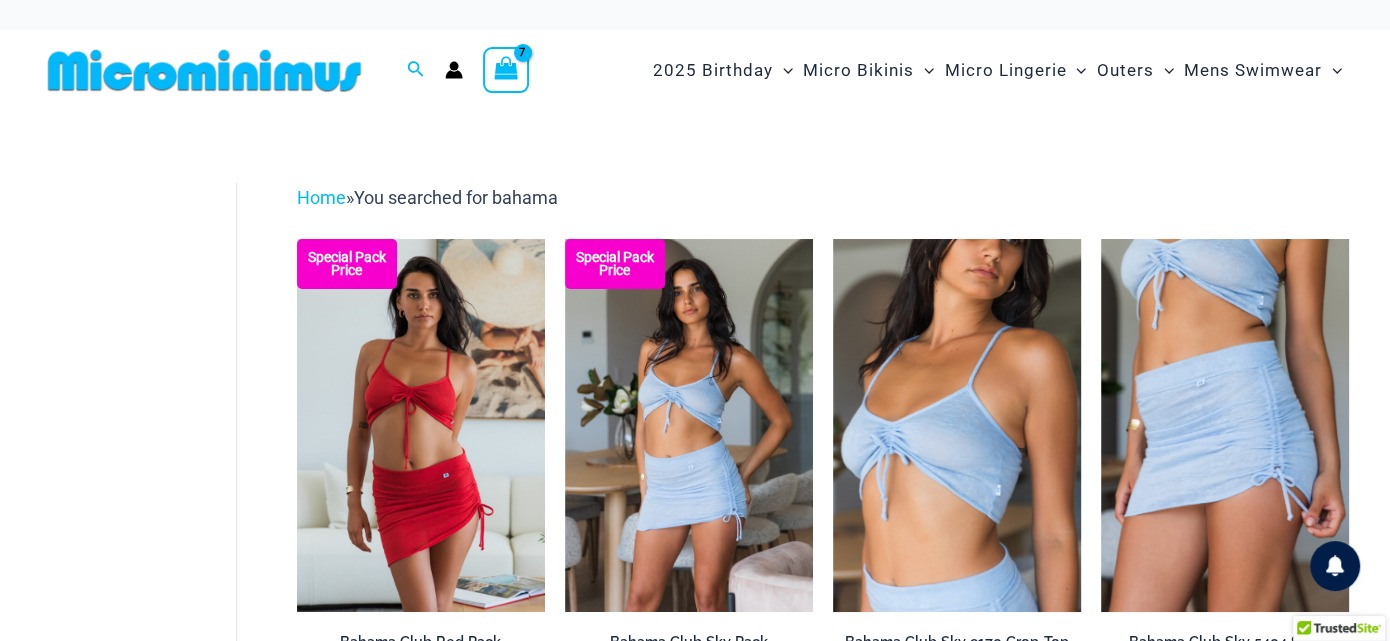 click at bounding box center (505, 72) 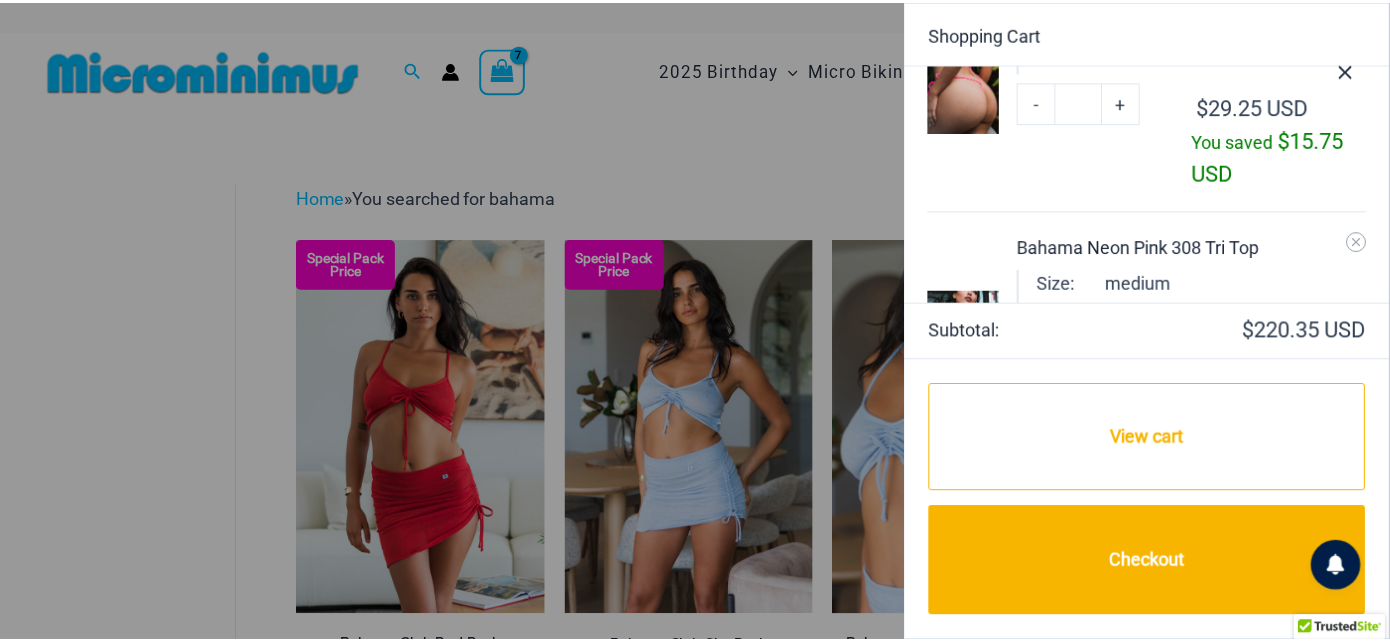 scroll, scrollTop: 1371, scrollLeft: 0, axis: vertical 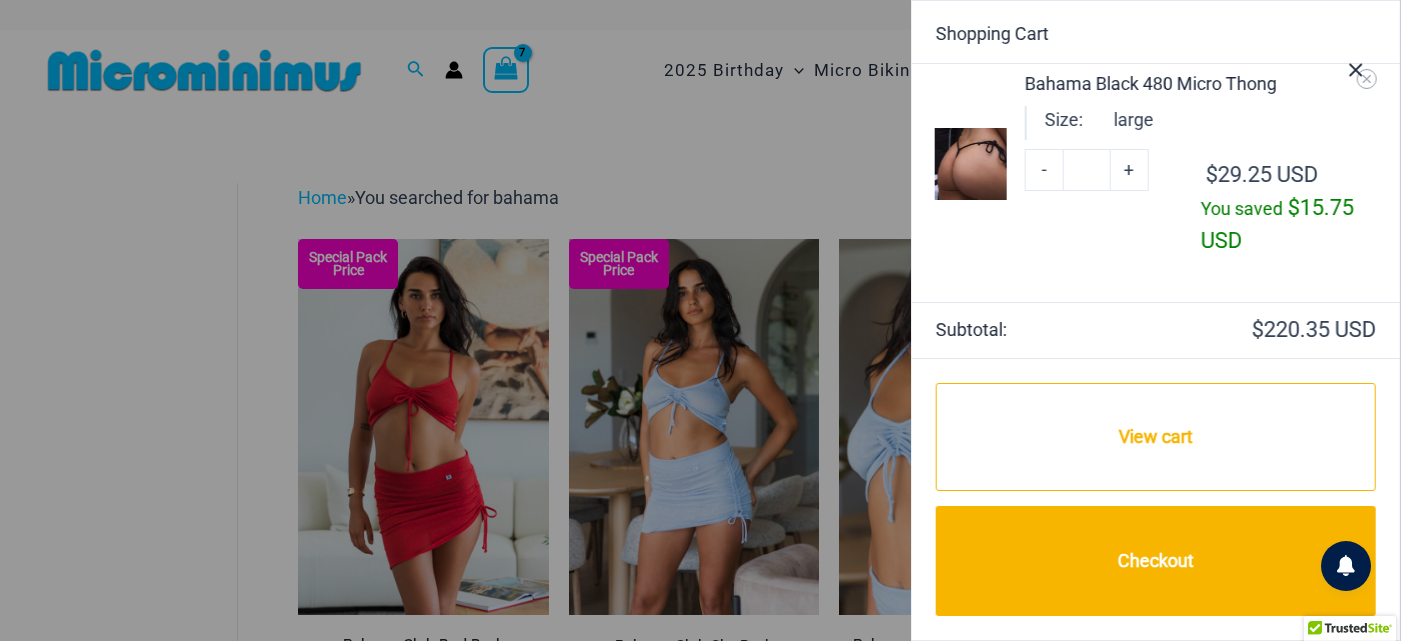 click at bounding box center [700, 320] 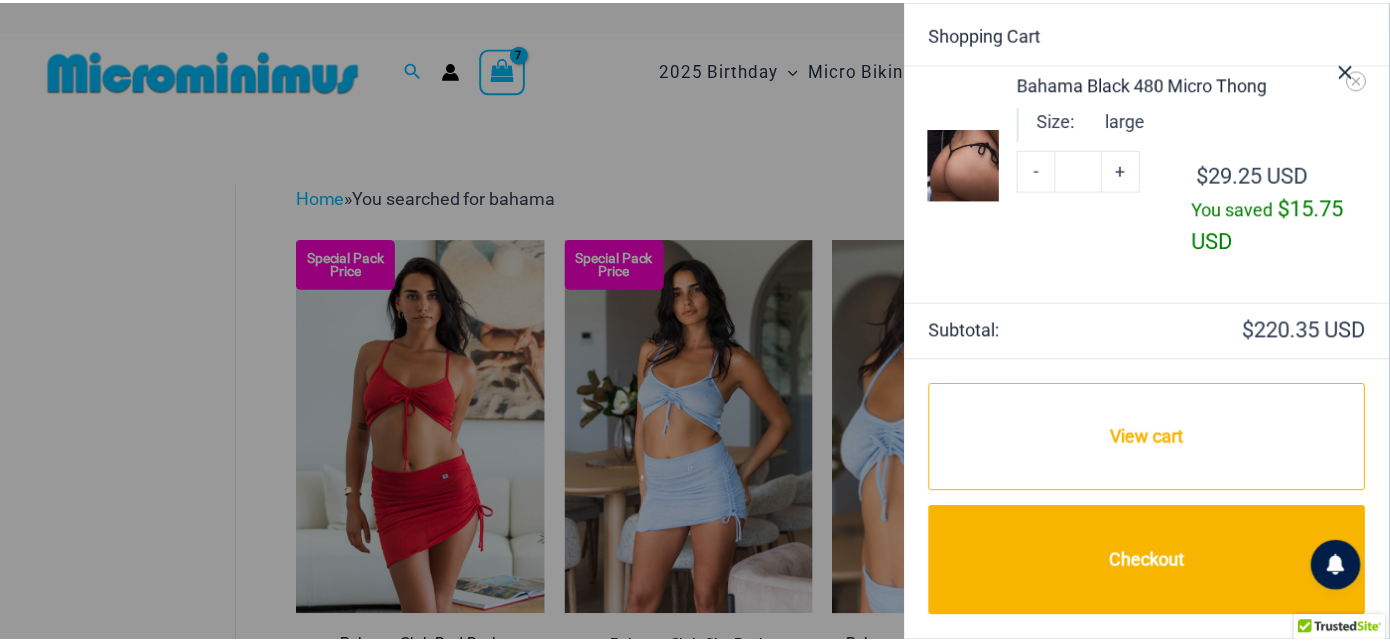 scroll, scrollTop: 1369, scrollLeft: 0, axis: vertical 